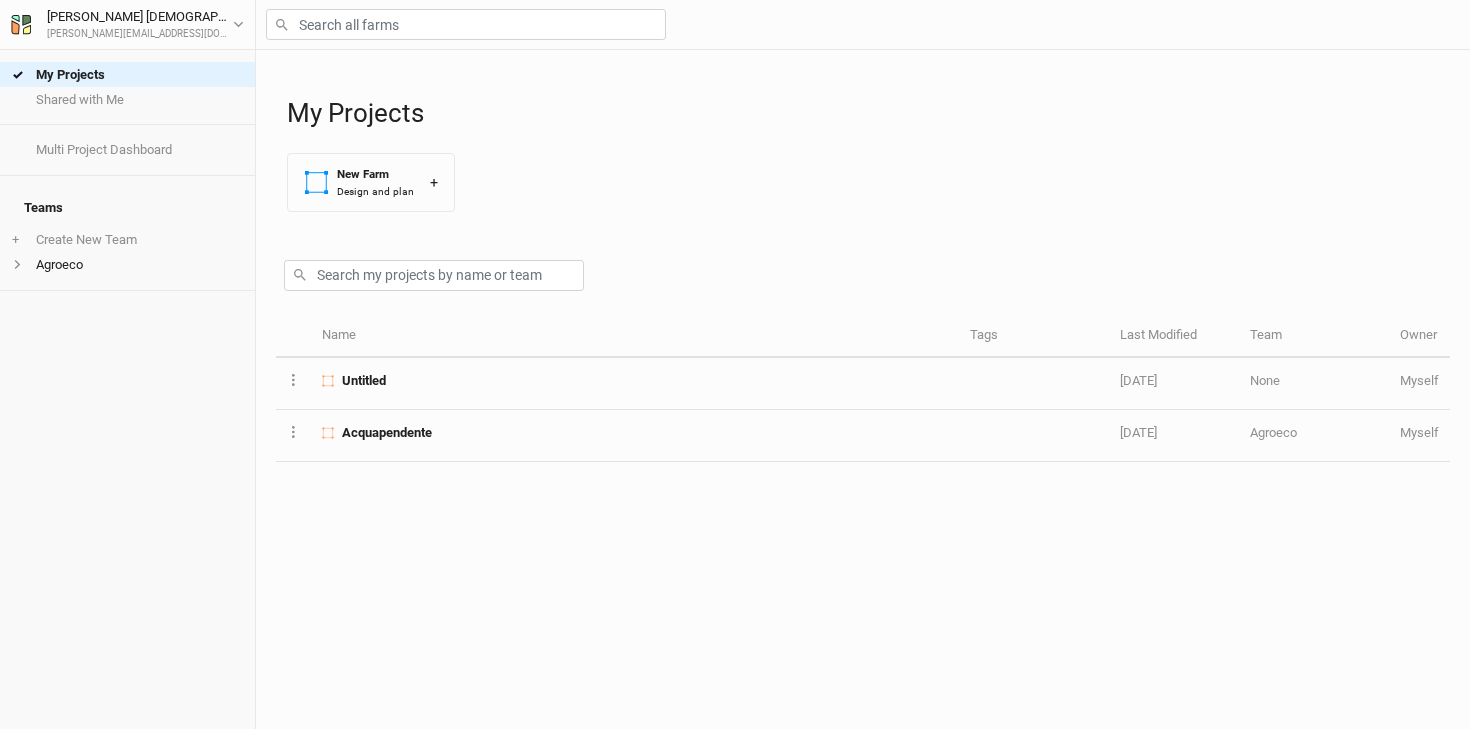 scroll, scrollTop: 0, scrollLeft: 0, axis: both 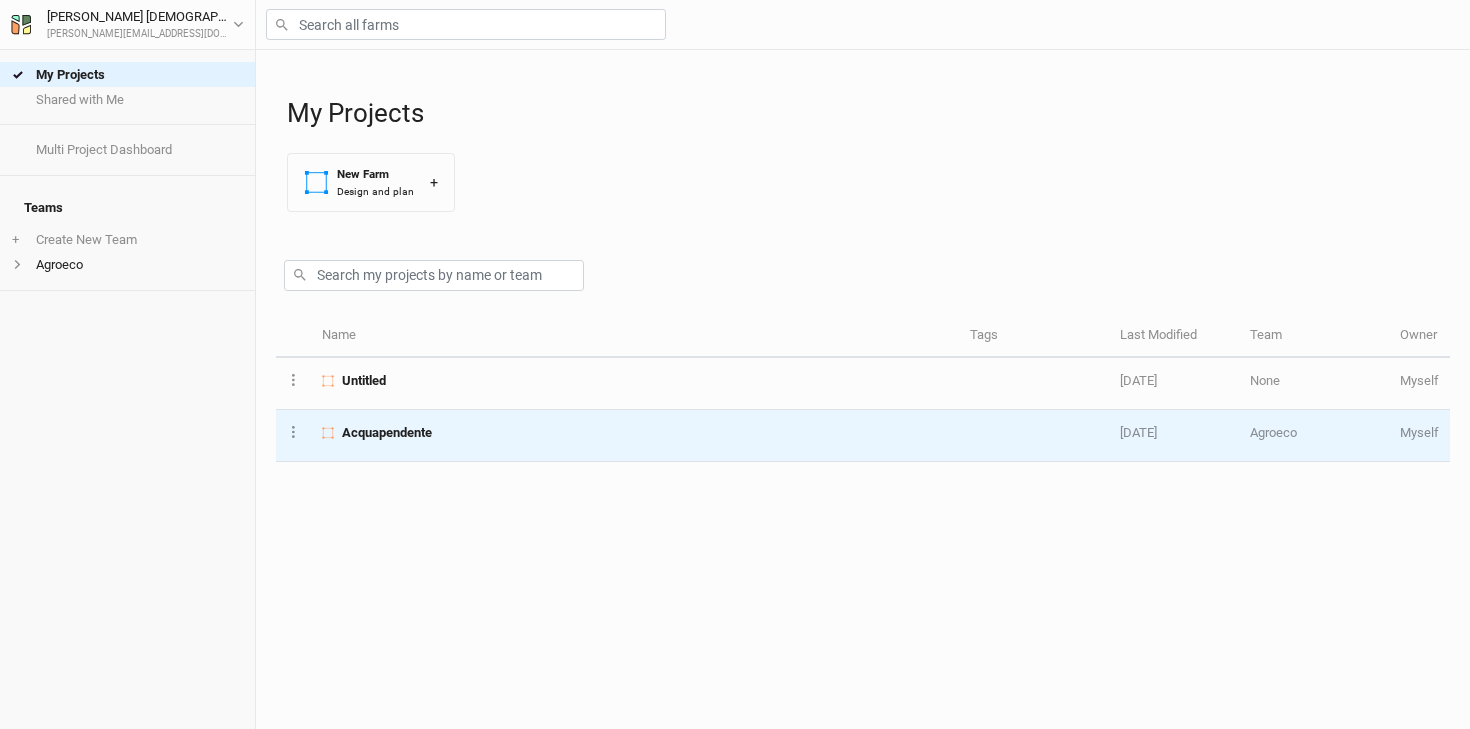 click on "Acquapendente" at bounding box center (387, 433) 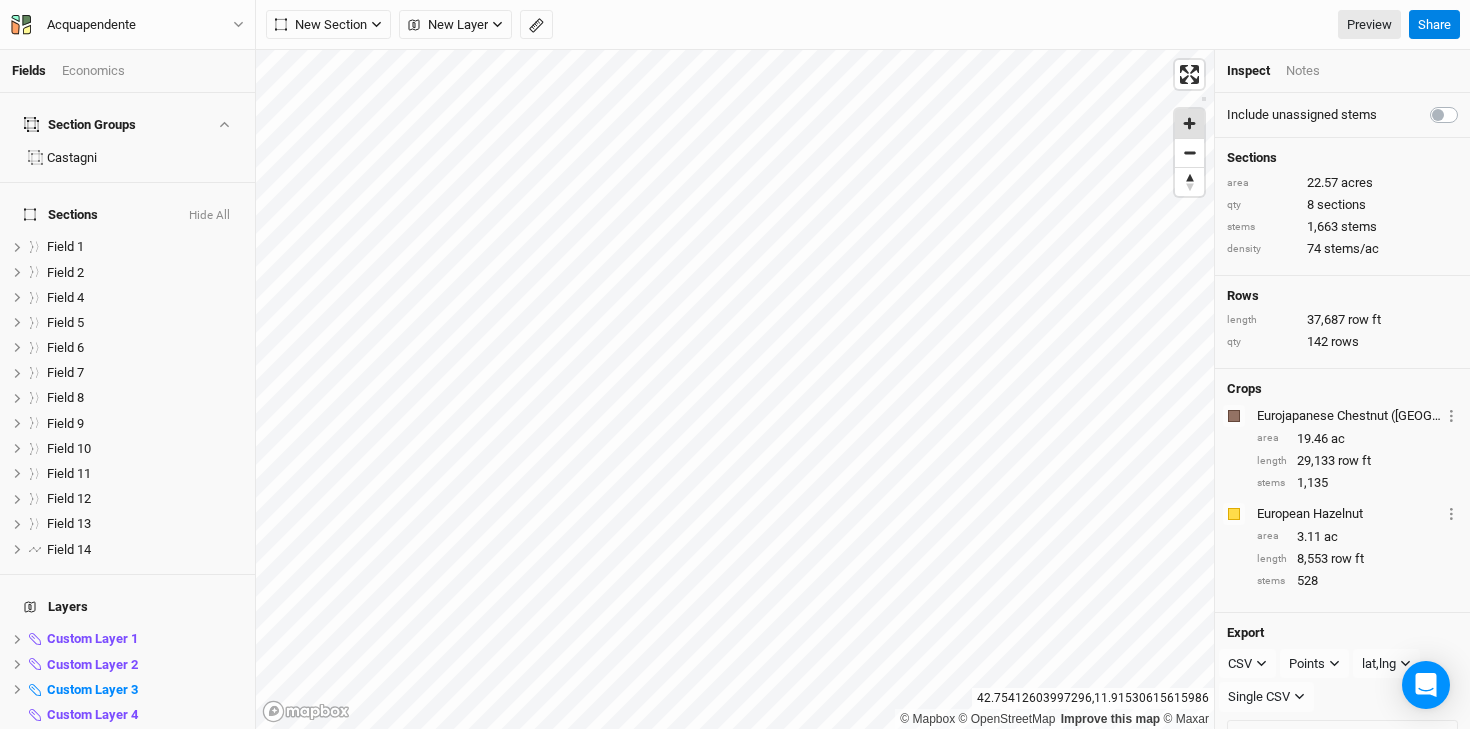 click at bounding box center [1189, 123] 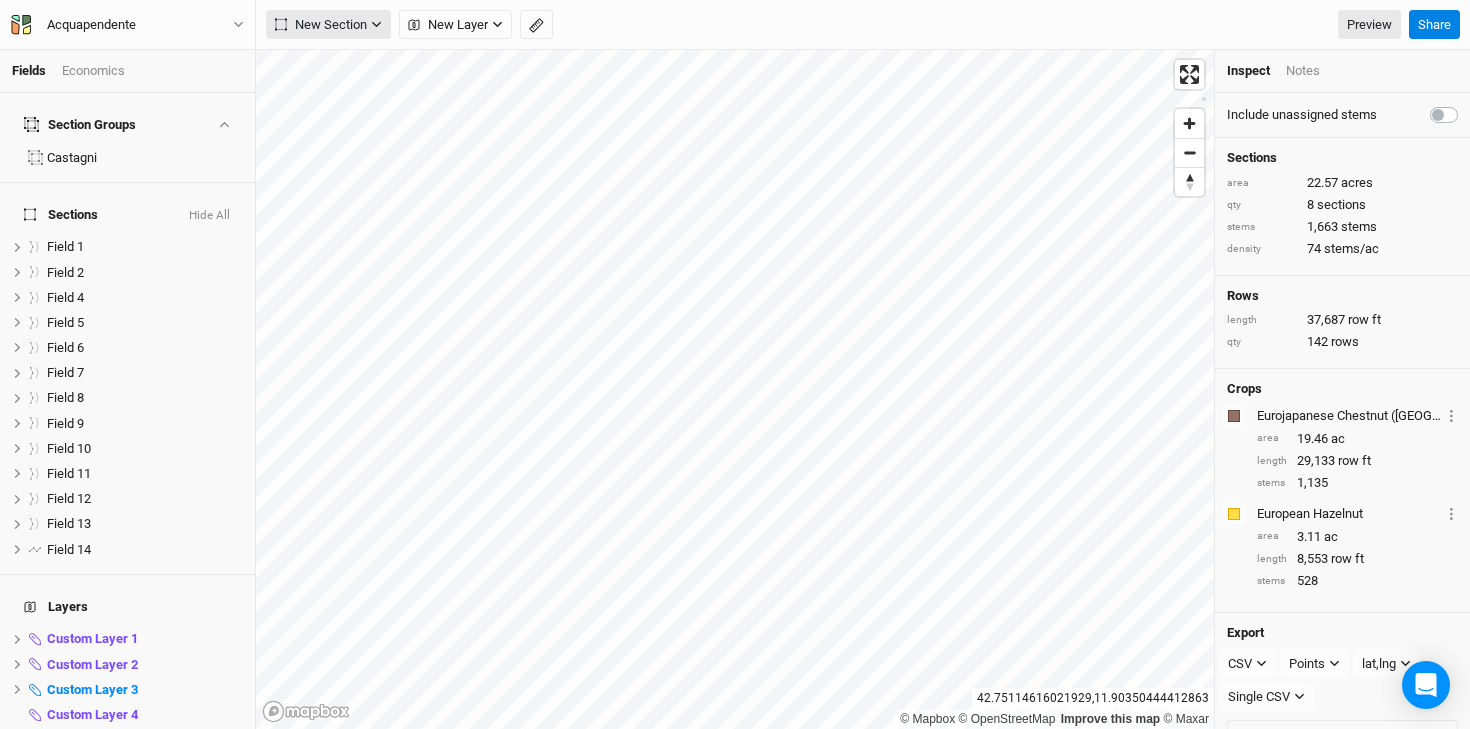 click on "New Section" at bounding box center [321, 25] 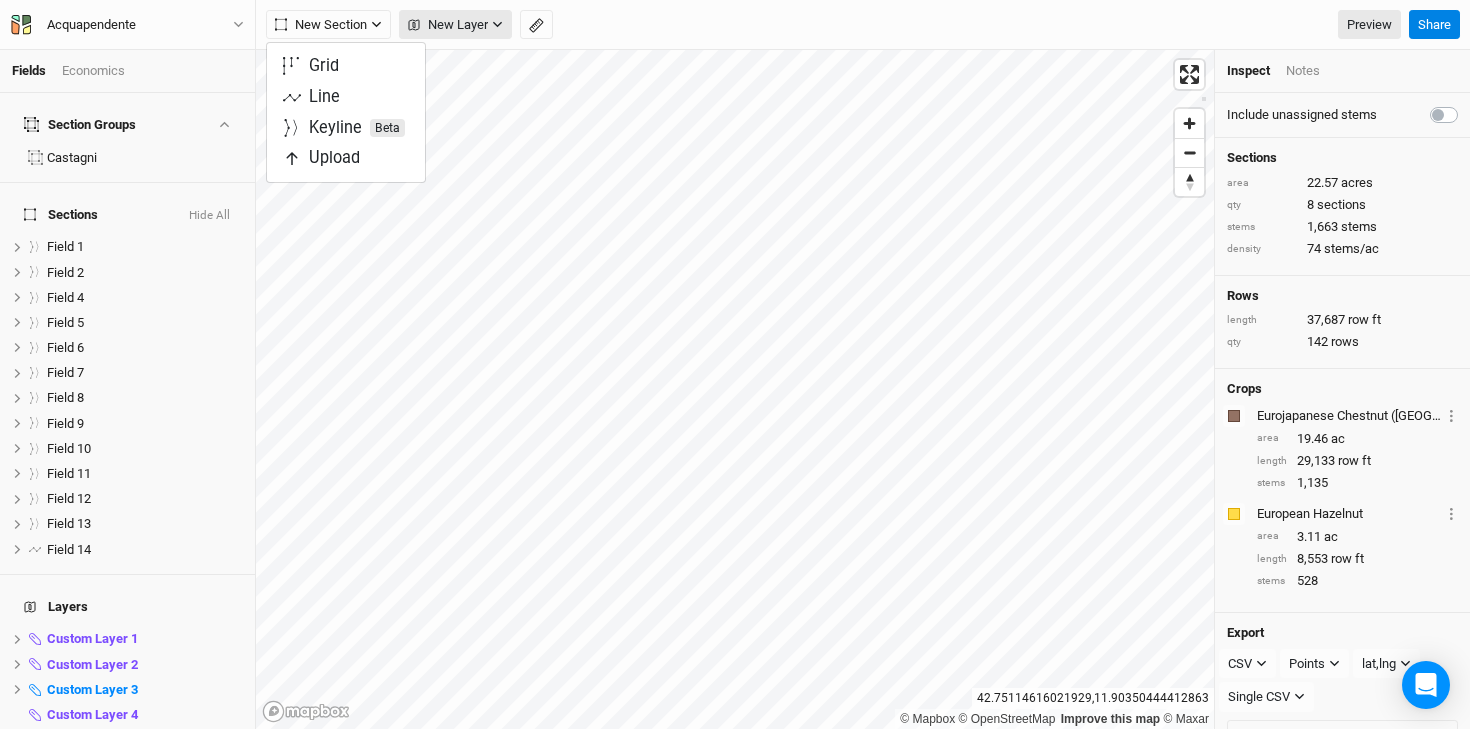 click on "New Layer" at bounding box center (448, 25) 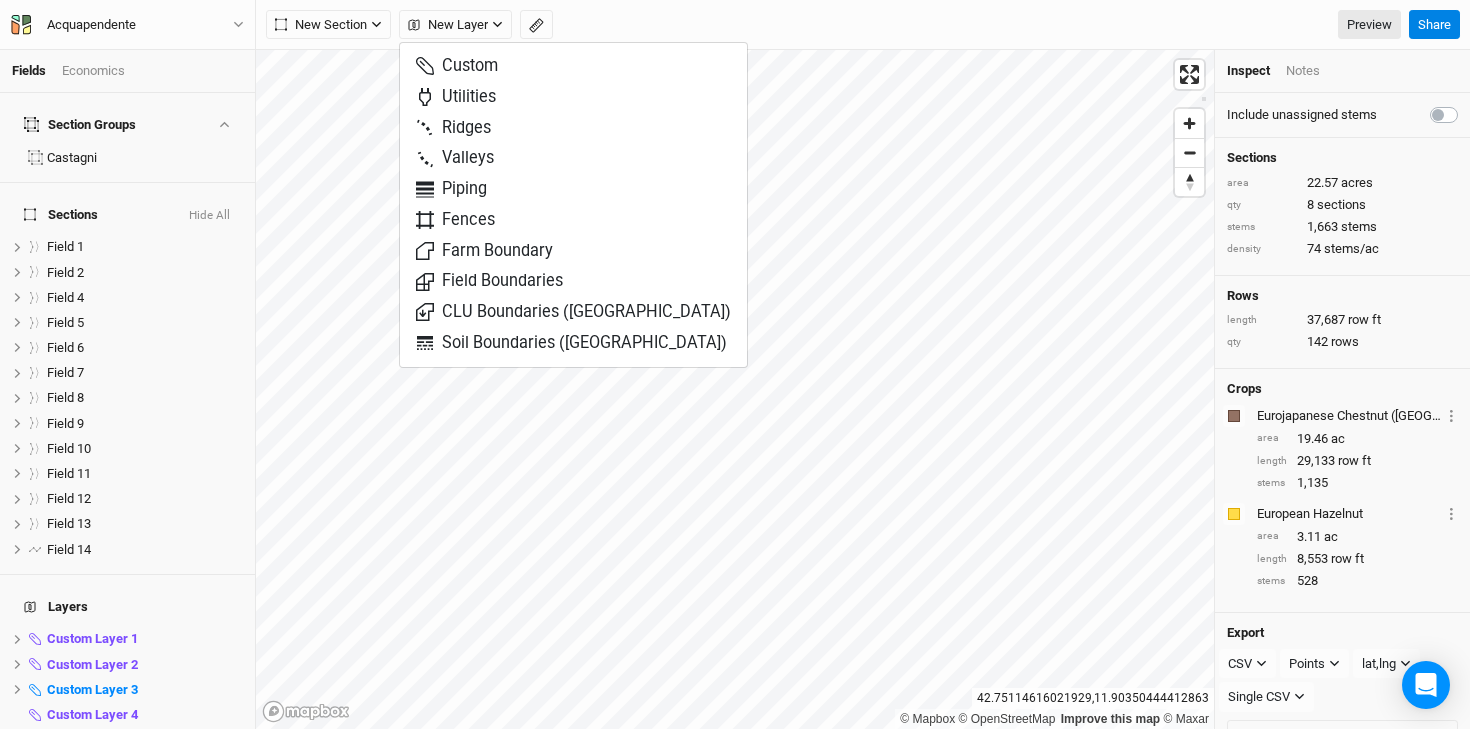 click on "New Section Grid Line Keyline Beta Upload New Layer Preview" at bounding box center (833, 25) 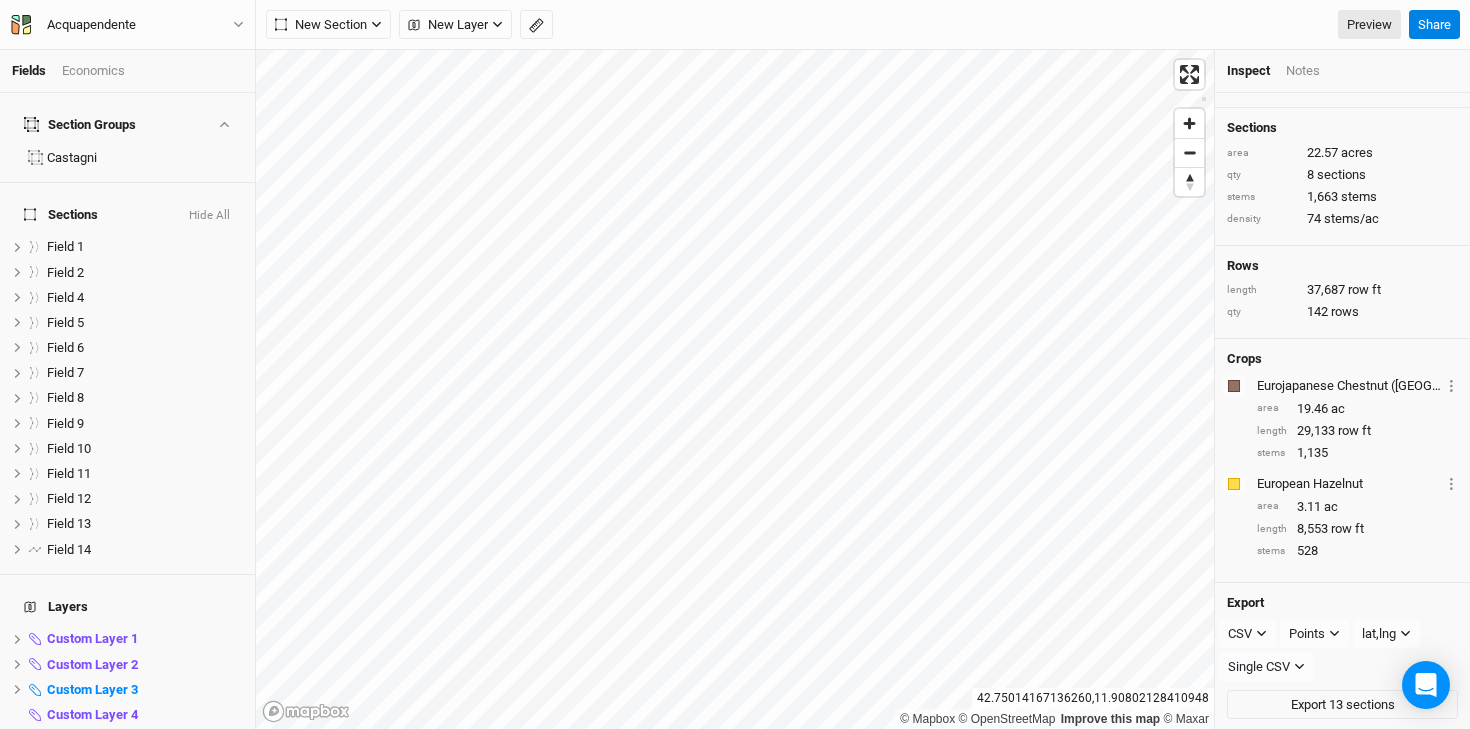 scroll, scrollTop: 0, scrollLeft: 0, axis: both 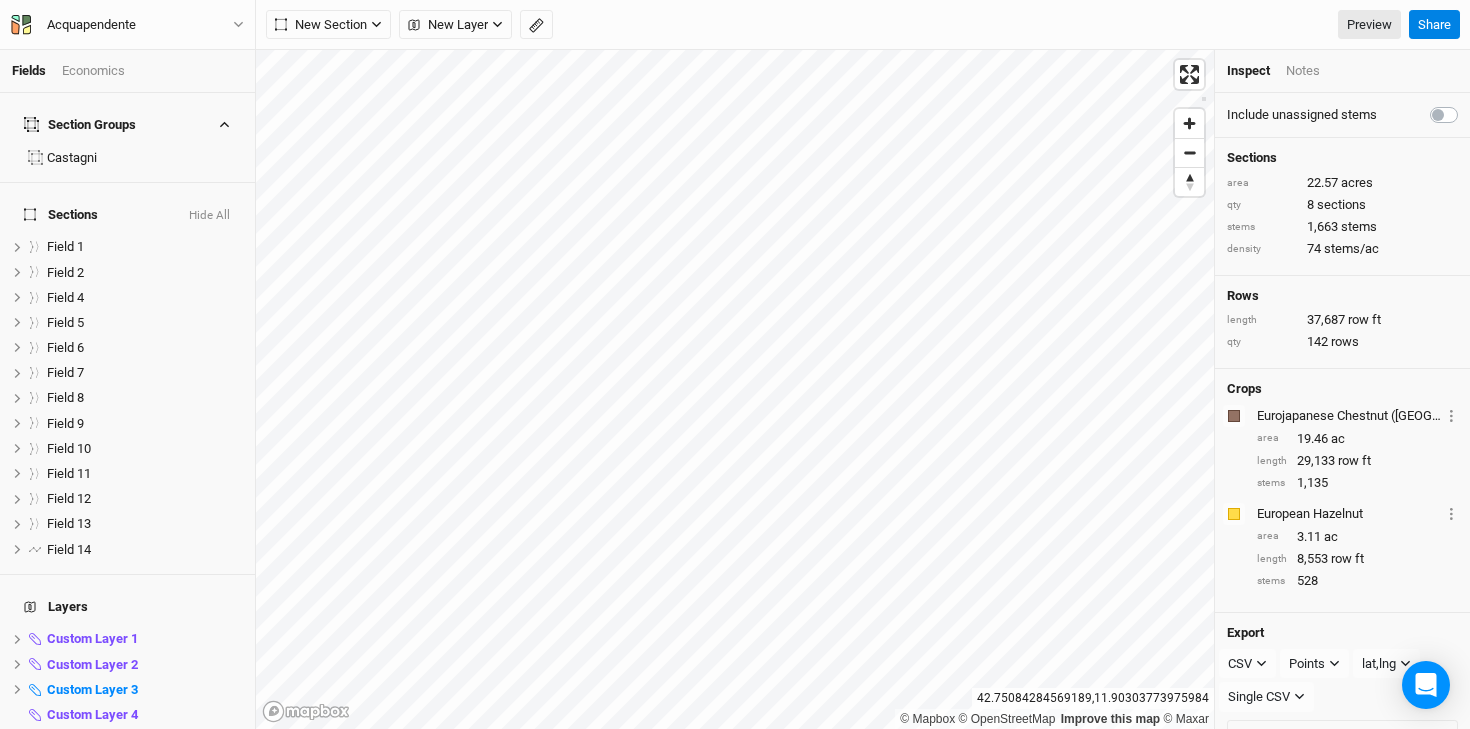 click 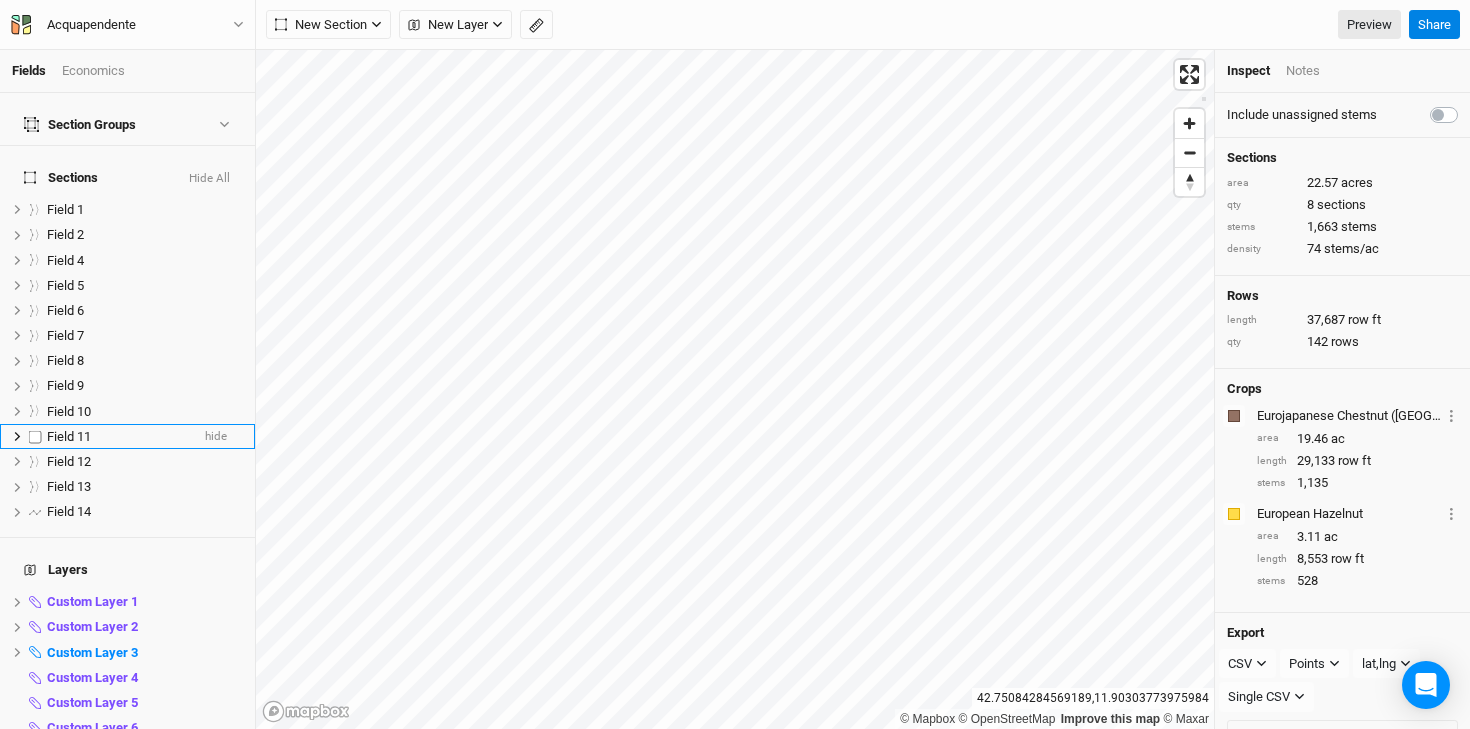 scroll, scrollTop: 213, scrollLeft: 0, axis: vertical 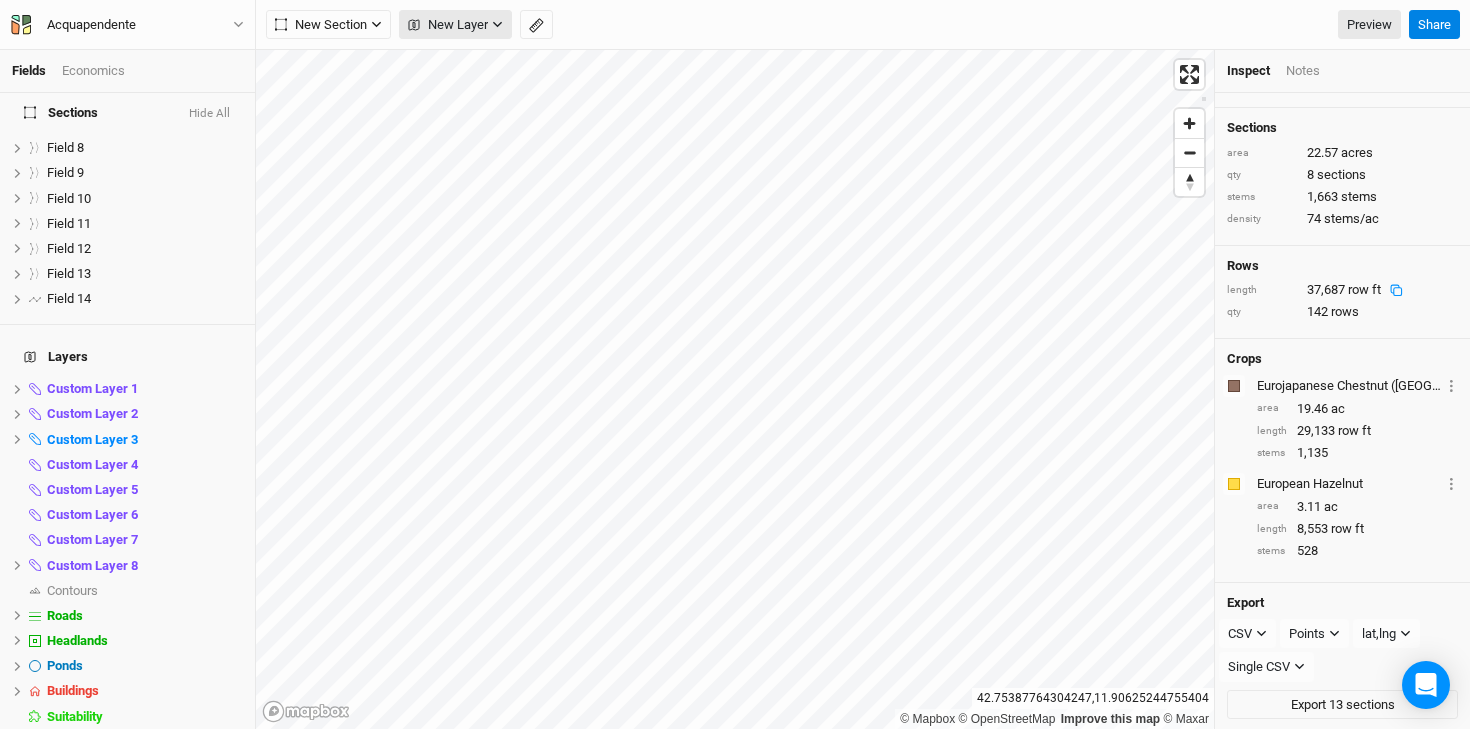 click on "New Layer" at bounding box center [448, 25] 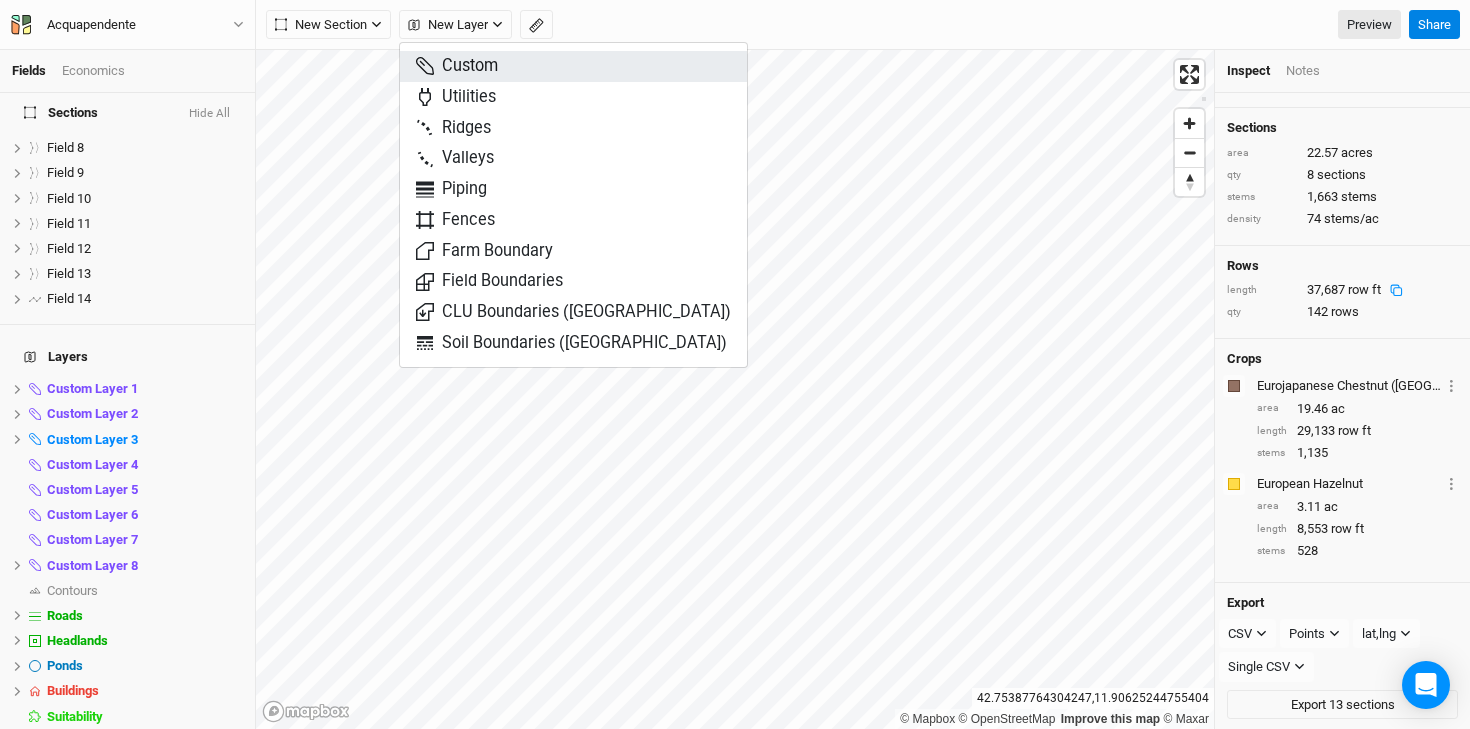 click on "Custom" at bounding box center (457, 66) 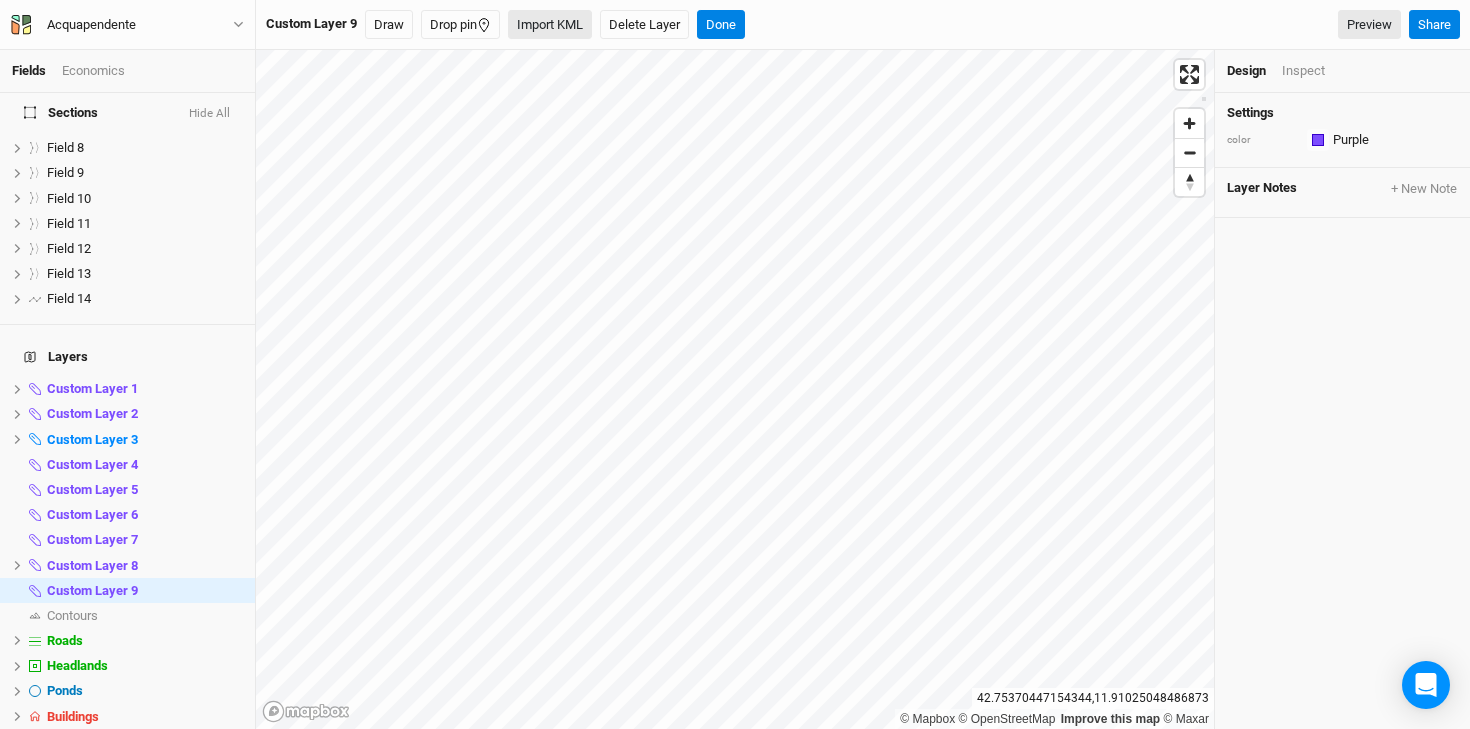click on "Import KML" at bounding box center (550, 25) 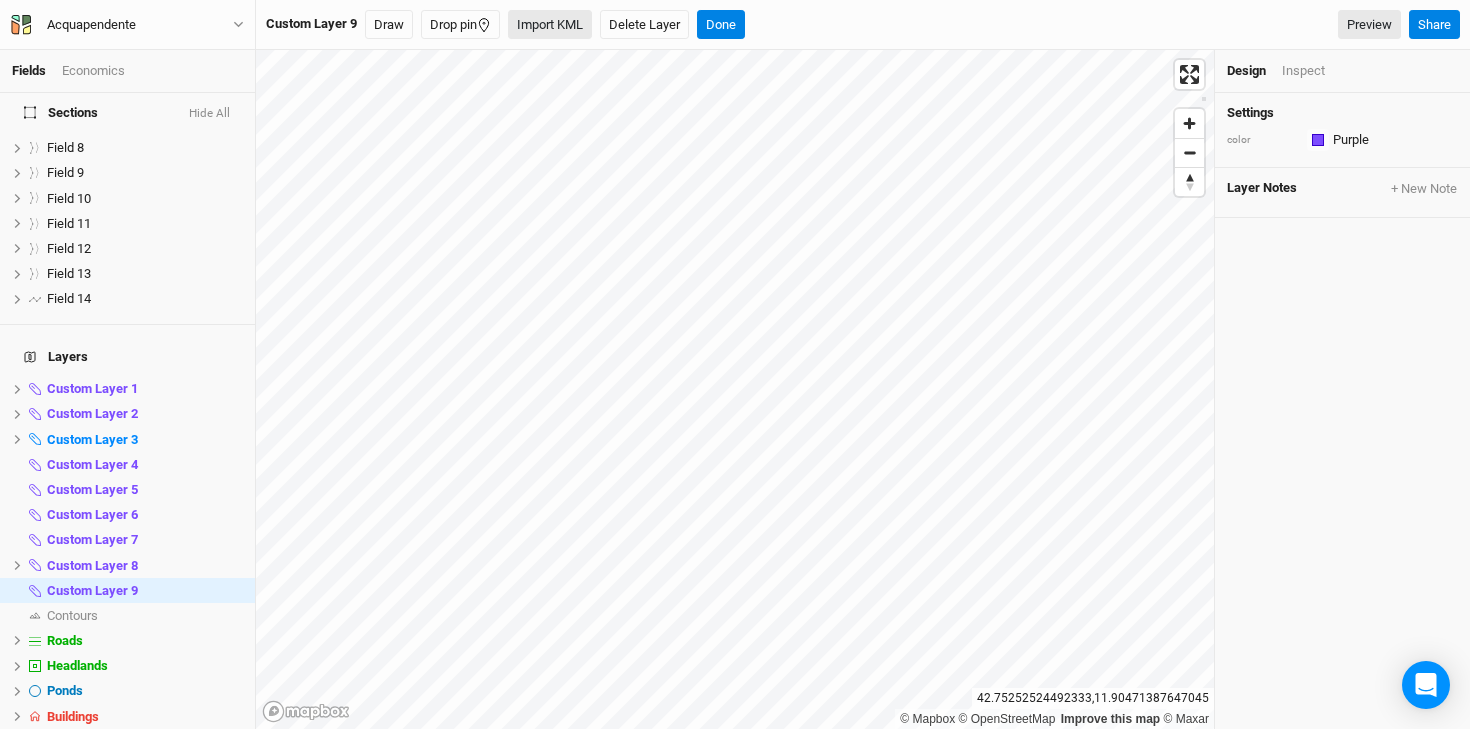 click on "Import KML" at bounding box center (550, 25) 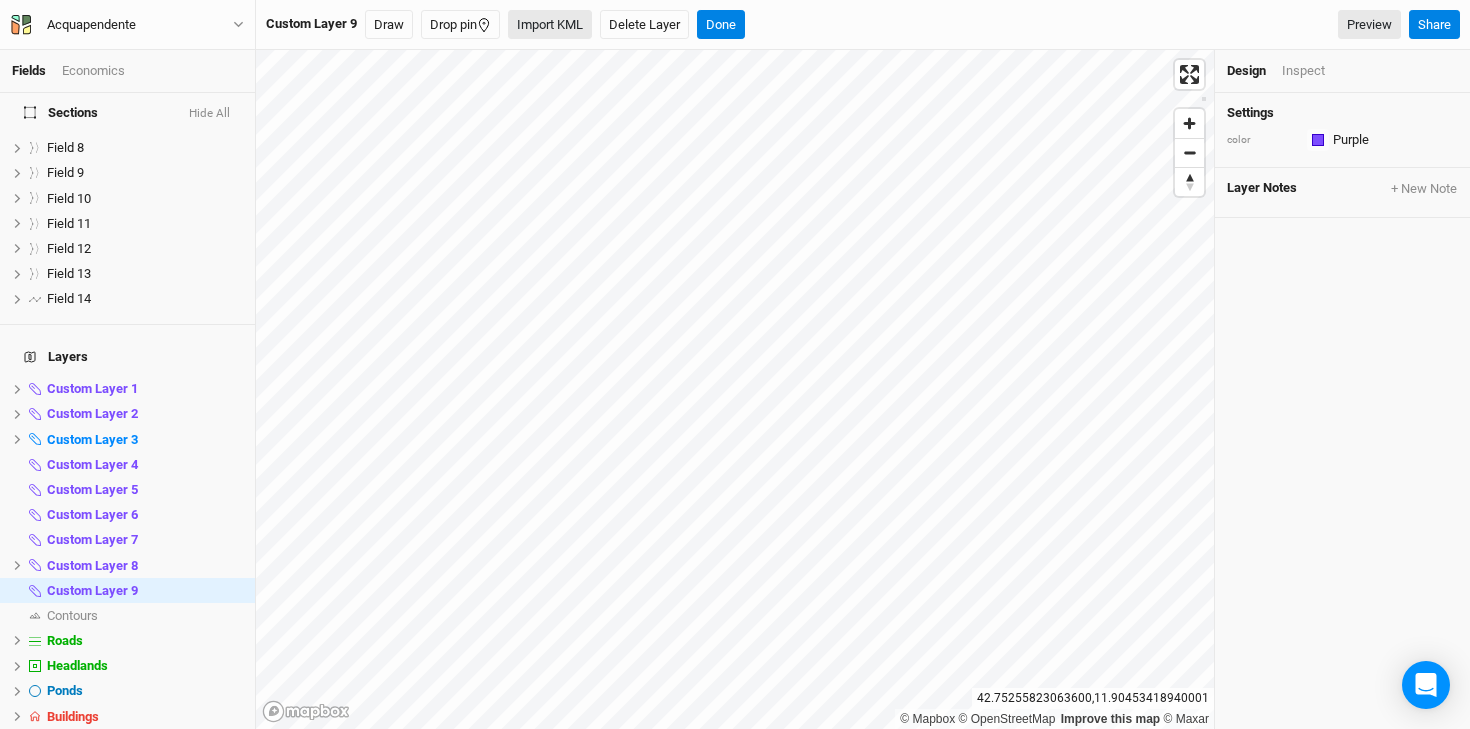 click on "Import KML" at bounding box center (550, 25) 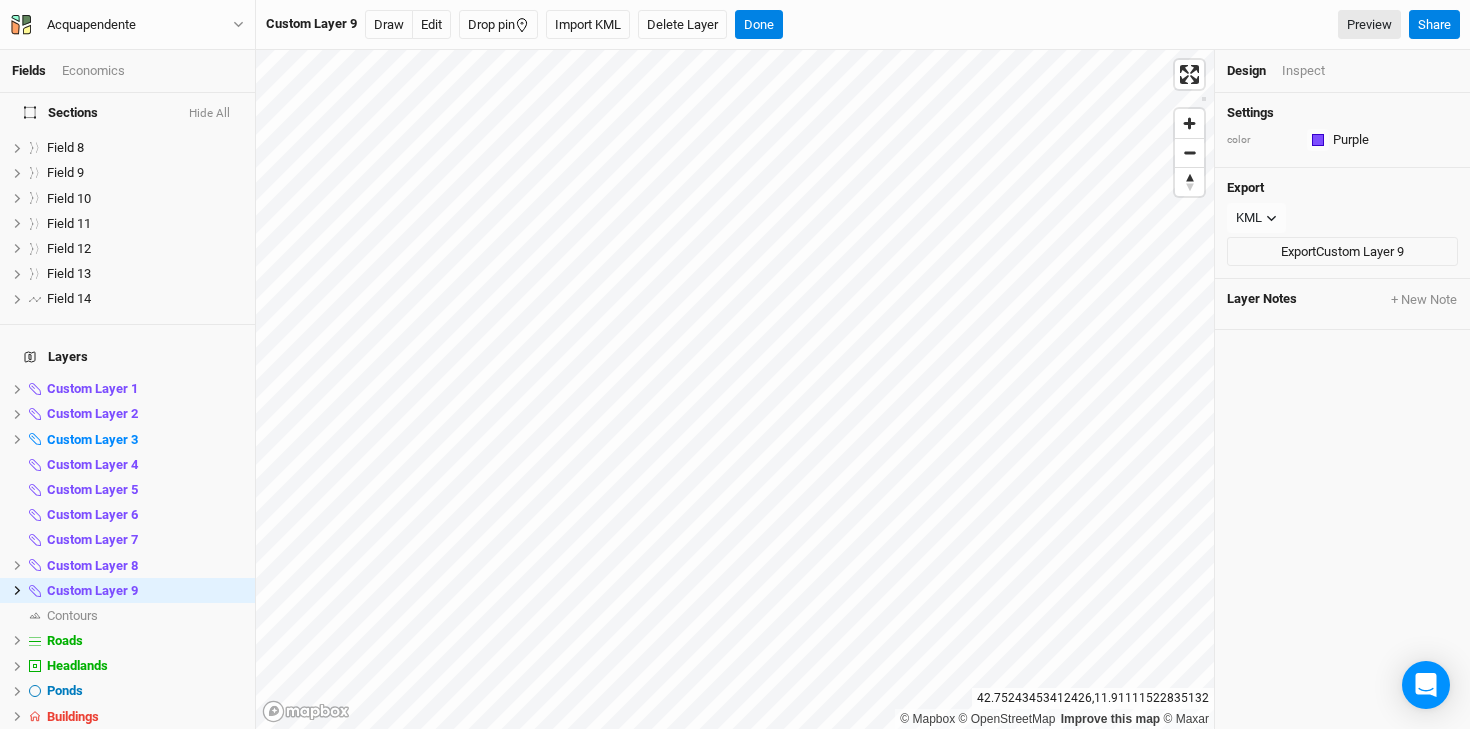 click on "Purple" at bounding box center (1351, 140) 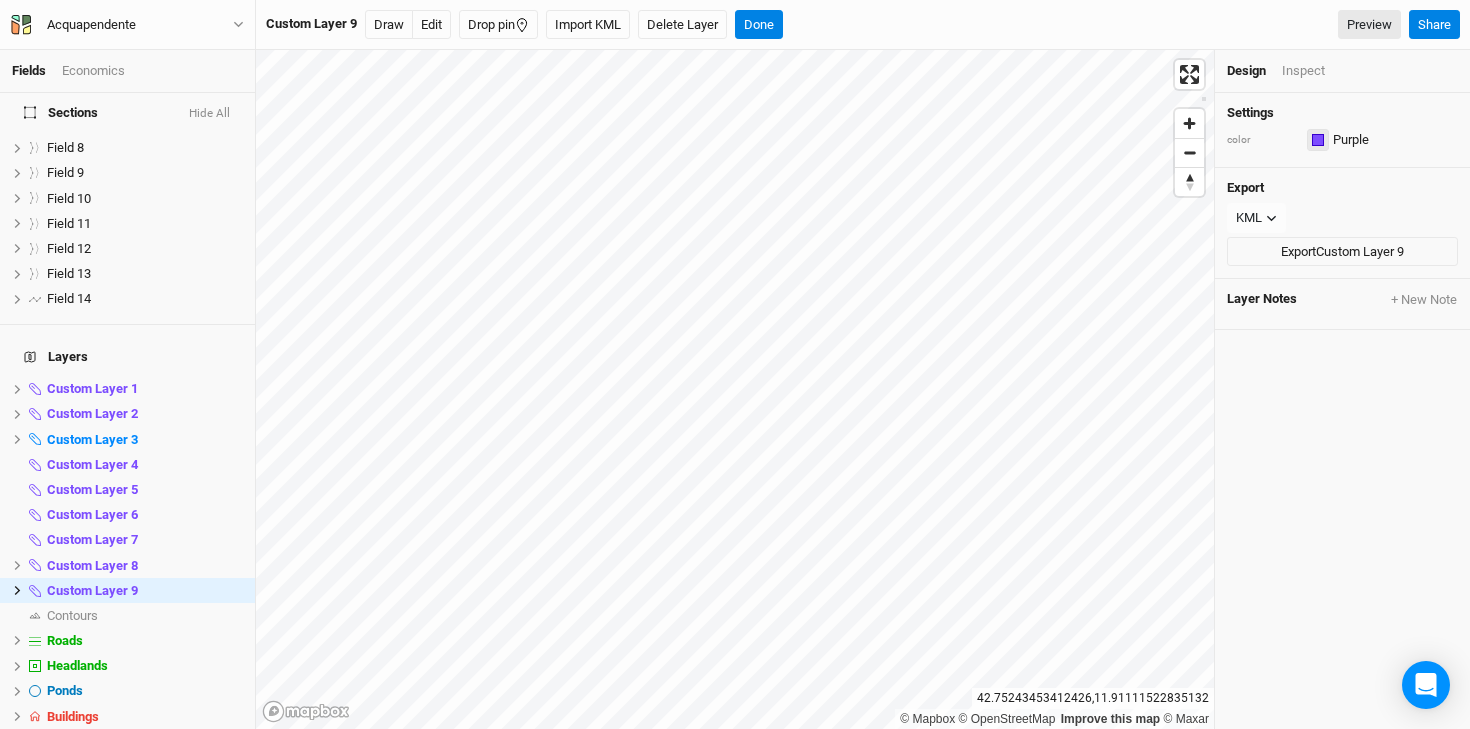 click at bounding box center (1318, 140) 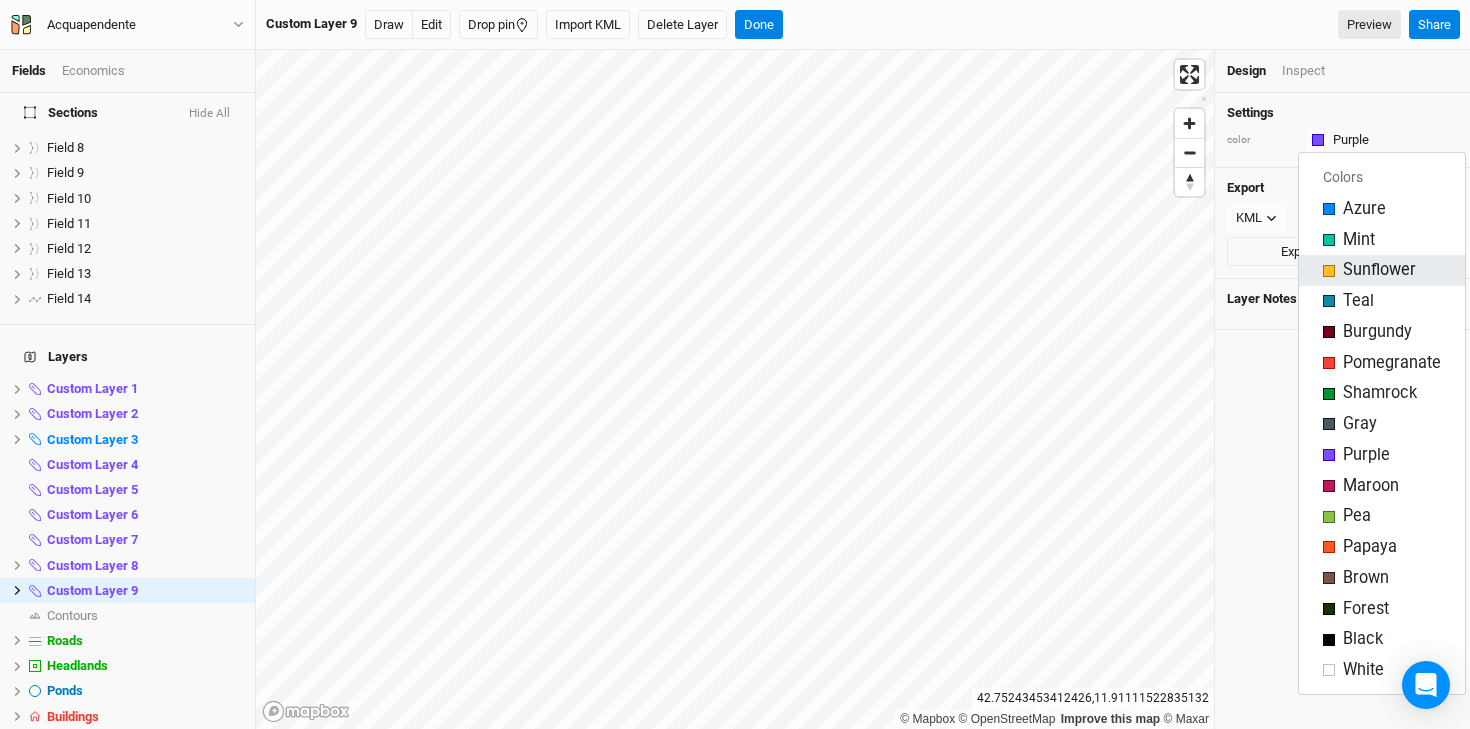 click at bounding box center (1329, 271) 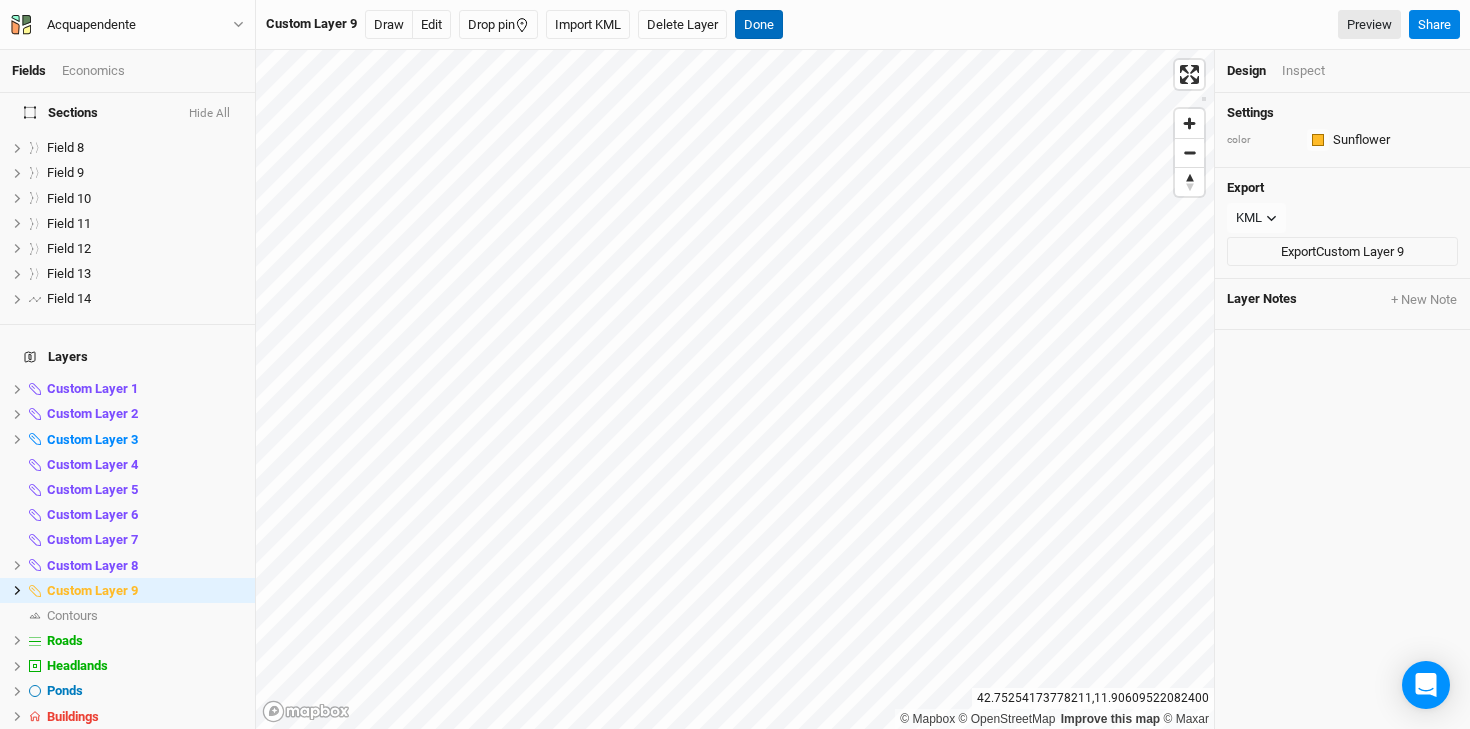 click on "Done" at bounding box center (759, 25) 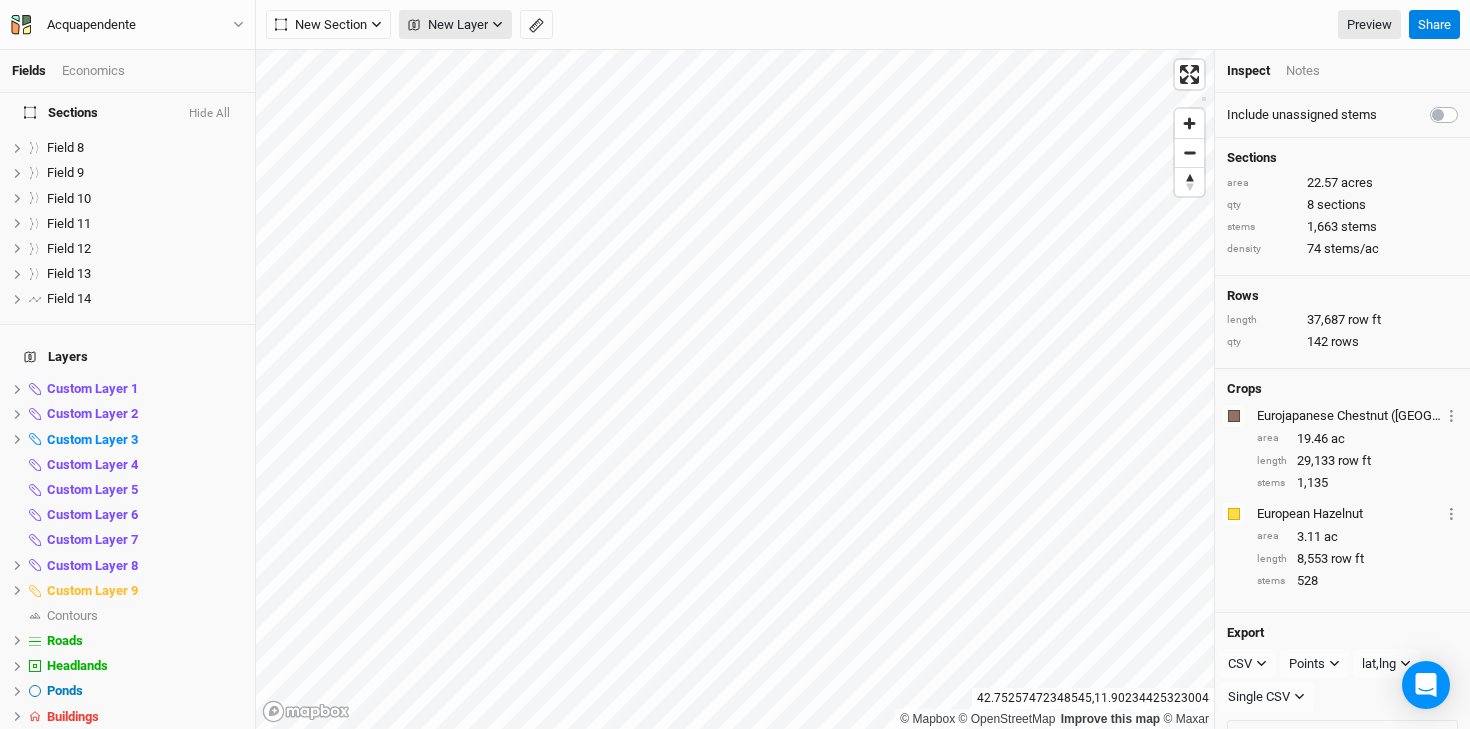 click on "New Layer" at bounding box center (448, 25) 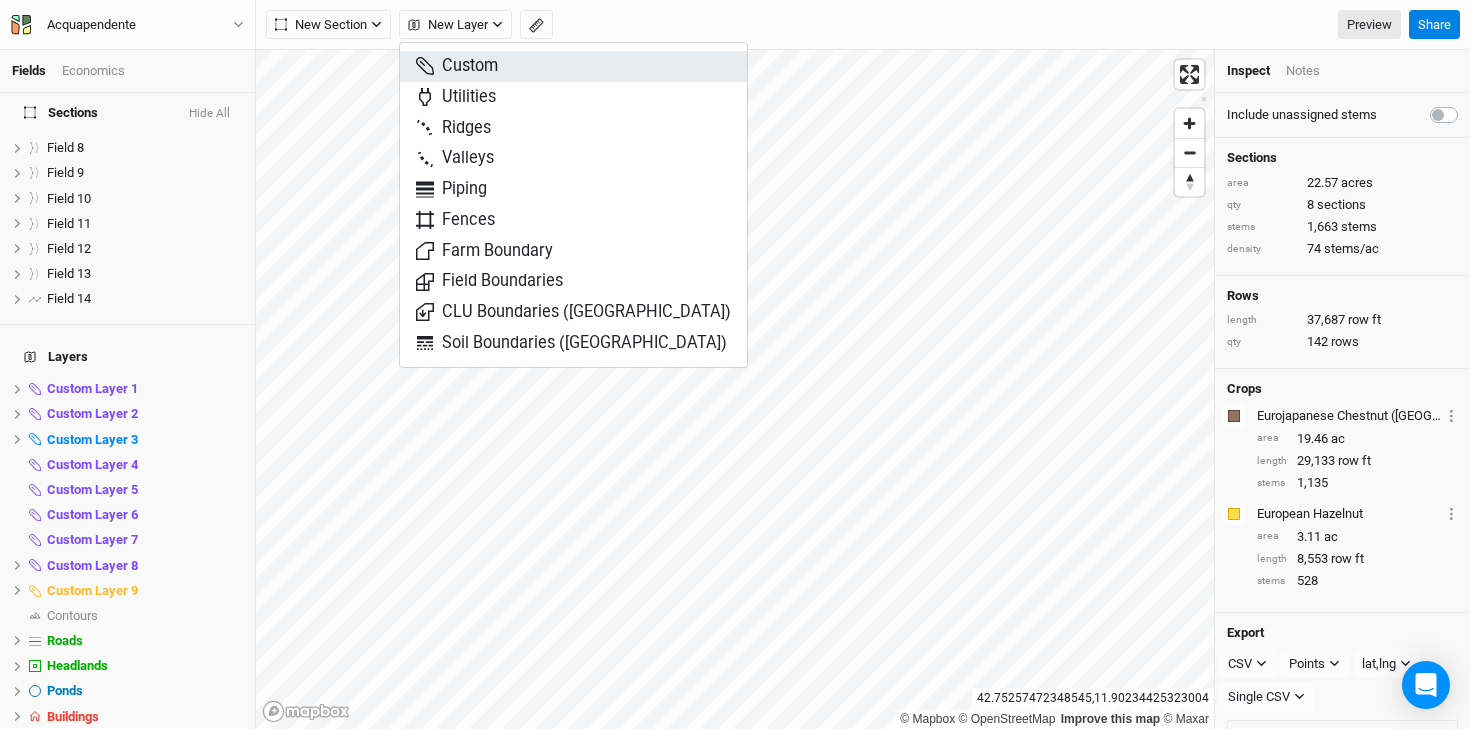 click on "Custom" at bounding box center (457, 66) 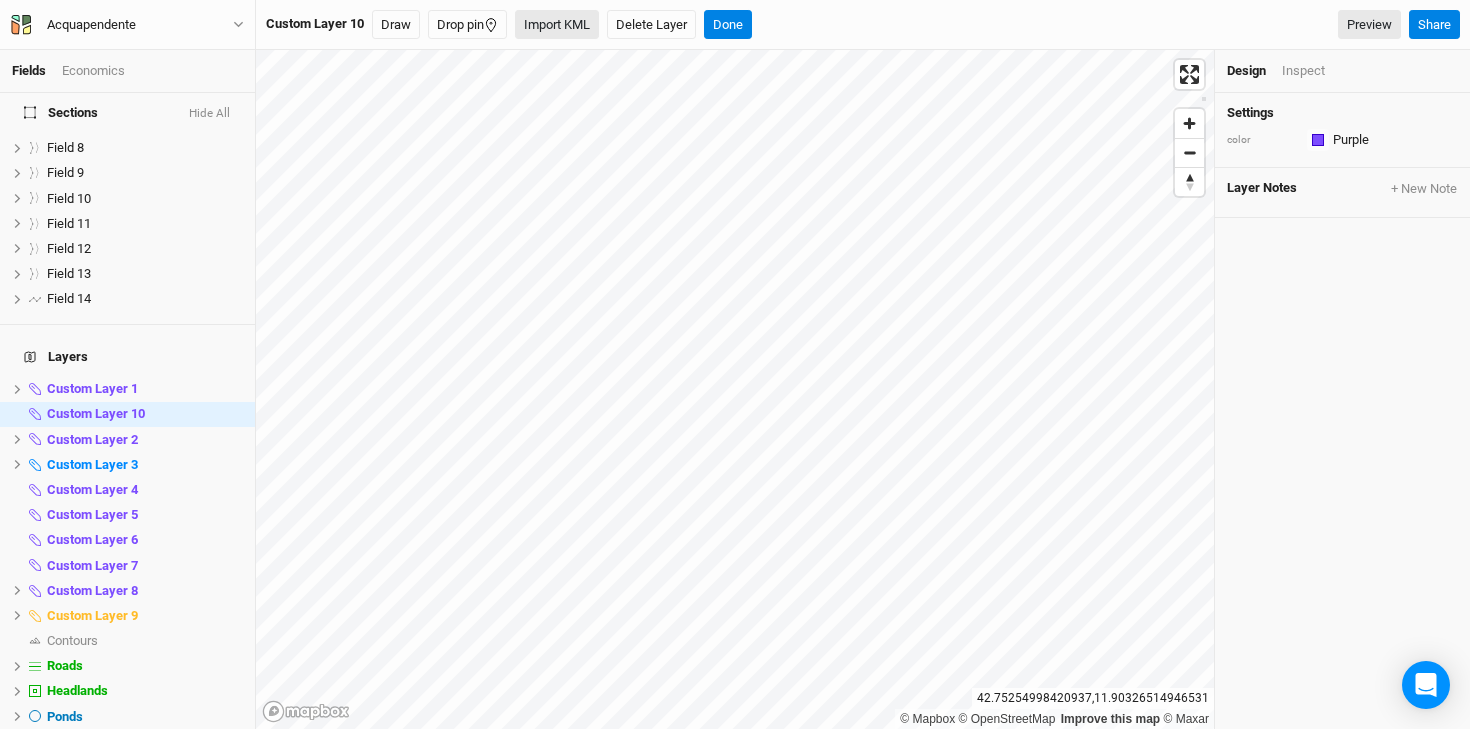 click on "Import KML" at bounding box center [557, 25] 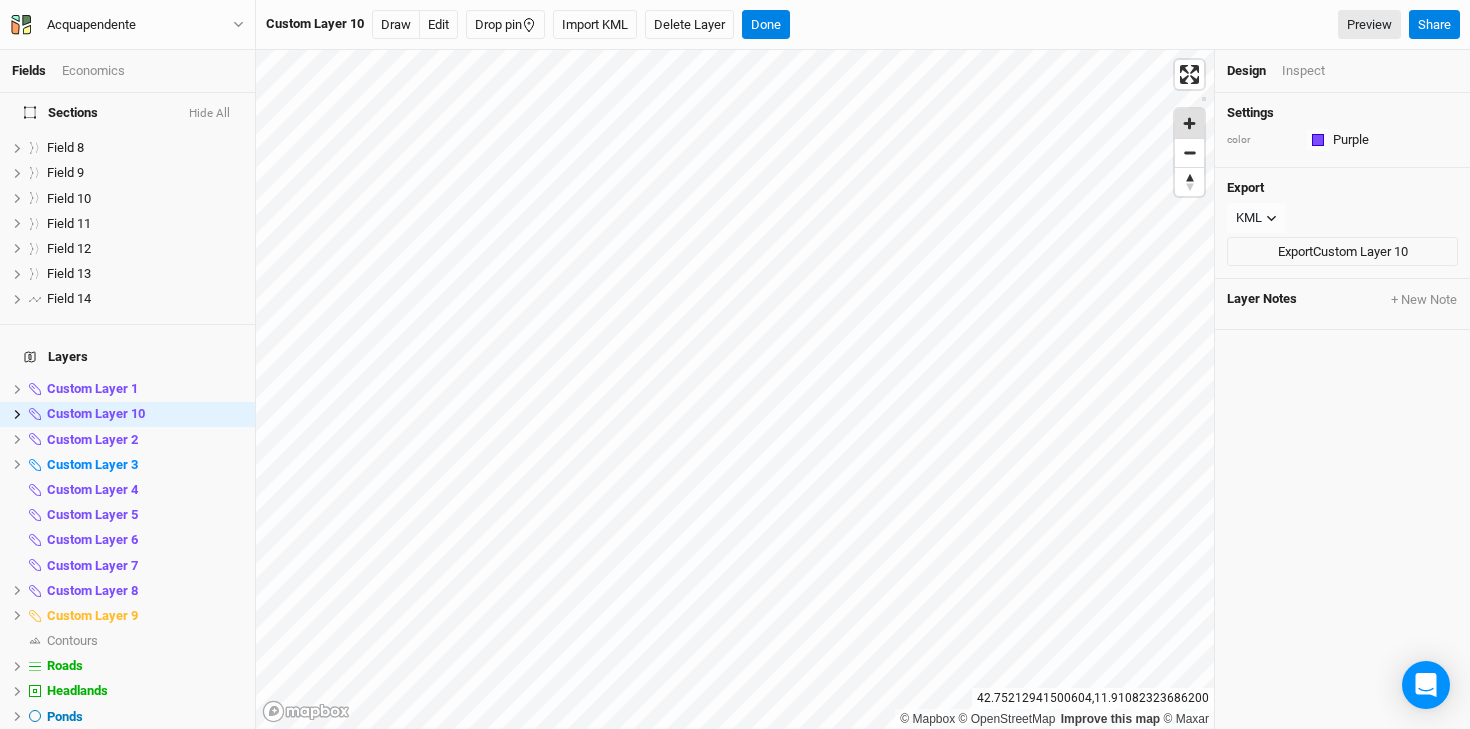 click at bounding box center (1189, 123) 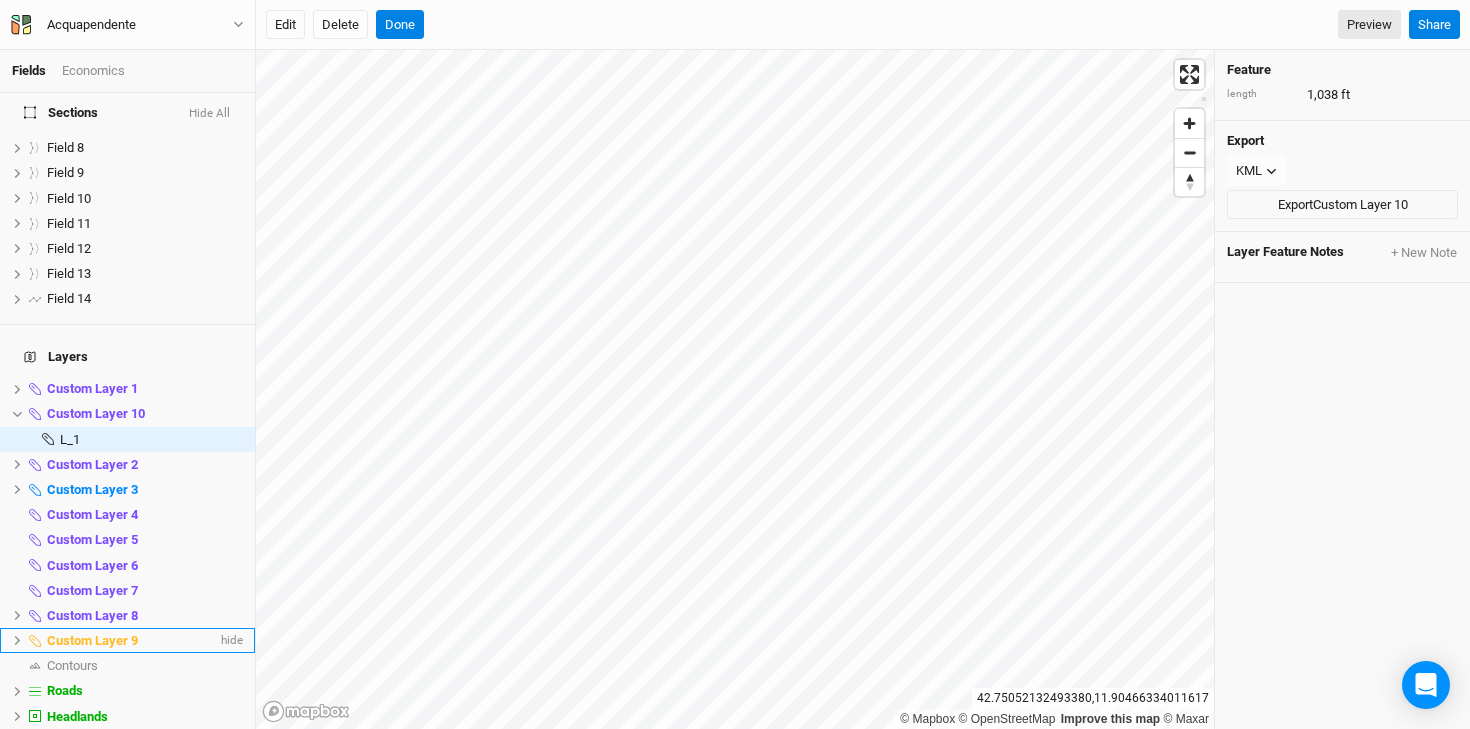 click on "Custom Layer 9" at bounding box center [92, 640] 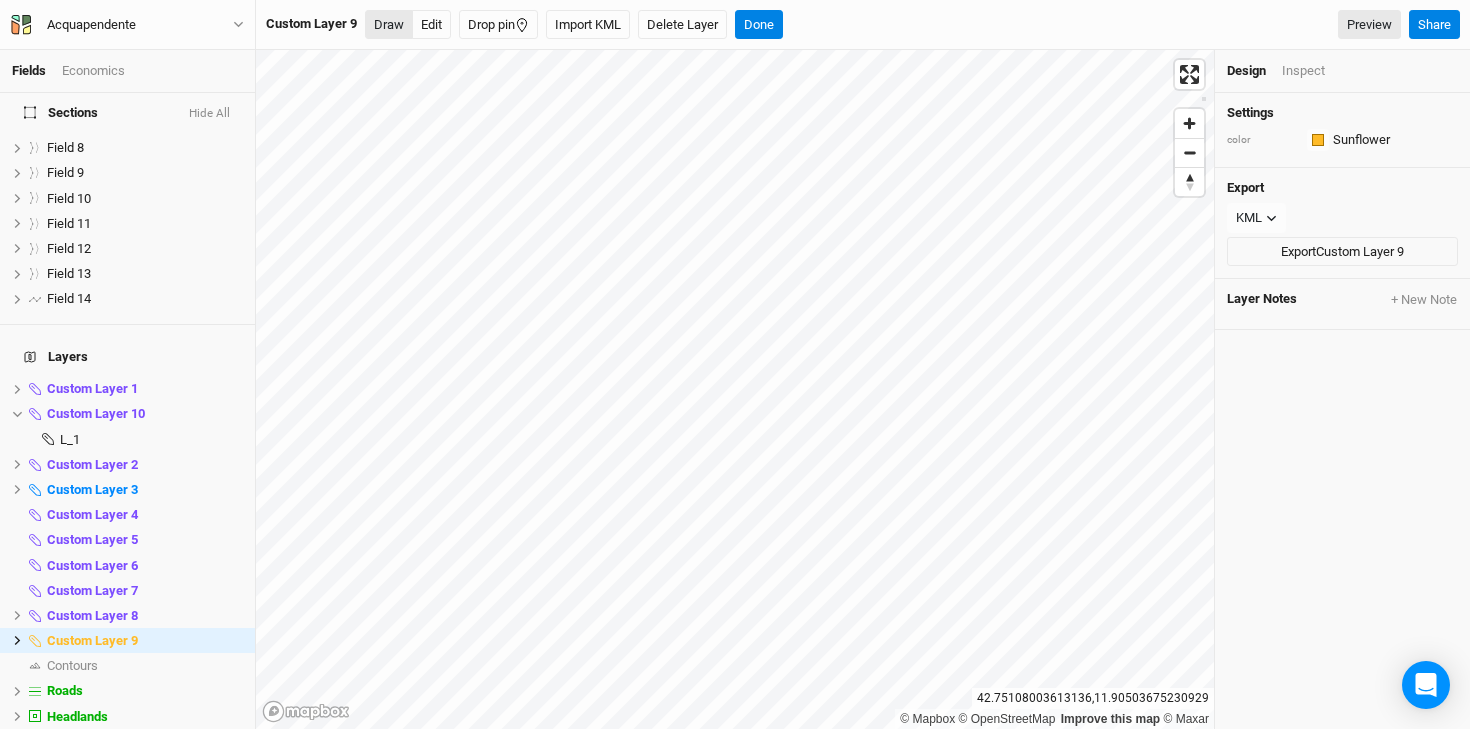 click on "Draw" at bounding box center (389, 25) 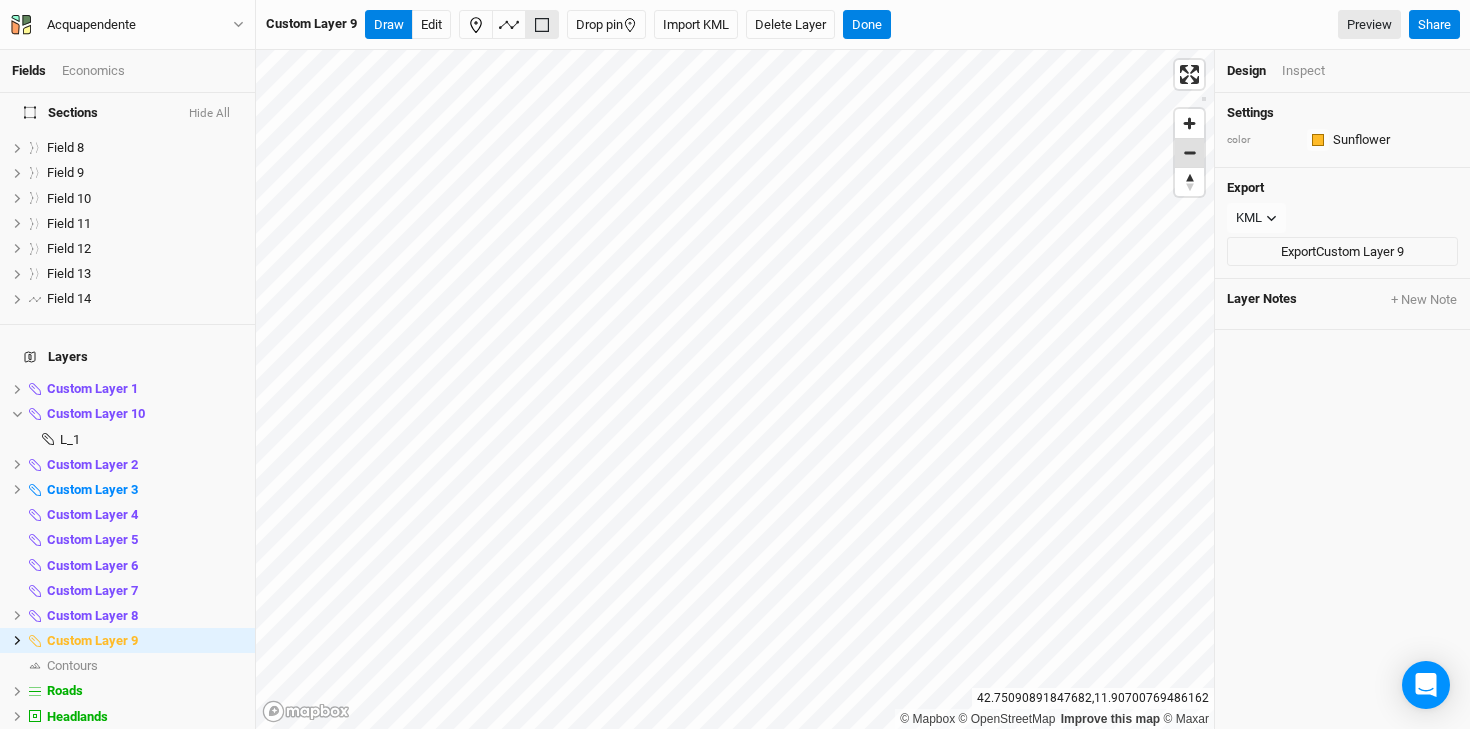 click at bounding box center [1189, 153] 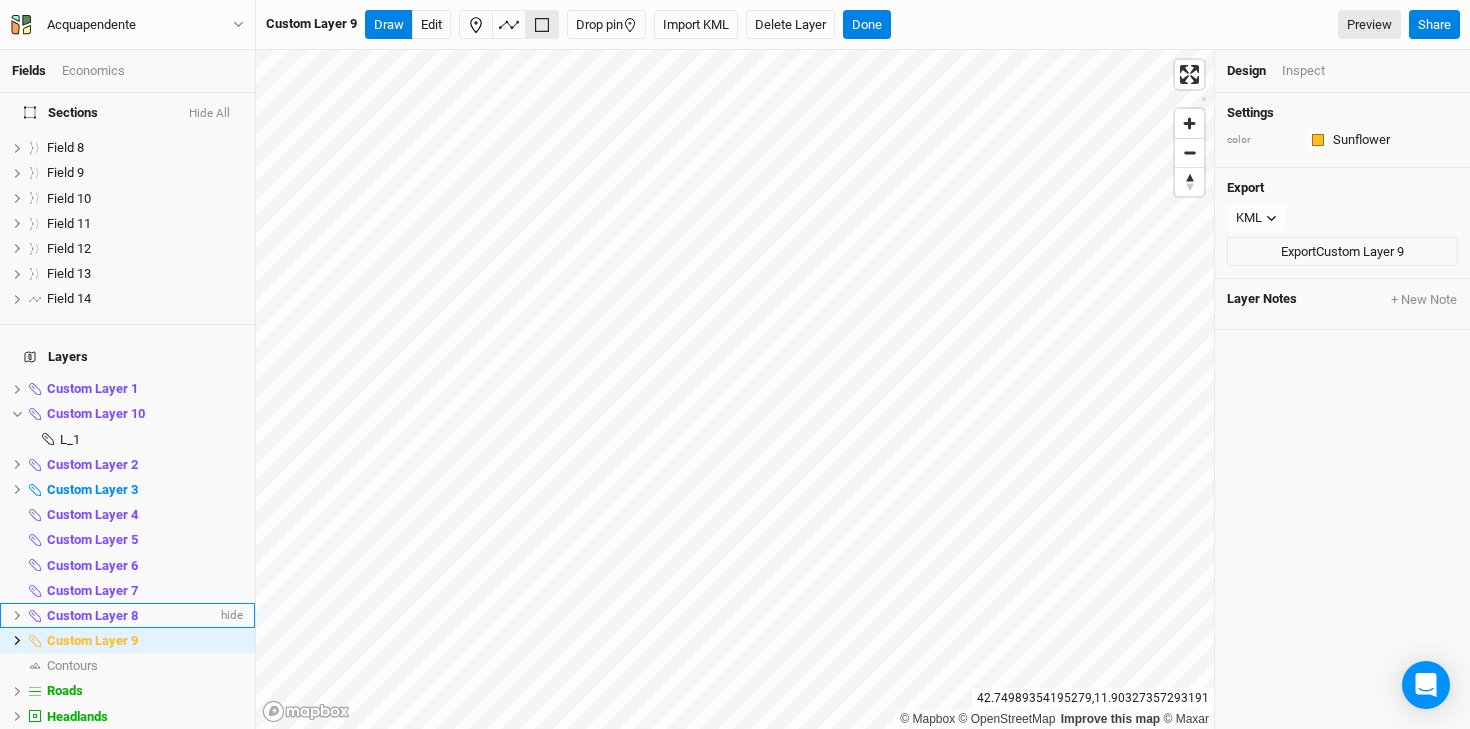 click on "Custom Layer 8 hide" at bounding box center (127, 615) 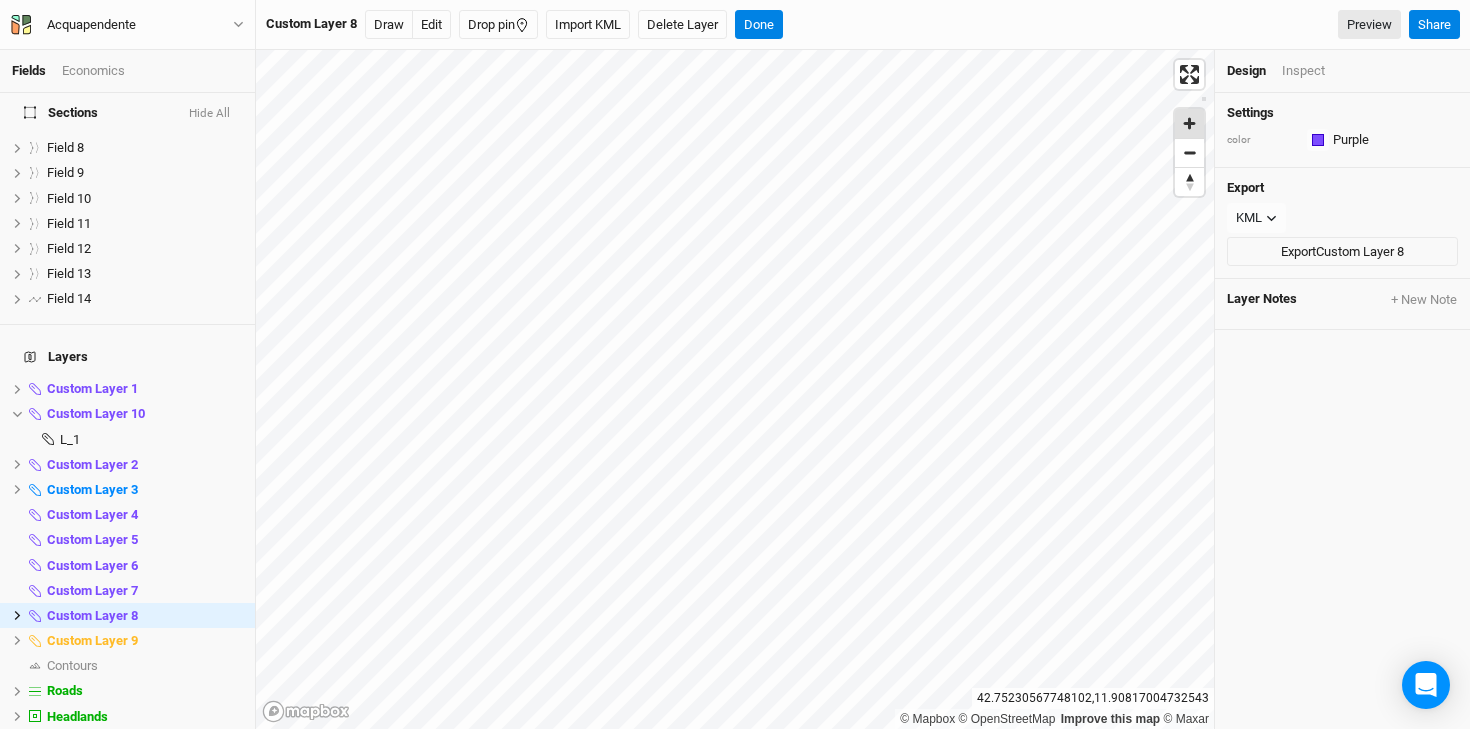 click at bounding box center (1189, 123) 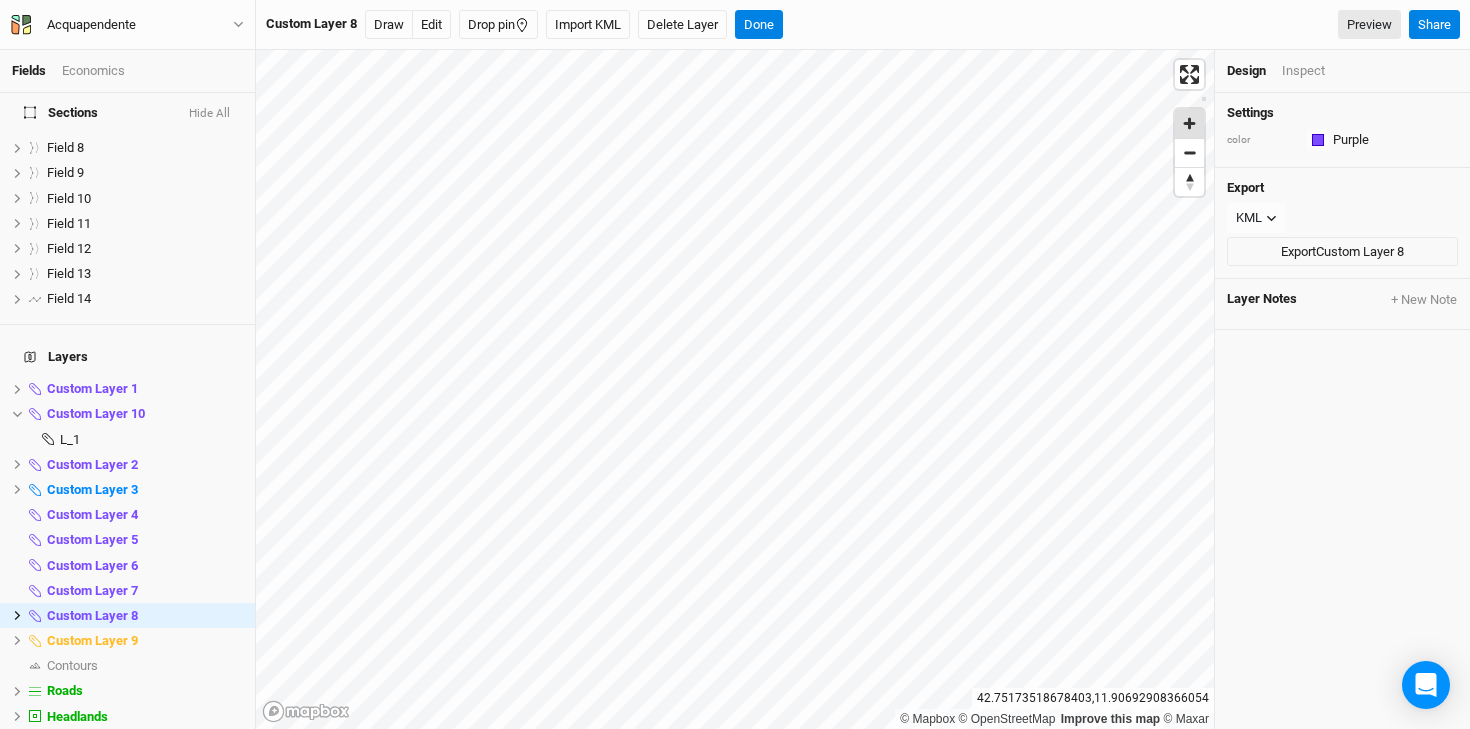 click at bounding box center (1189, 123) 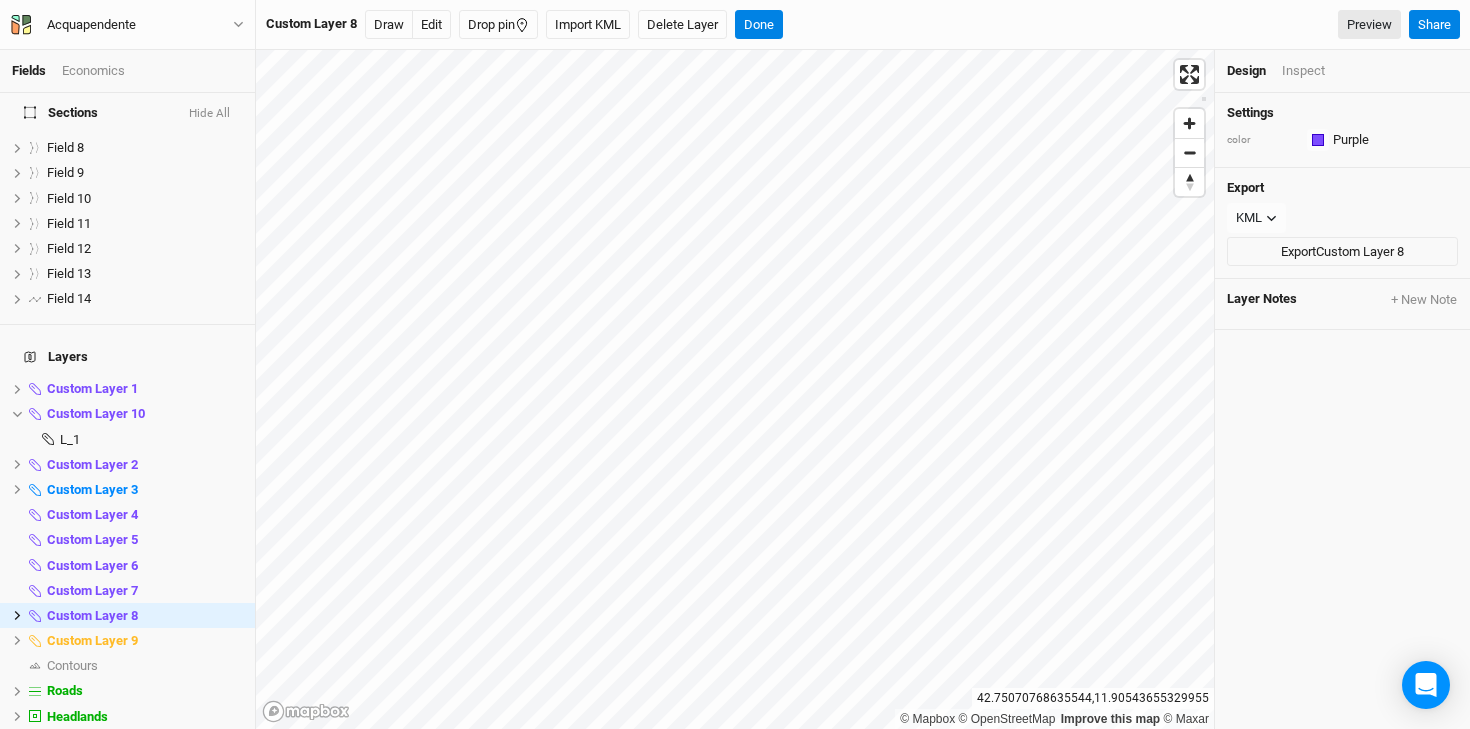 click on "Fields Economics Section Groups Sections Hide All Field 1 hide Field 2 hide Field 4 hide Field 5 hide Field 6 hide Field 7 hide Field 8 hide Field 9 hide Field 10 hide Field 11 hide Field 12 hide Field 13 hide Field 14 hide Layers Custom Layer 1 hide Custom Layer 10 hide L_1 hide Custom Layer 2 hide Custom Layer 3 hide Custom Layer 4 hide Custom Layer 5 hide Custom Layer 6 hide Custom Layer 7 hide Custom Layer 8 hide Custom Layer 9 hide Contours show Roads hide Headlands hide Ponds hide Buildings hide Suitability hide Base Layer Acquapendente Back Project Settings User settings Imperial Metric Keyboard Shortcuts Log out Custom Layer 8 Draw Edit Drop pin  Import KML Delete Layer Done Preview Share © Mapbox   © OpenStreetMap   Improve this map   © Maxar [GEOGRAPHIC_DATA] Design Inspect Settings color Purple Colors Azure Mint Sunflower Teal Burgundy Pomegranate Shamrock Gray Purple Maroon Pea Papaya Brown Forest Black White Export KML JSON KML Export  Custom Layer 8" at bounding box center [735, 364] 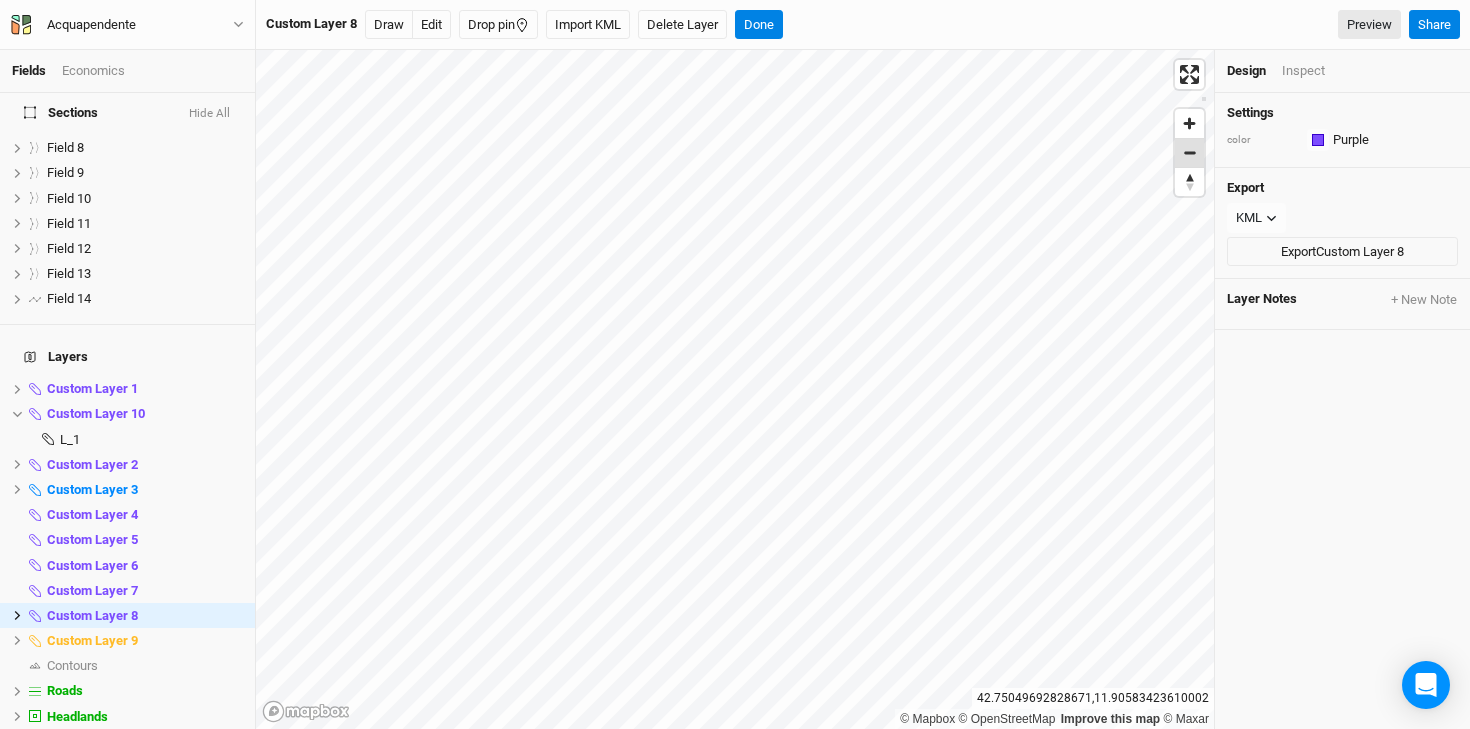 click at bounding box center (1189, 153) 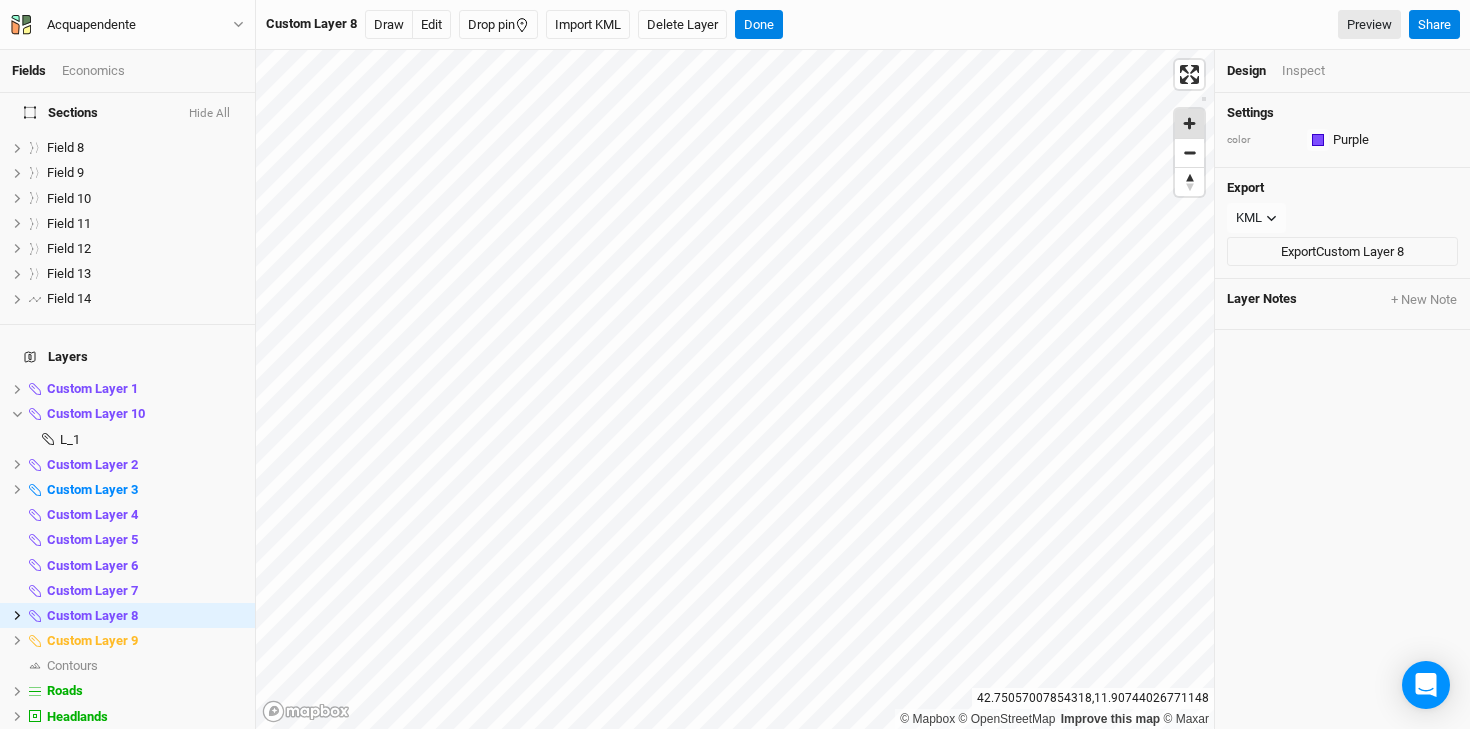 click at bounding box center [1189, 123] 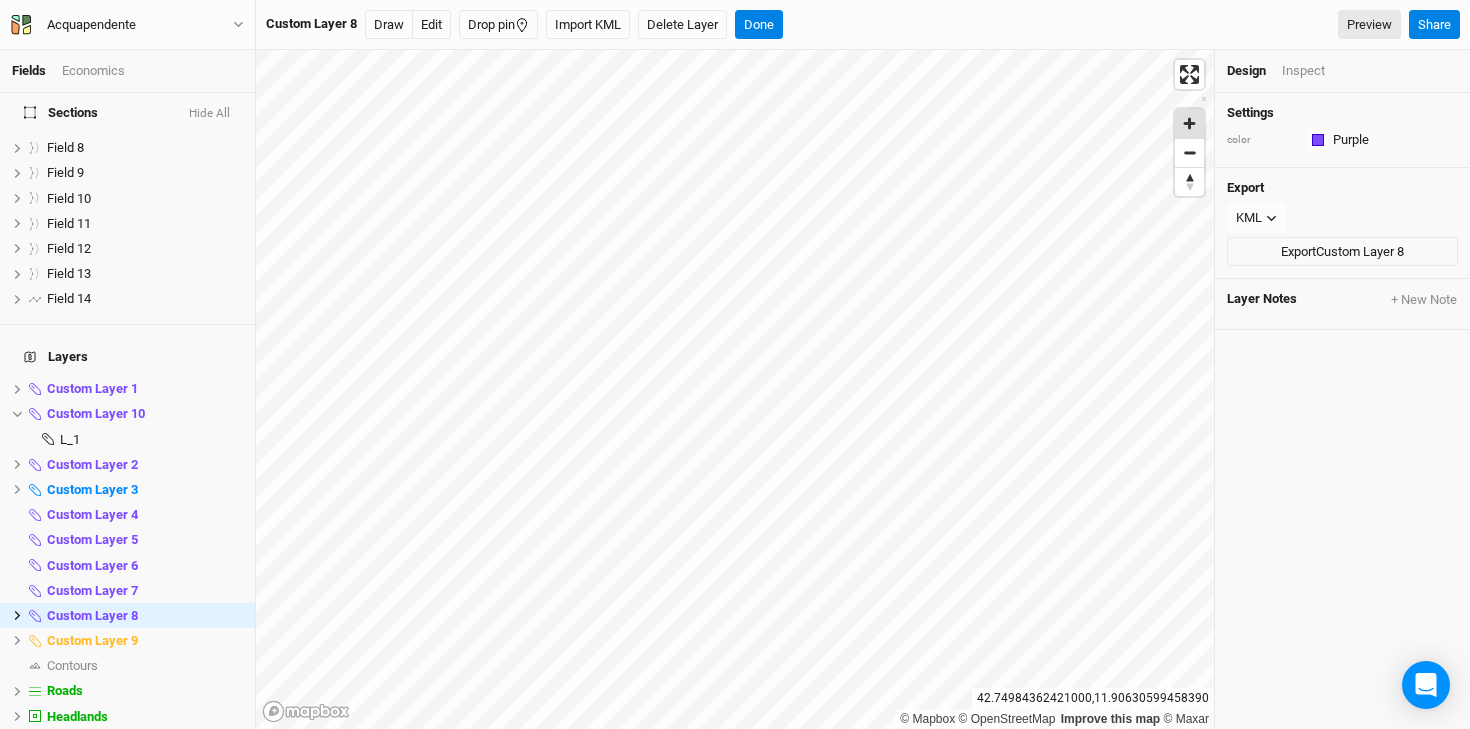 click at bounding box center (1189, 123) 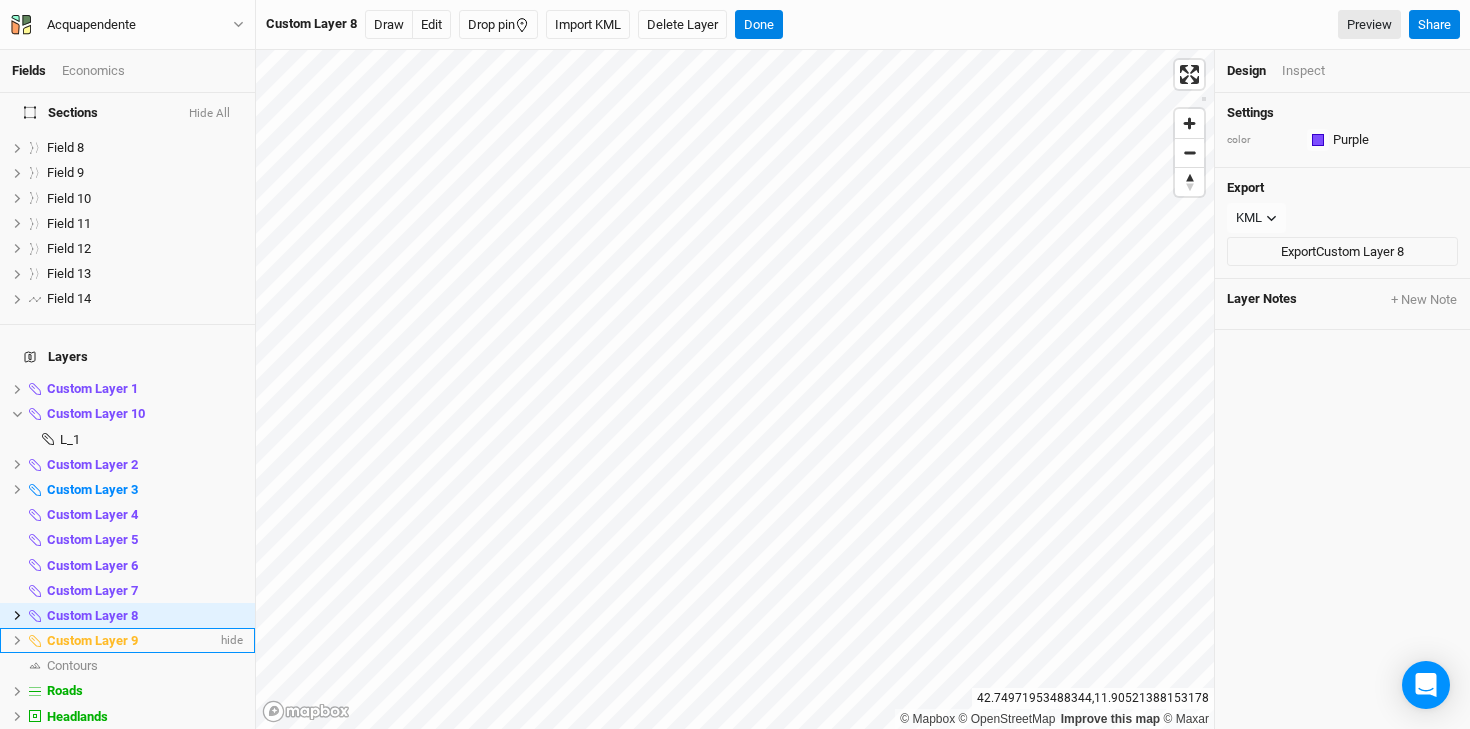 click on "Custom Layer 9" at bounding box center (92, 640) 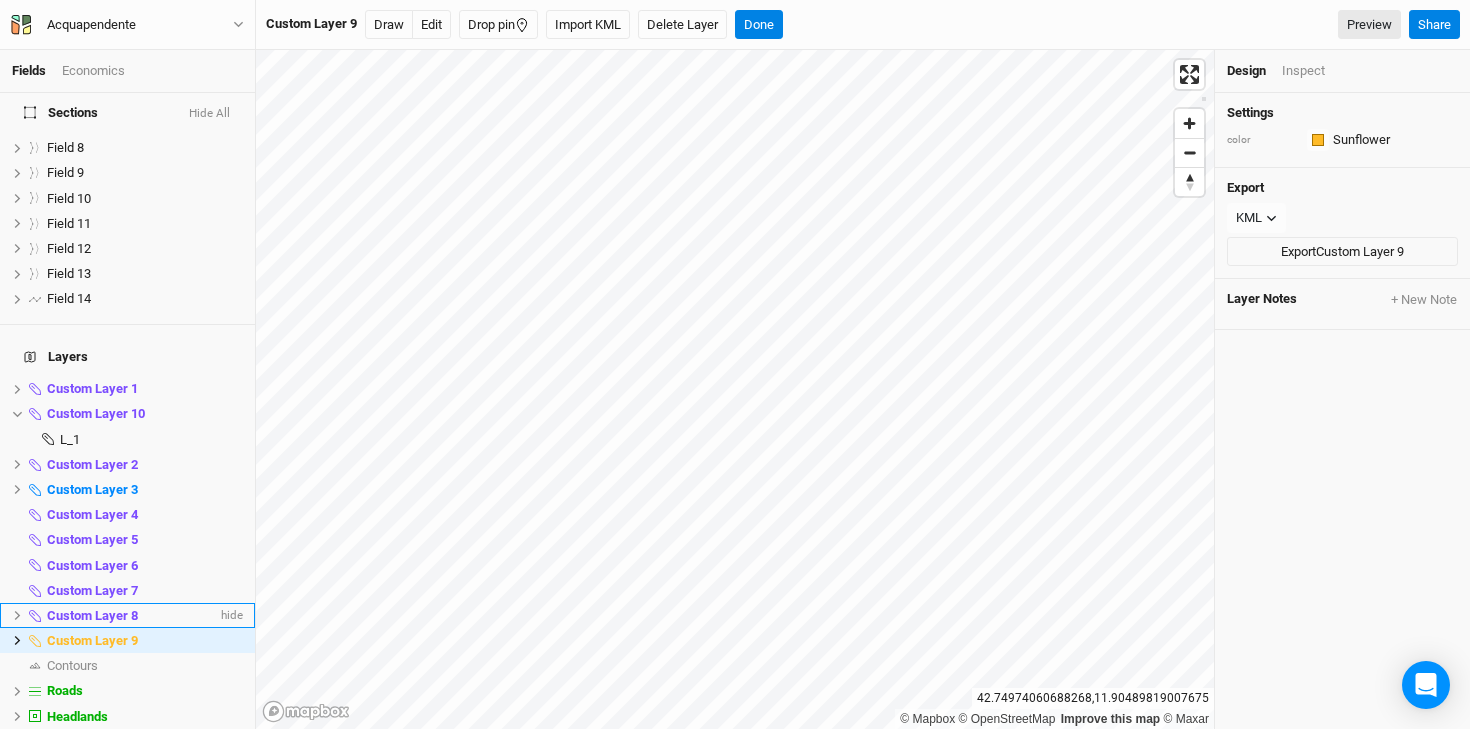 click on "Custom Layer 8" at bounding box center [92, 615] 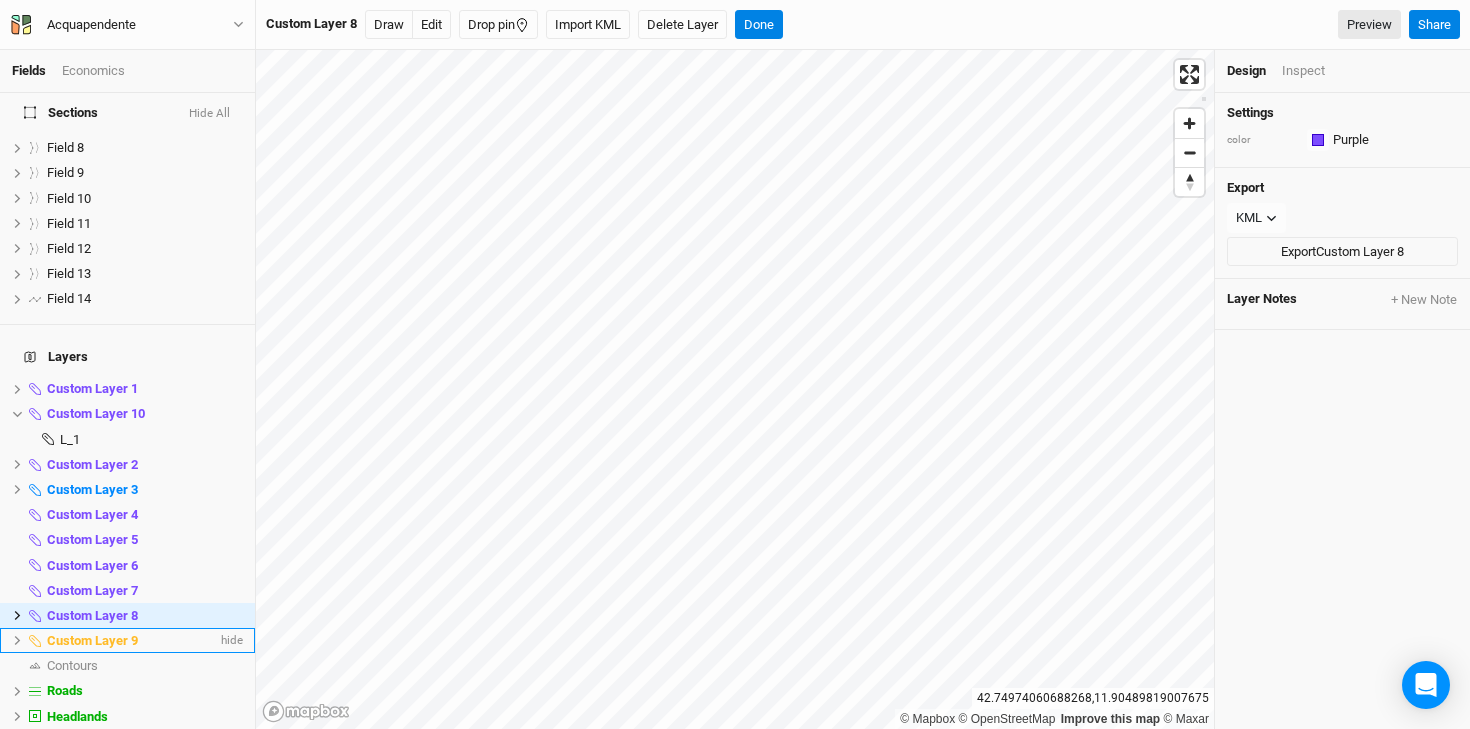 click on "Custom Layer 9" at bounding box center [92, 640] 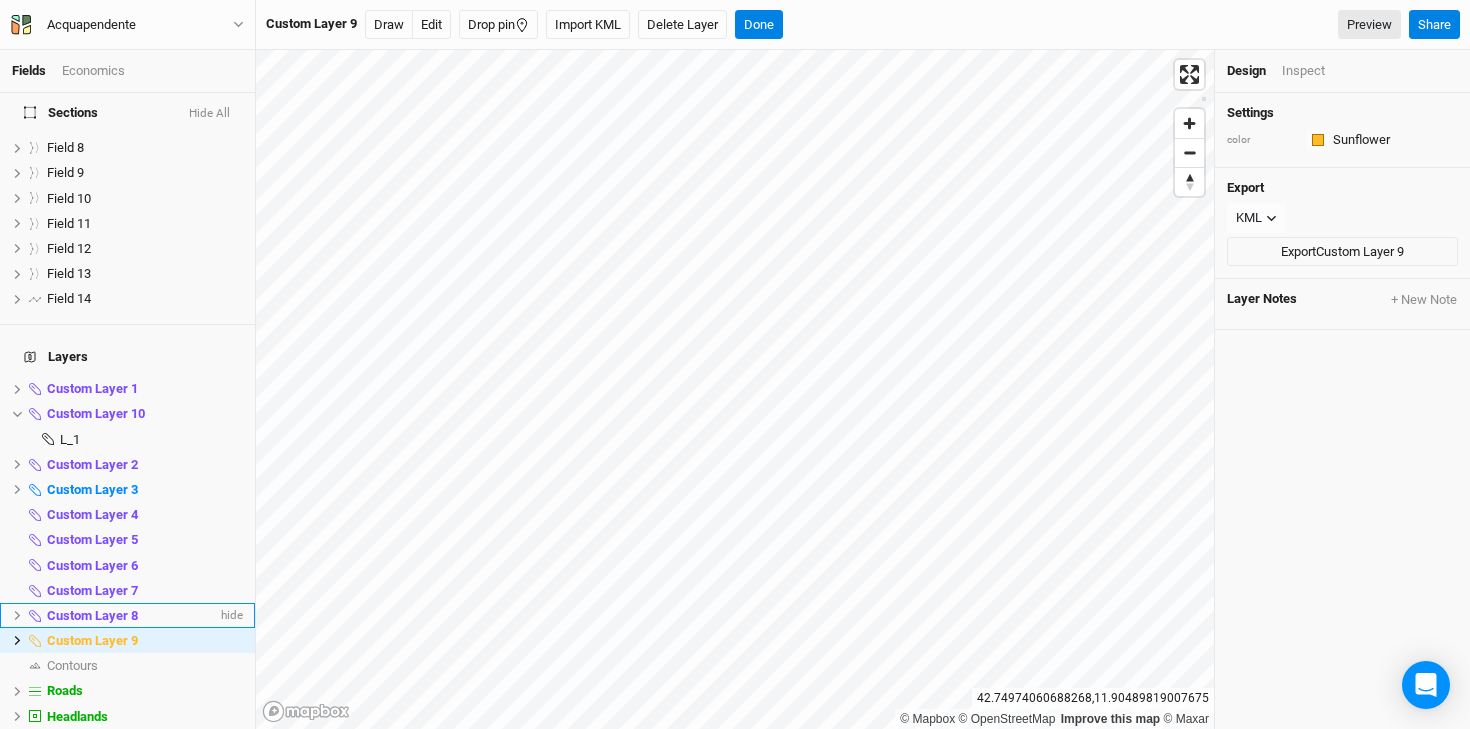 click on "Custom Layer 8" at bounding box center (92, 615) 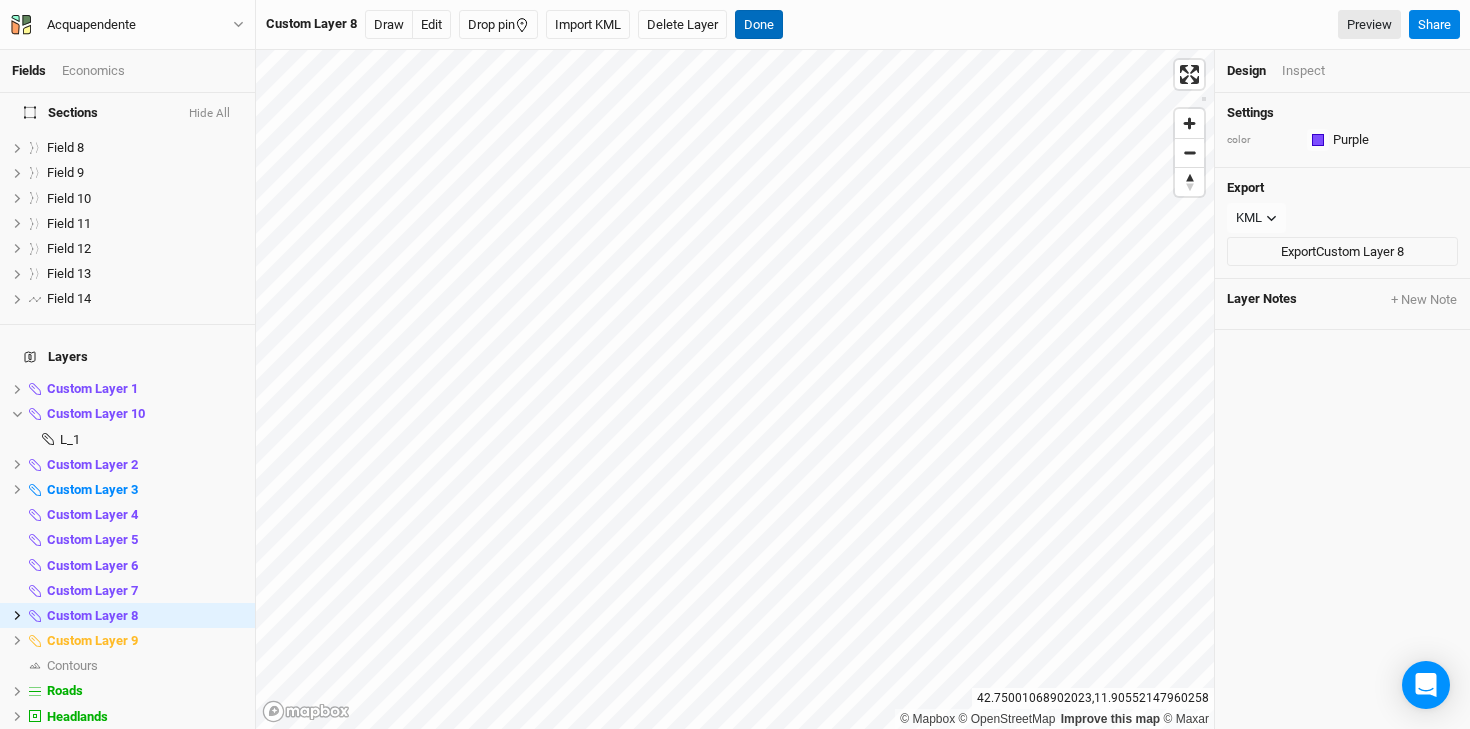 click on "Done" at bounding box center [759, 25] 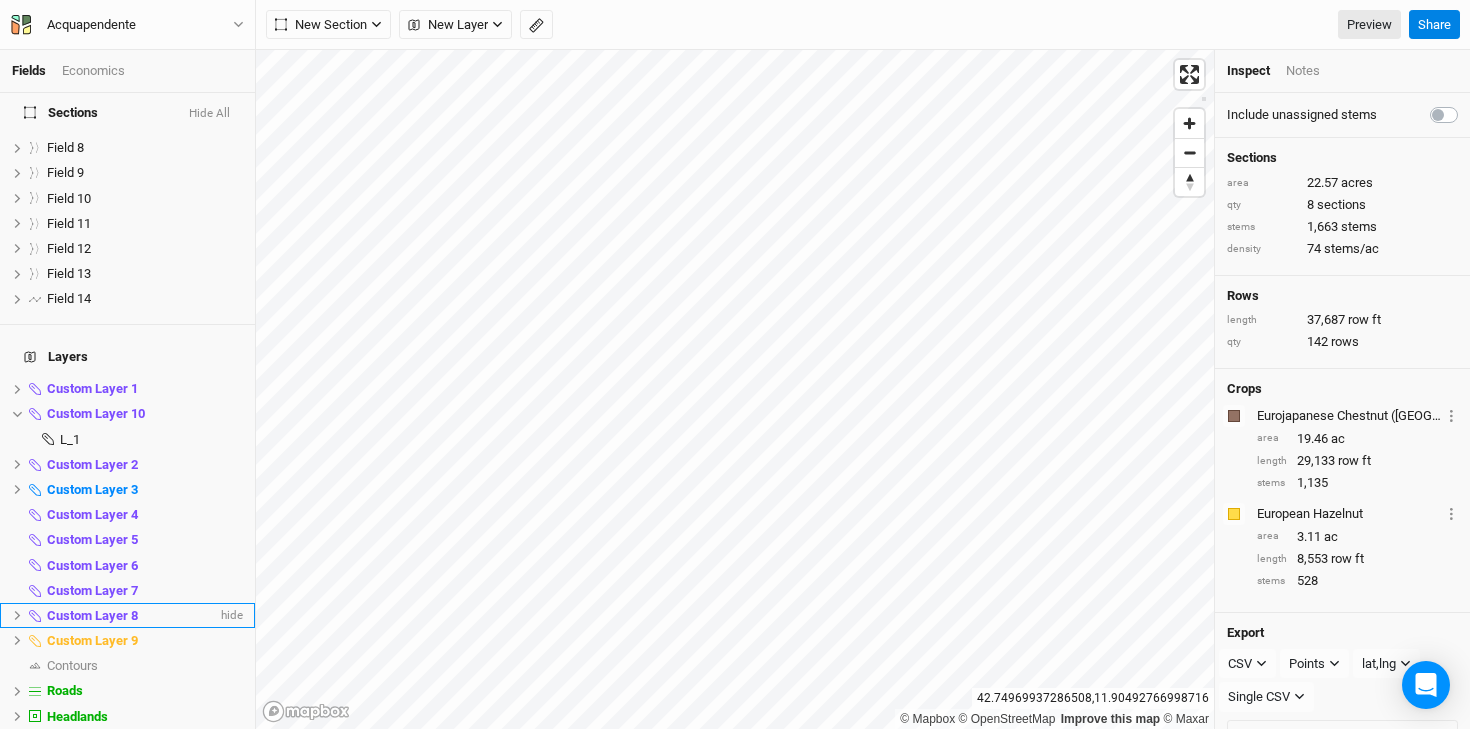 click on "Custom Layer 8" at bounding box center [92, 615] 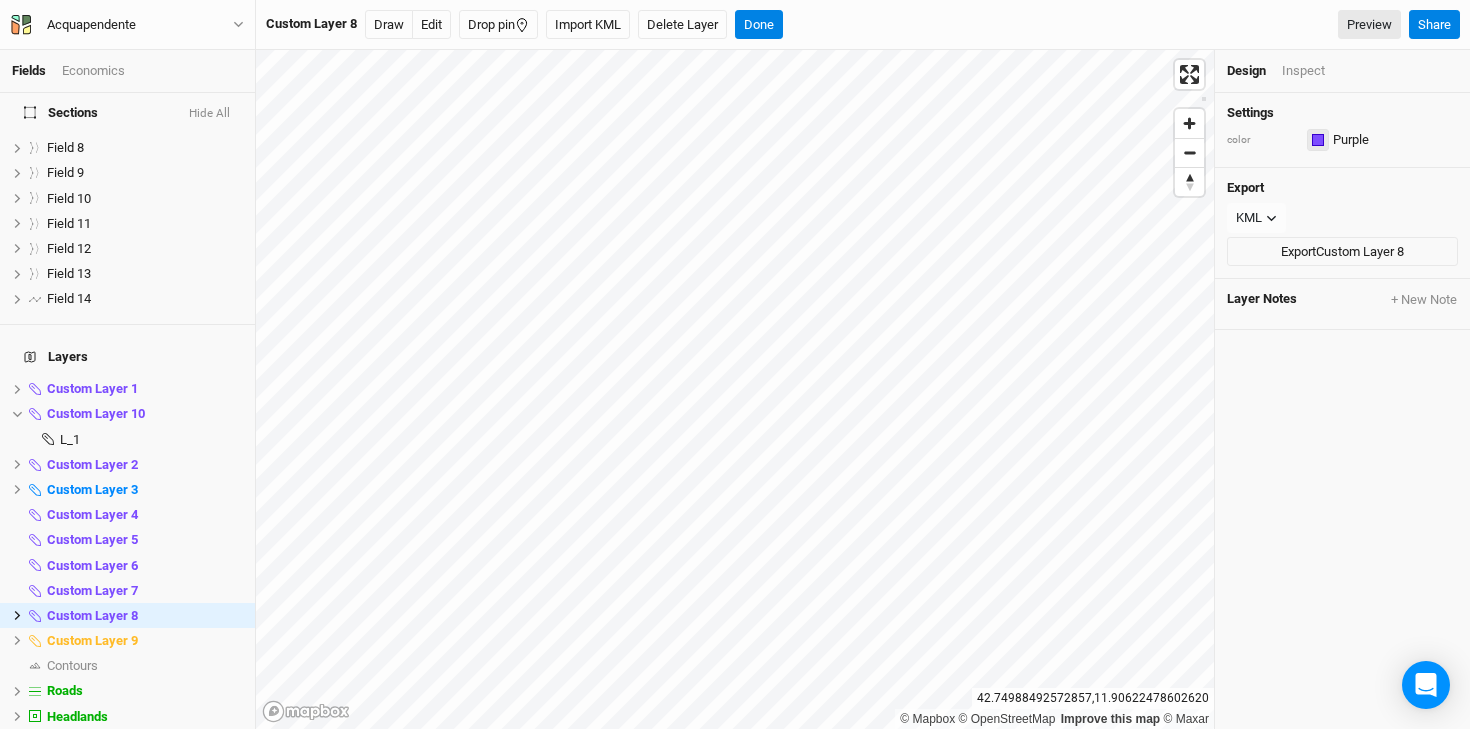 click at bounding box center [1318, 140] 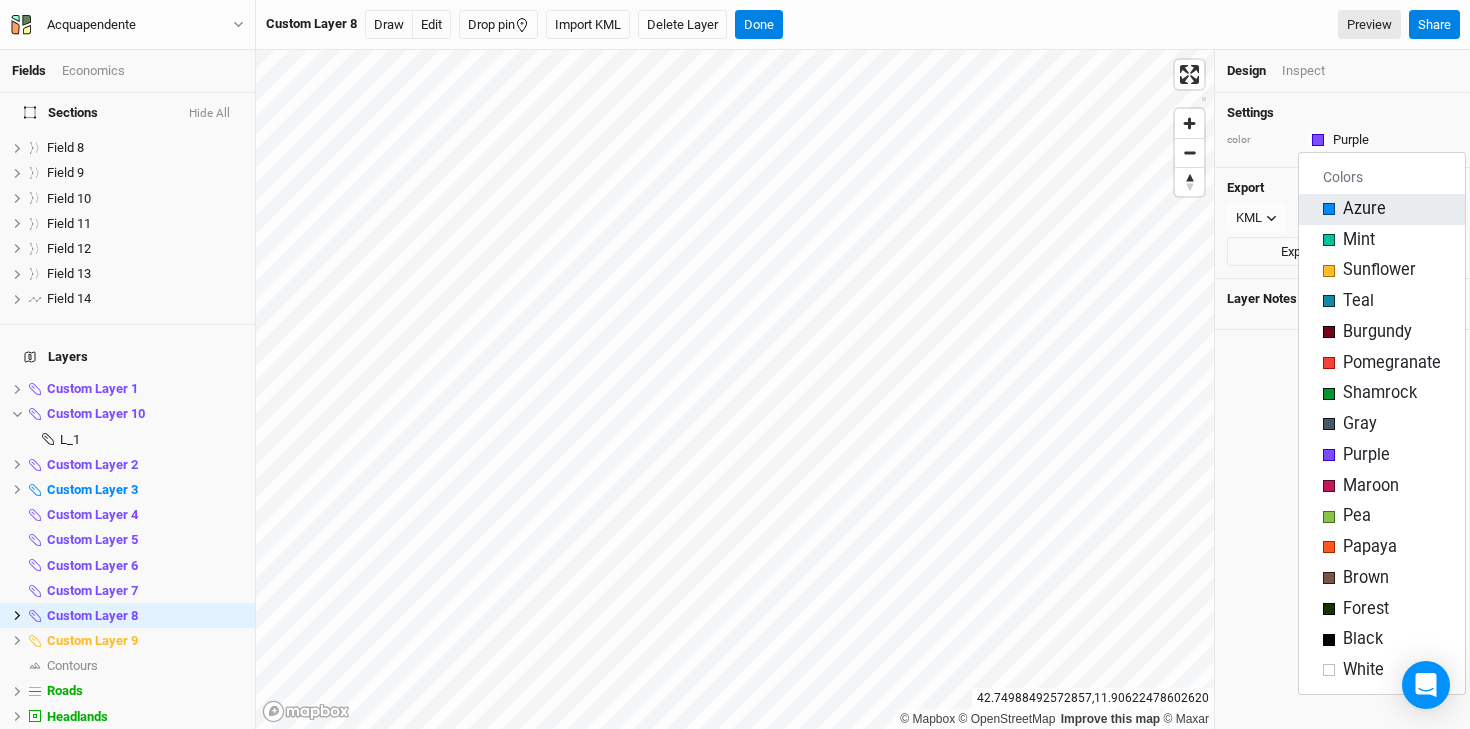 click on "Azure" at bounding box center [1364, 209] 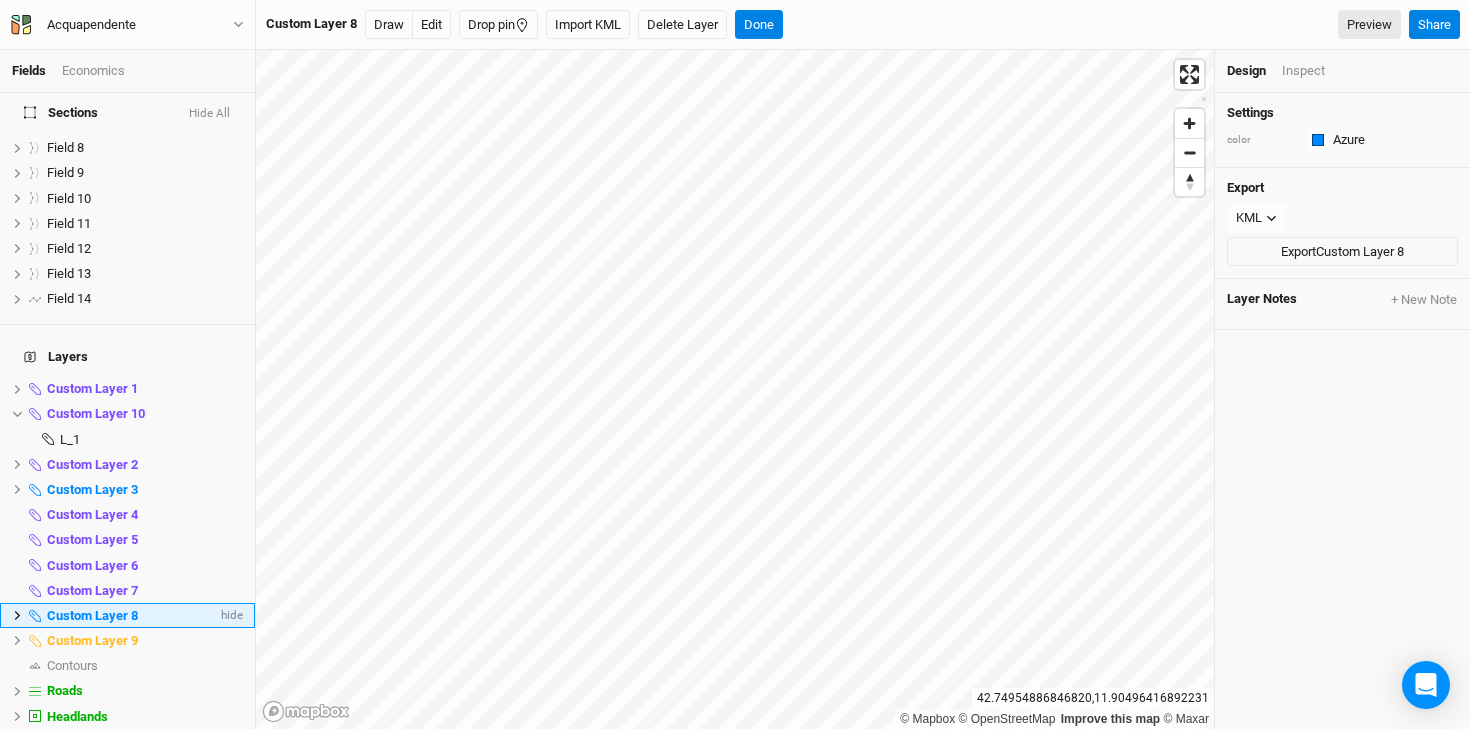 click on "Custom Layer 8" at bounding box center [92, 615] 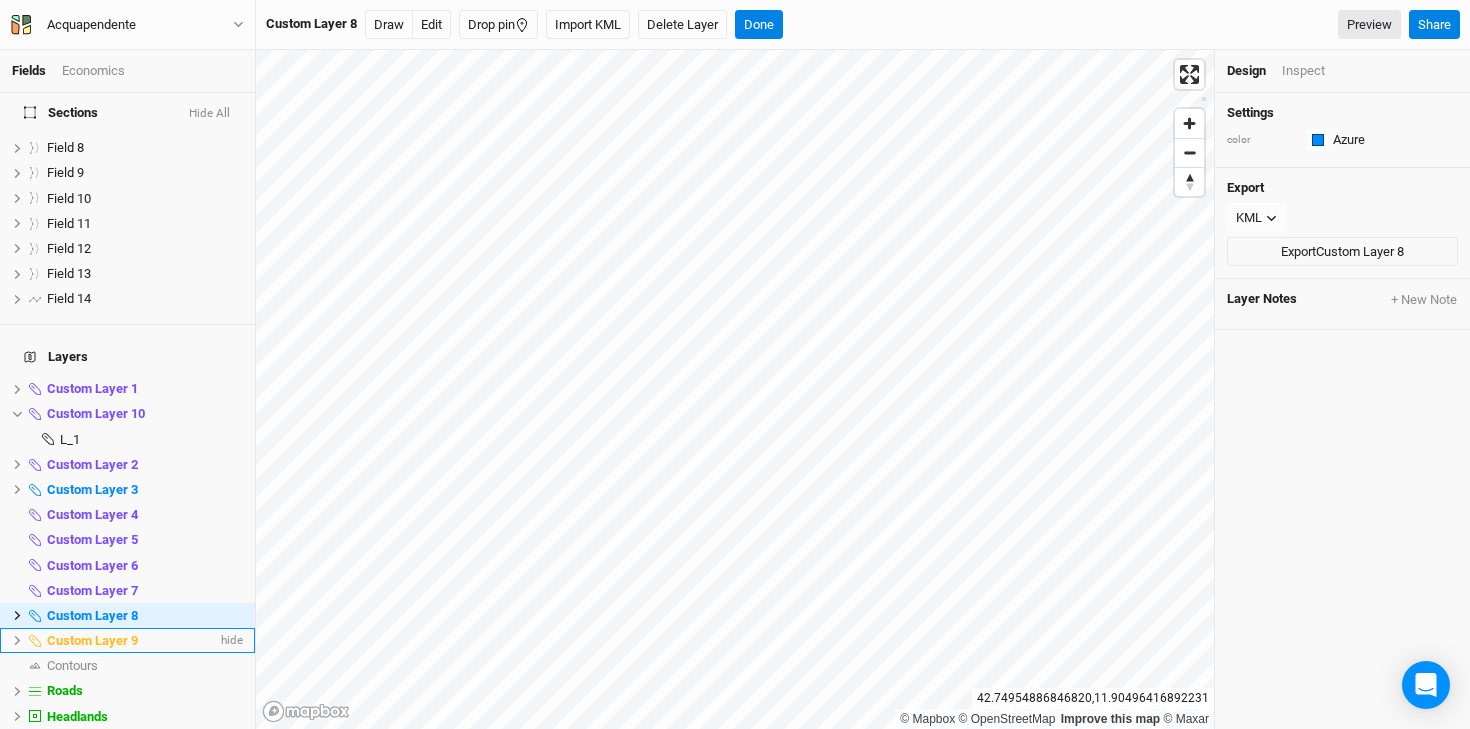 click on "Custom Layer 9 hide" at bounding box center [127, 640] 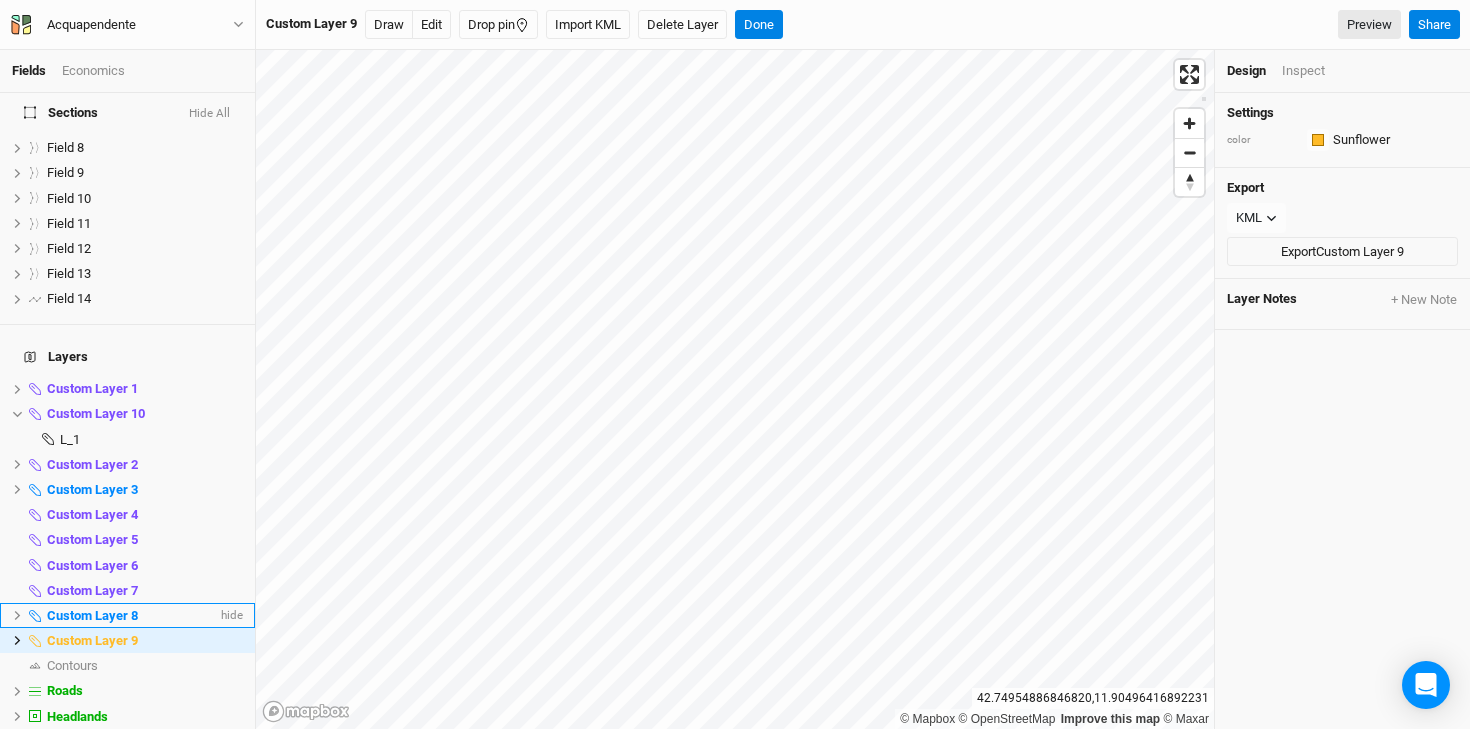 click on "Custom Layer 8" at bounding box center [92, 615] 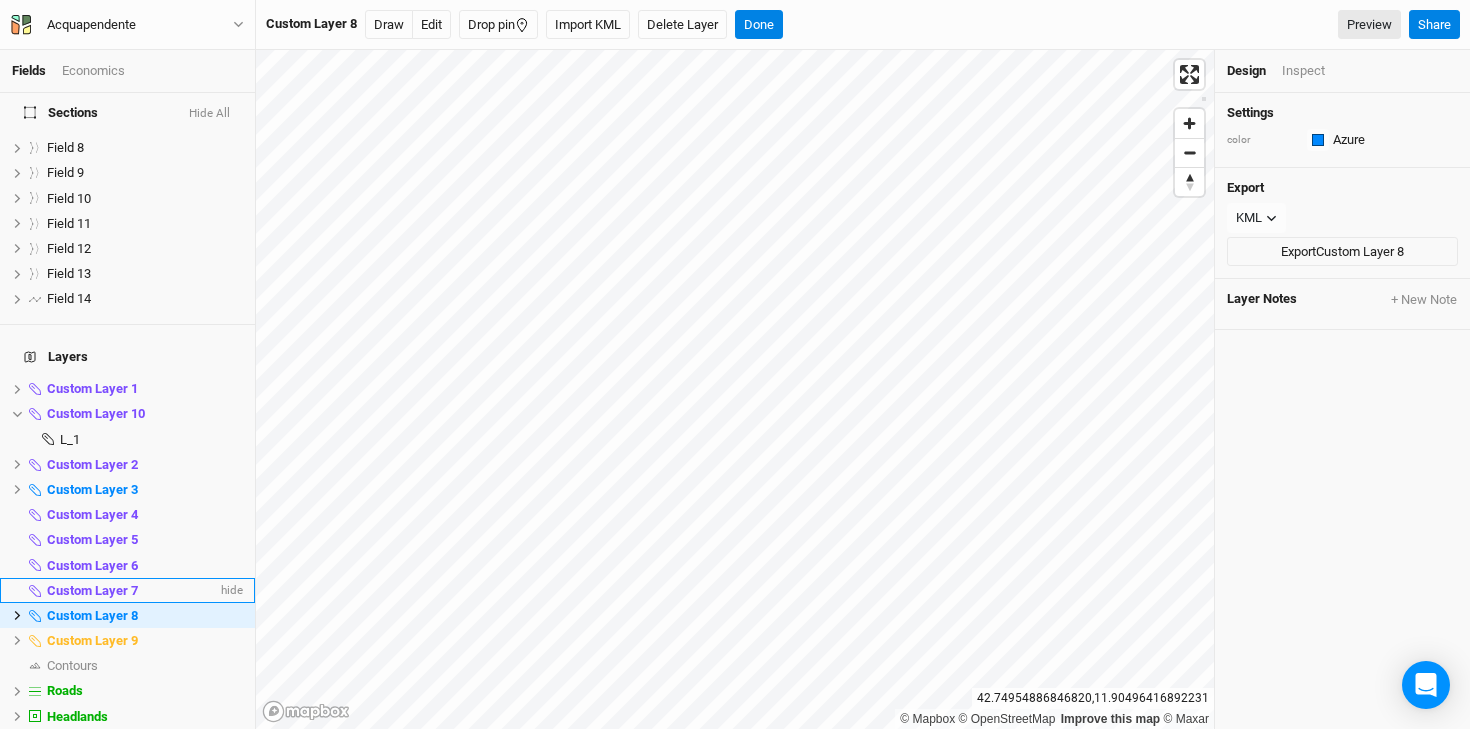 click on "Custom Layer 7" at bounding box center (92, 590) 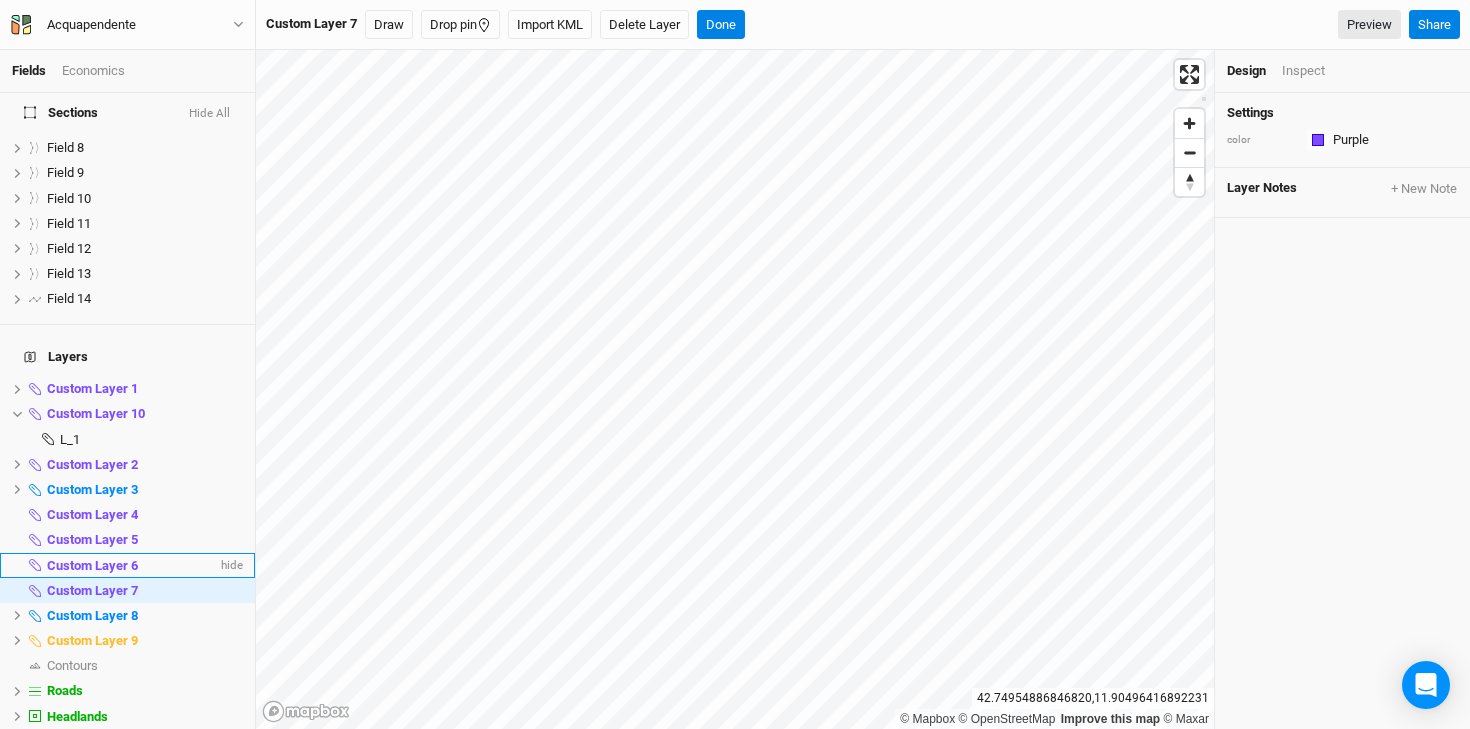 click on "Custom Layer 6" at bounding box center (92, 565) 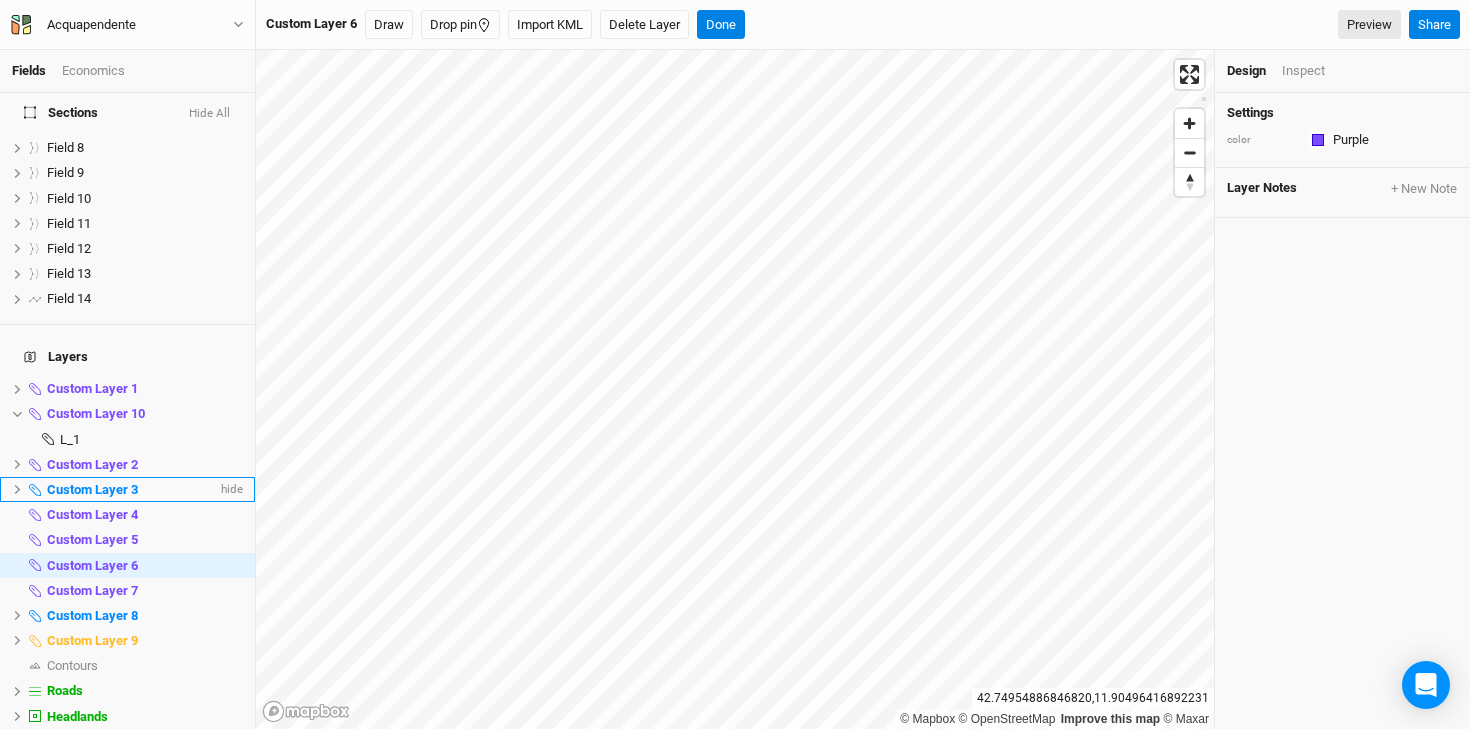 click on "Custom Layer 3" at bounding box center (92, 489) 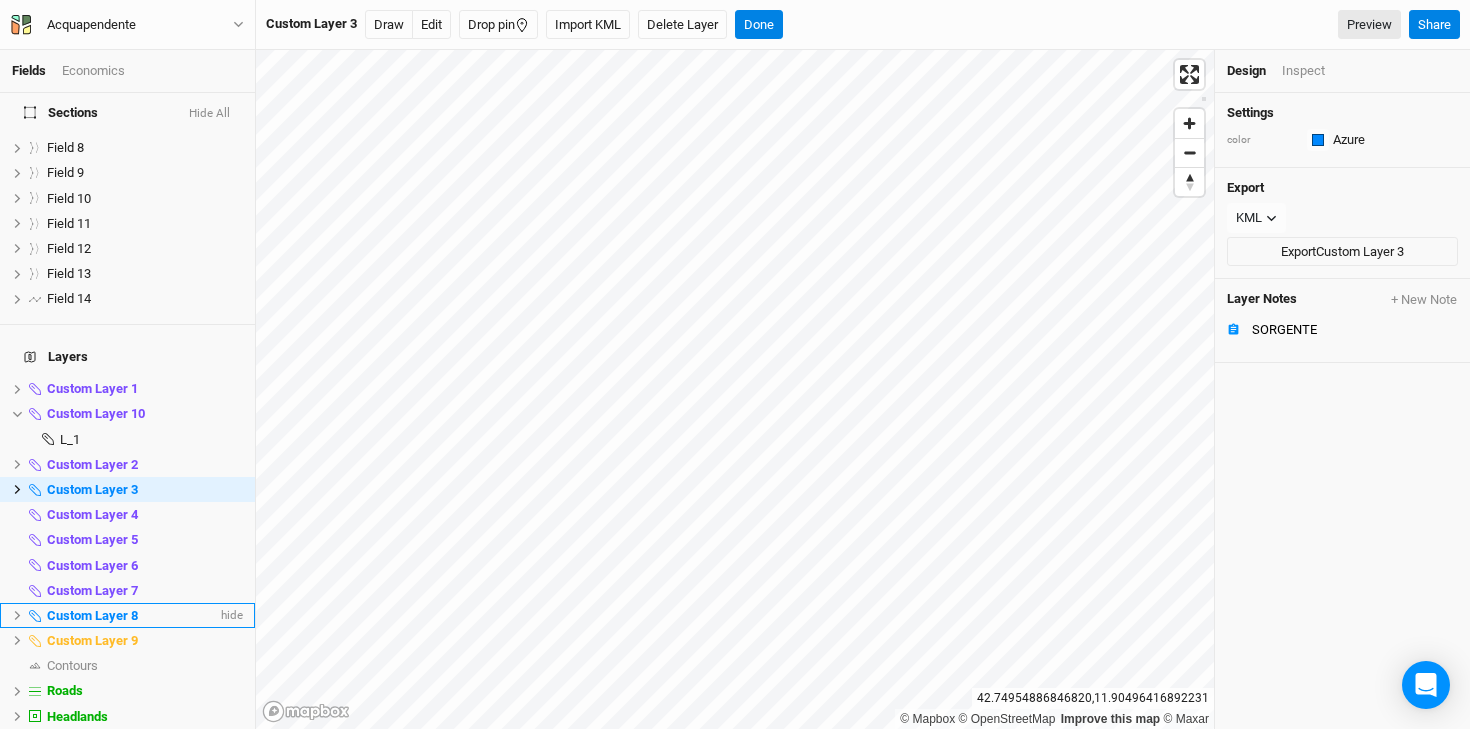 click on "Custom Layer 8" at bounding box center [92, 615] 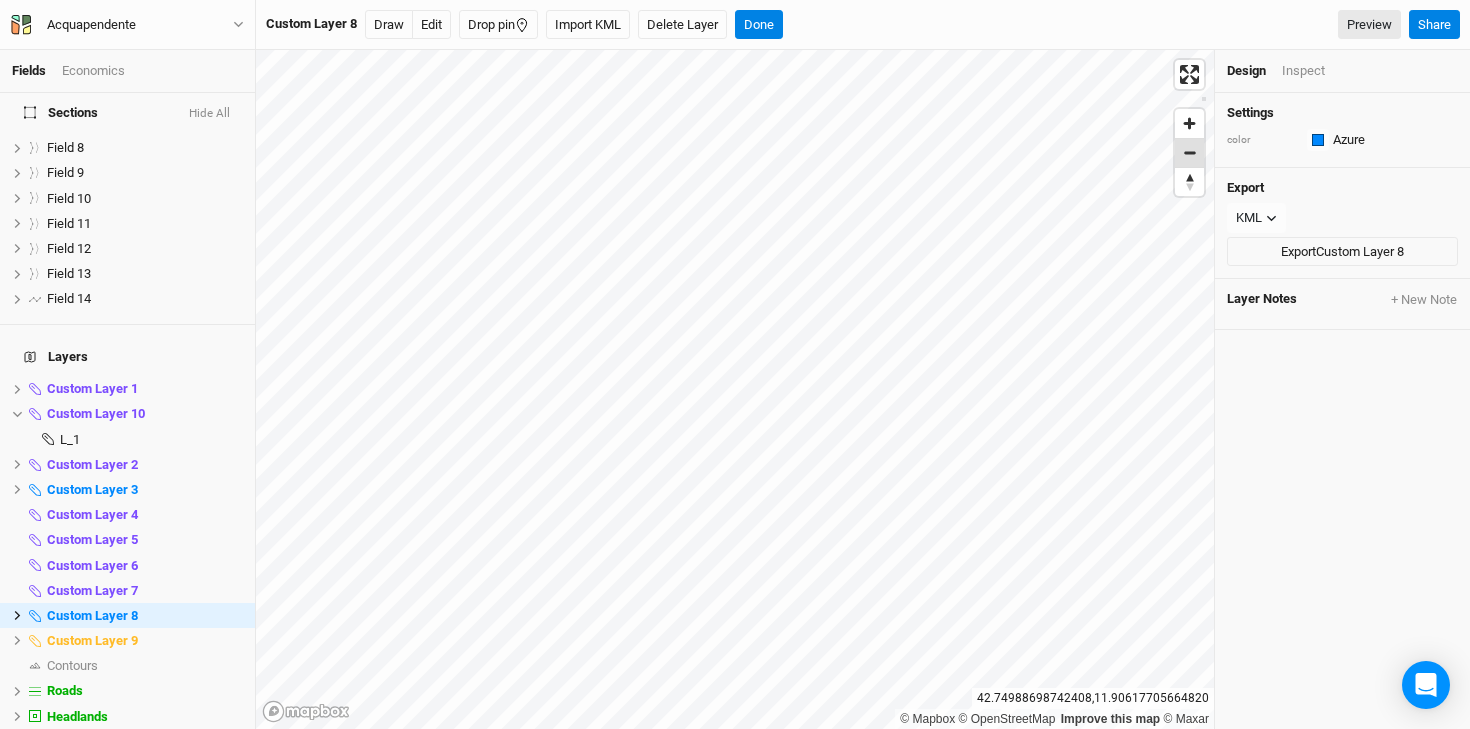 click at bounding box center (1189, 153) 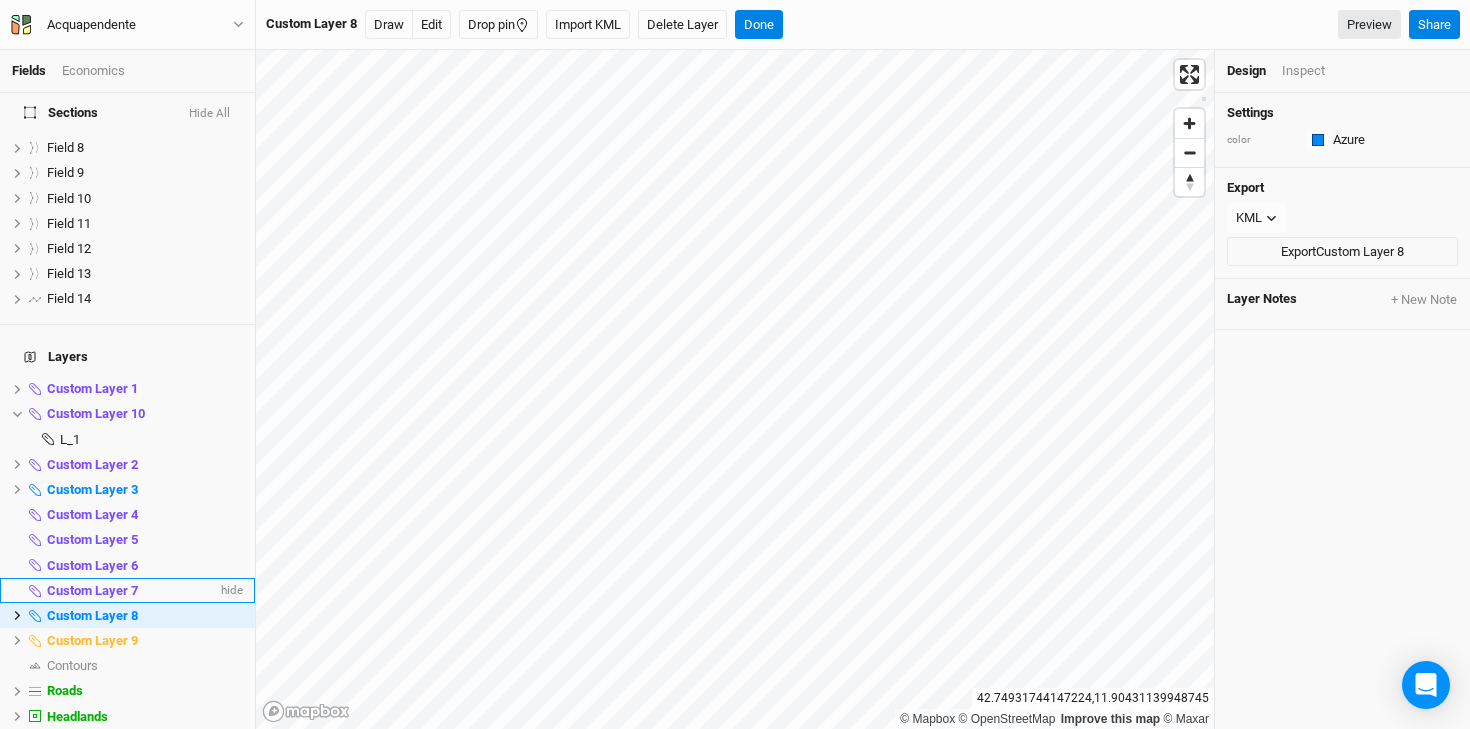 click on "Custom Layer 7" at bounding box center [132, 591] 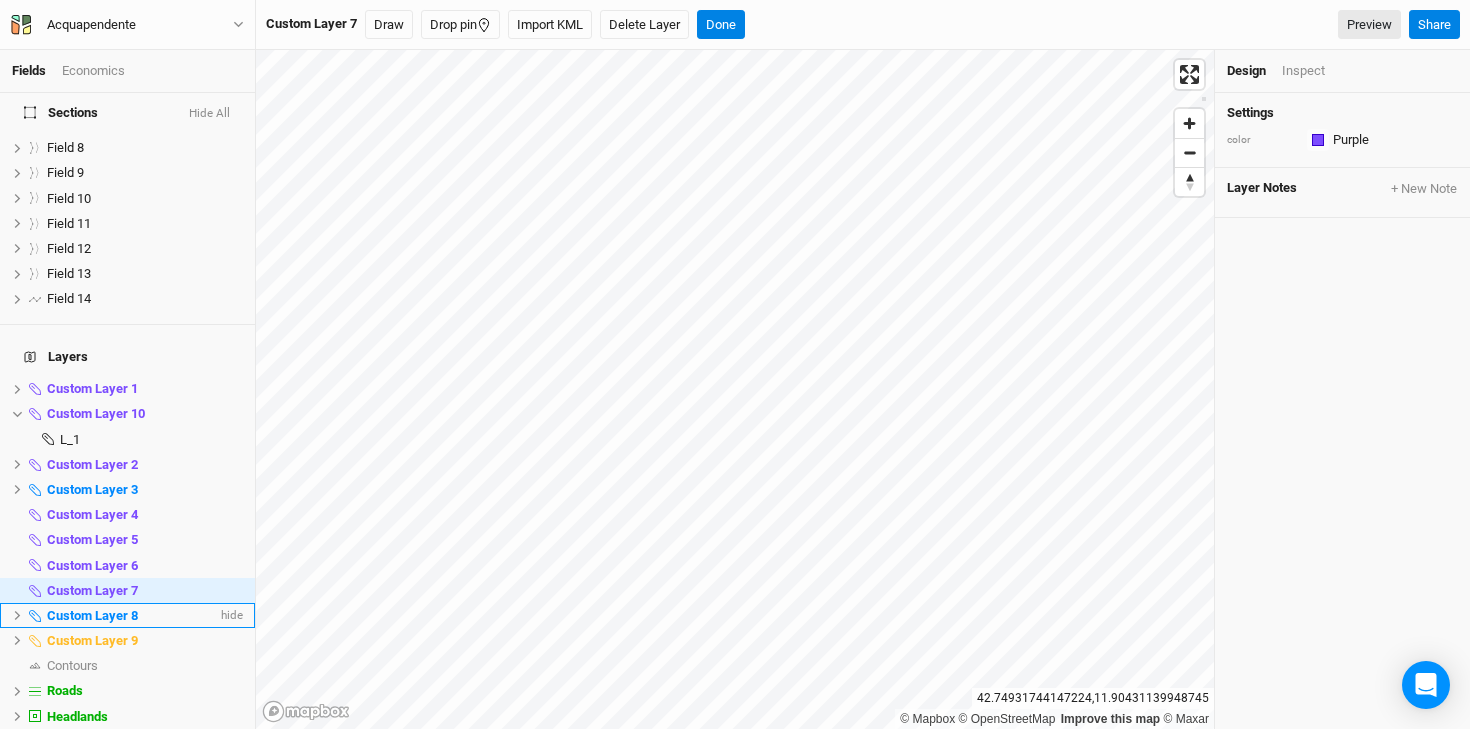 click on "Custom Layer 8" at bounding box center [92, 615] 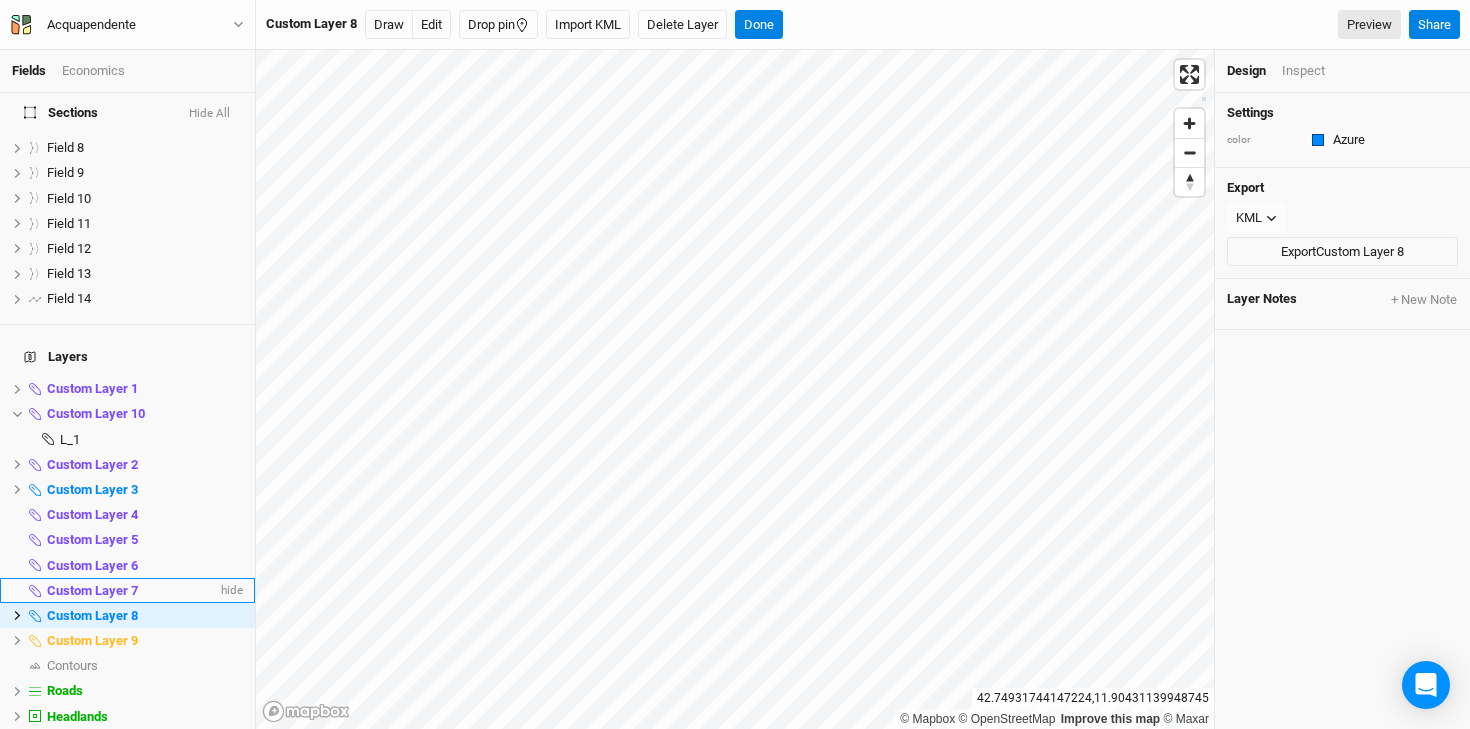 click on "Custom Layer 7" at bounding box center (132, 591) 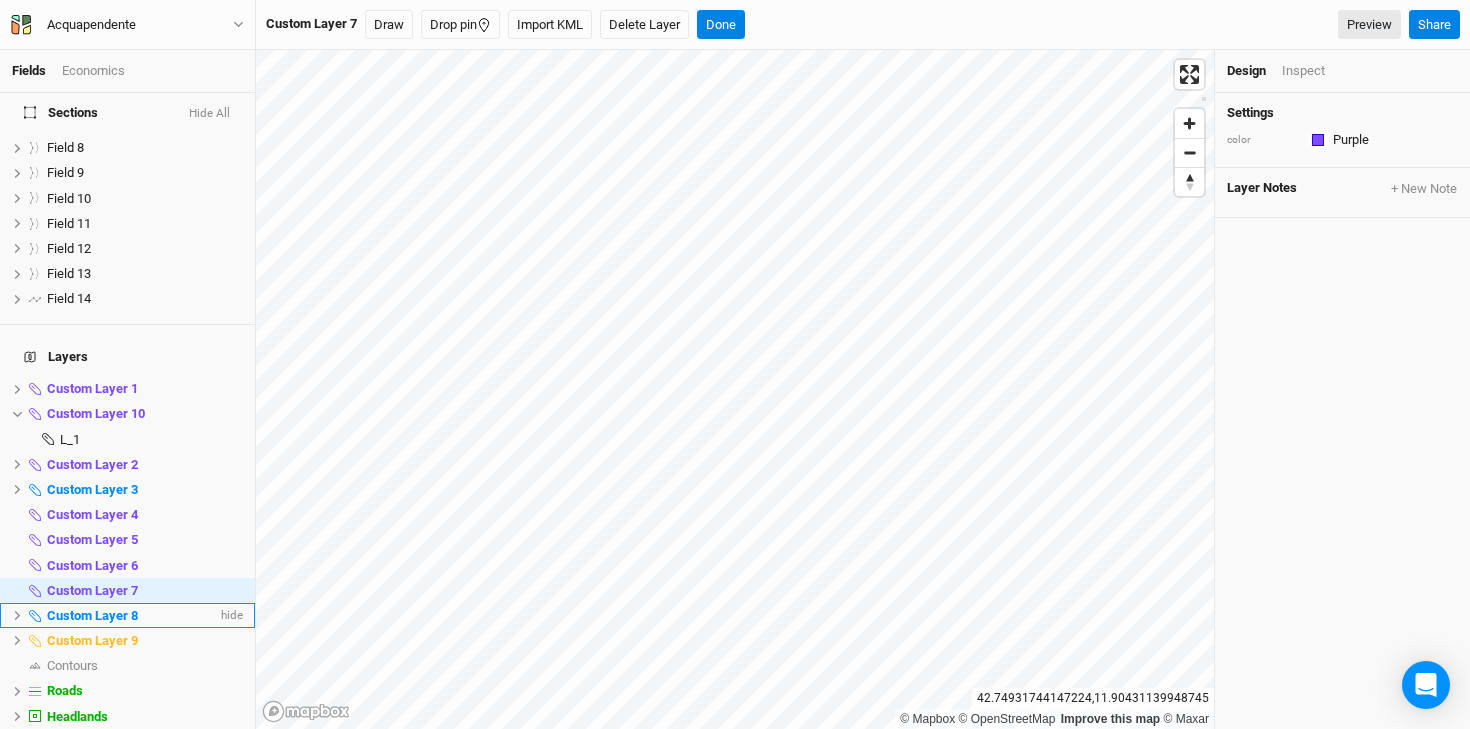 click on "Custom Layer 8" at bounding box center [92, 615] 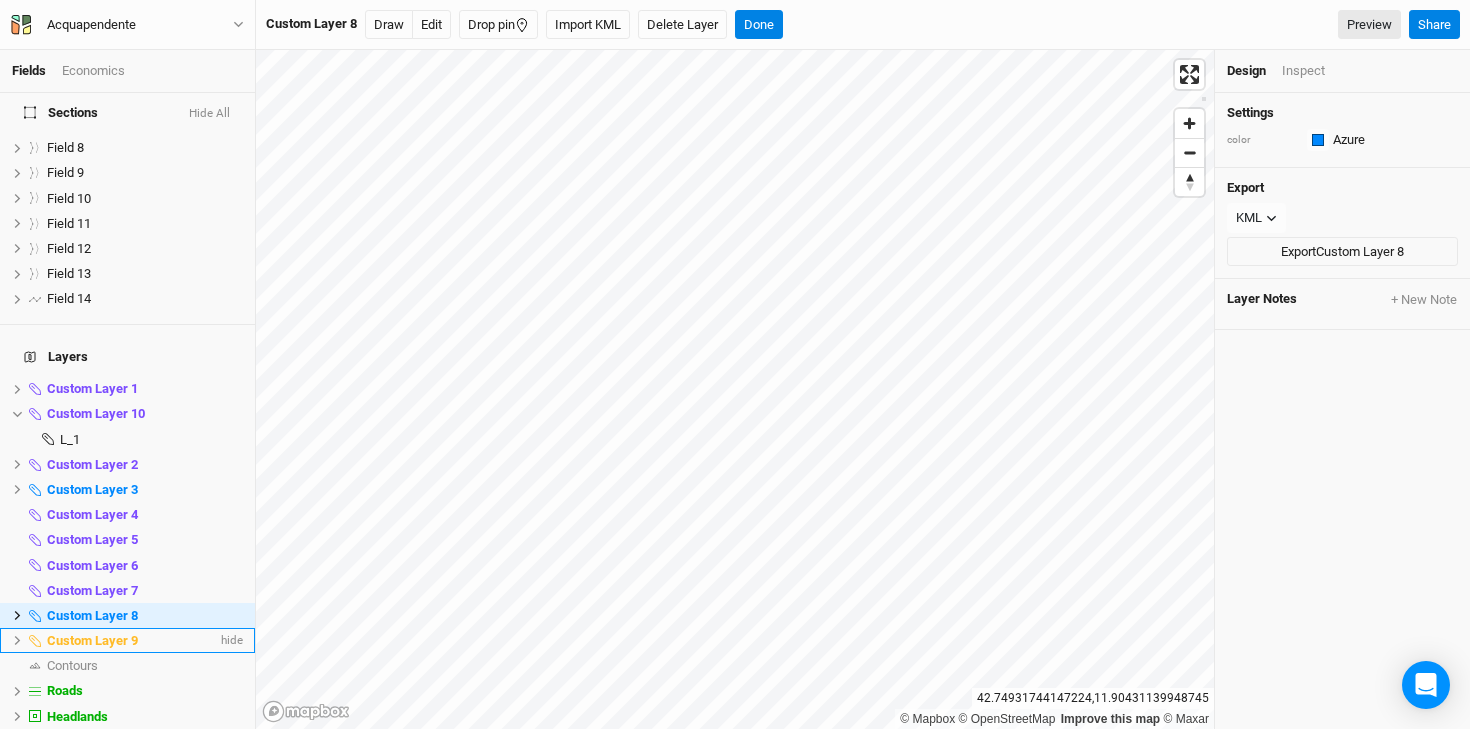 click on "Custom Layer 9" at bounding box center [92, 640] 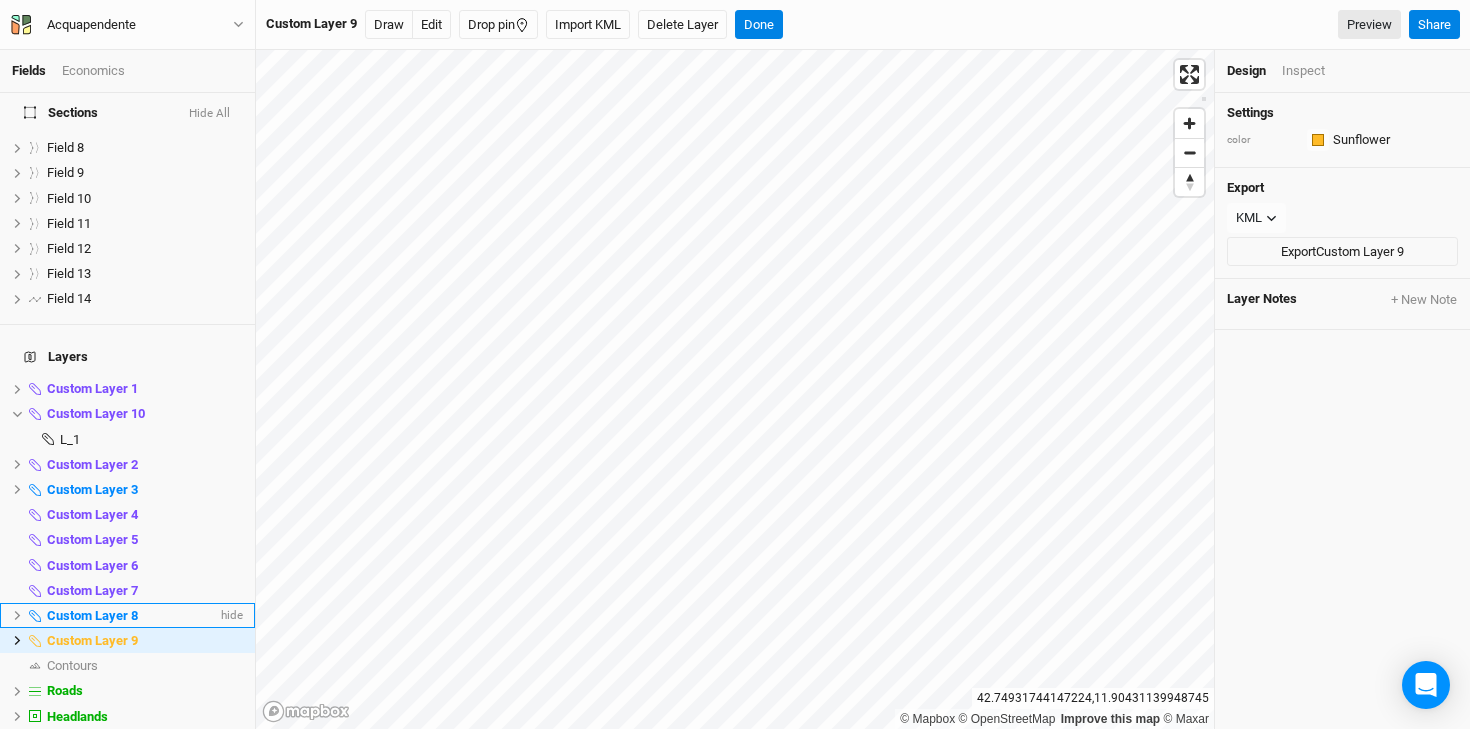 click on "Custom Layer 8" at bounding box center [92, 615] 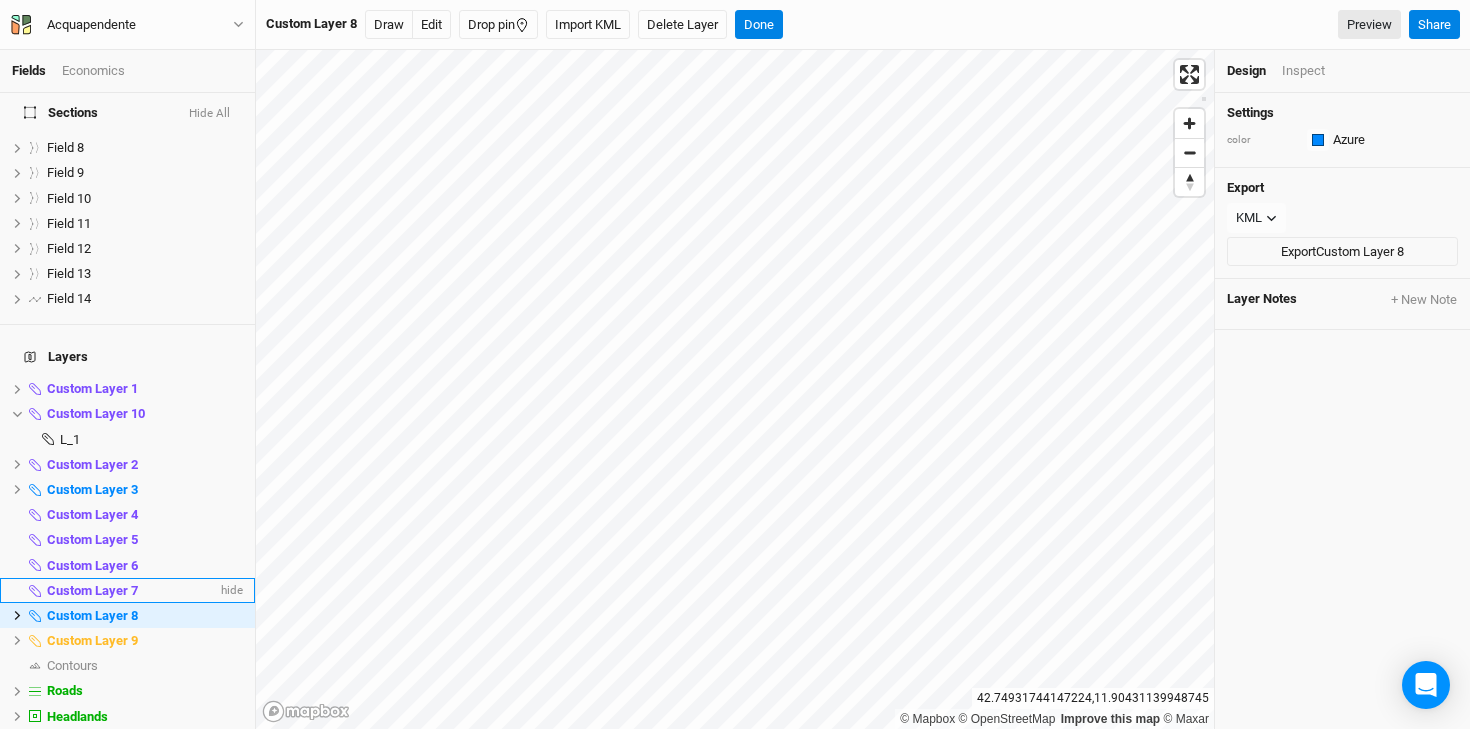 click on "Custom Layer 7" at bounding box center (92, 590) 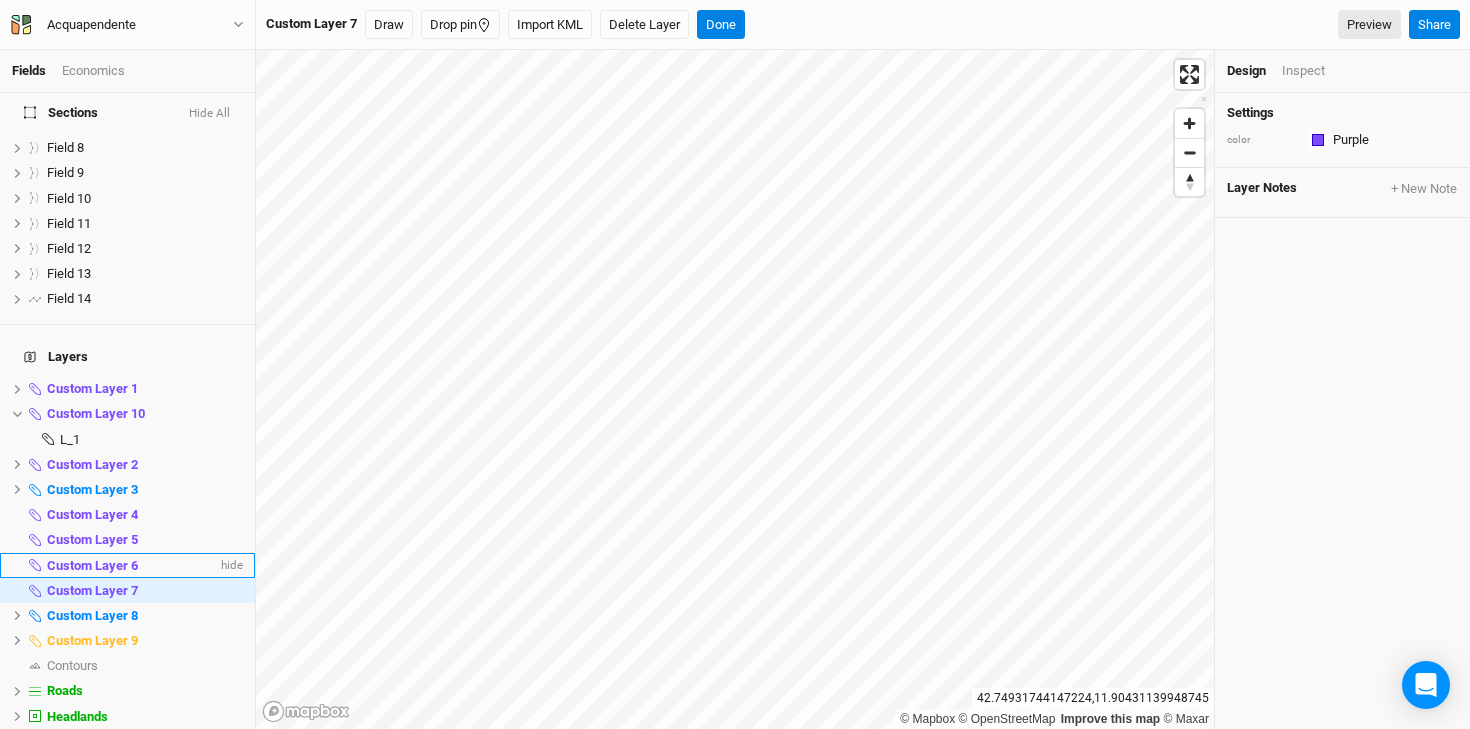 click on "Custom Layer 6" at bounding box center [92, 565] 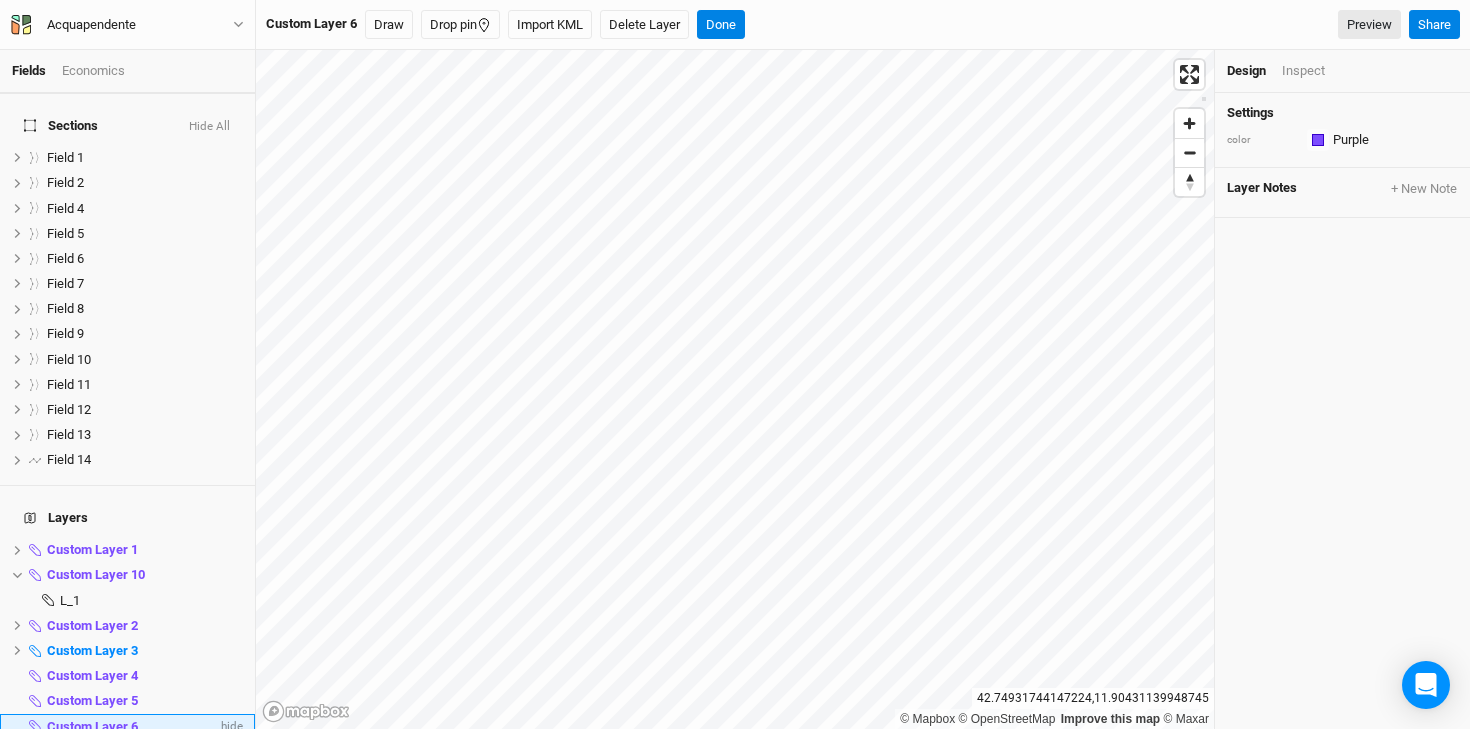 scroll, scrollTop: 0, scrollLeft: 0, axis: both 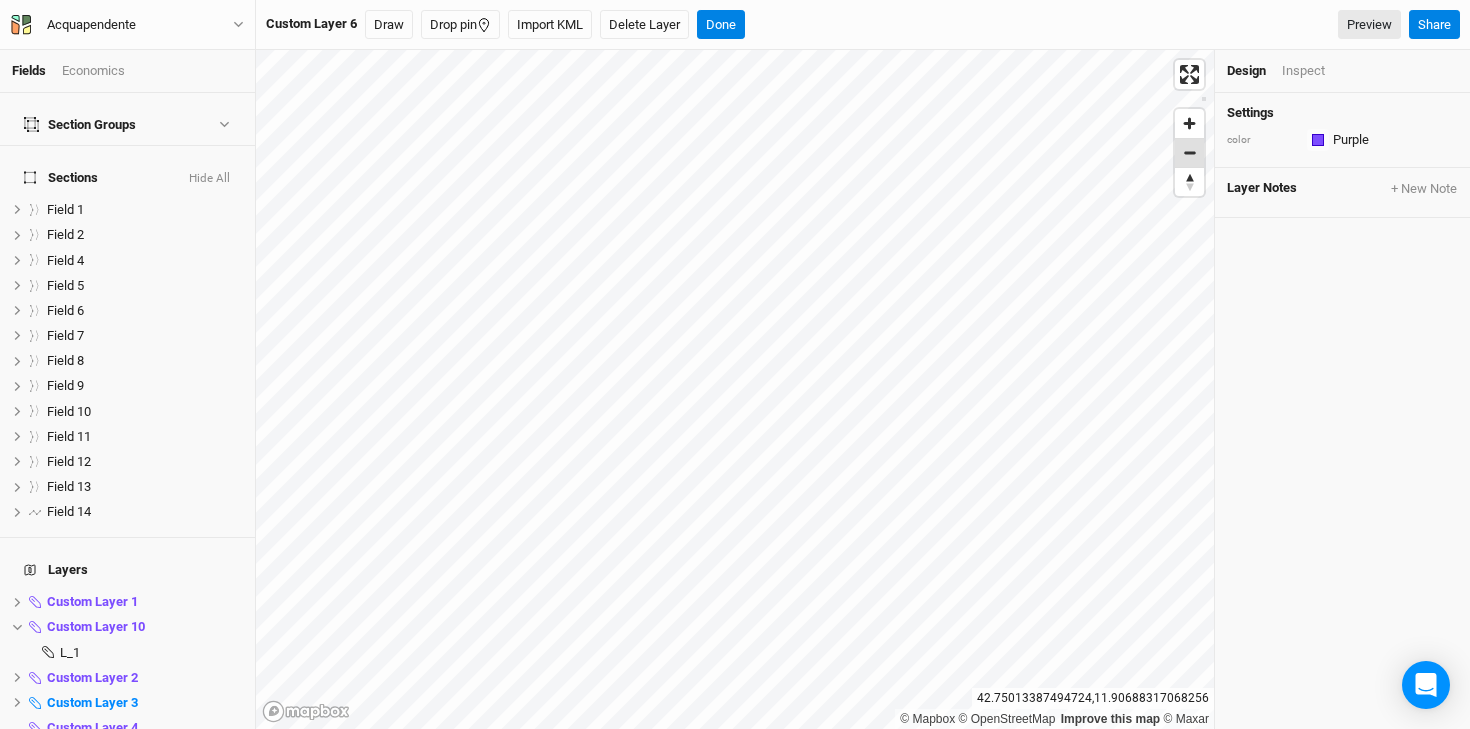 click at bounding box center [1189, 153] 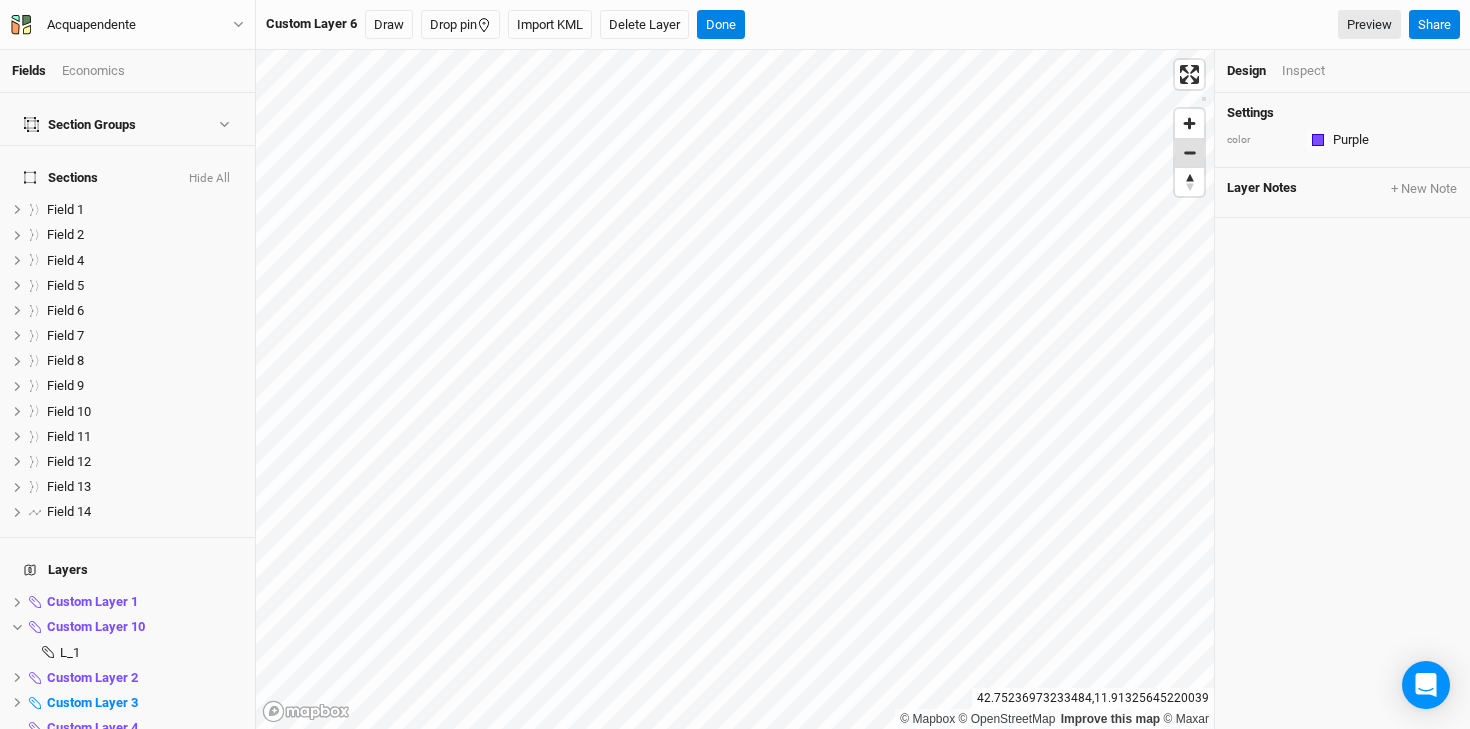 click at bounding box center (1189, 153) 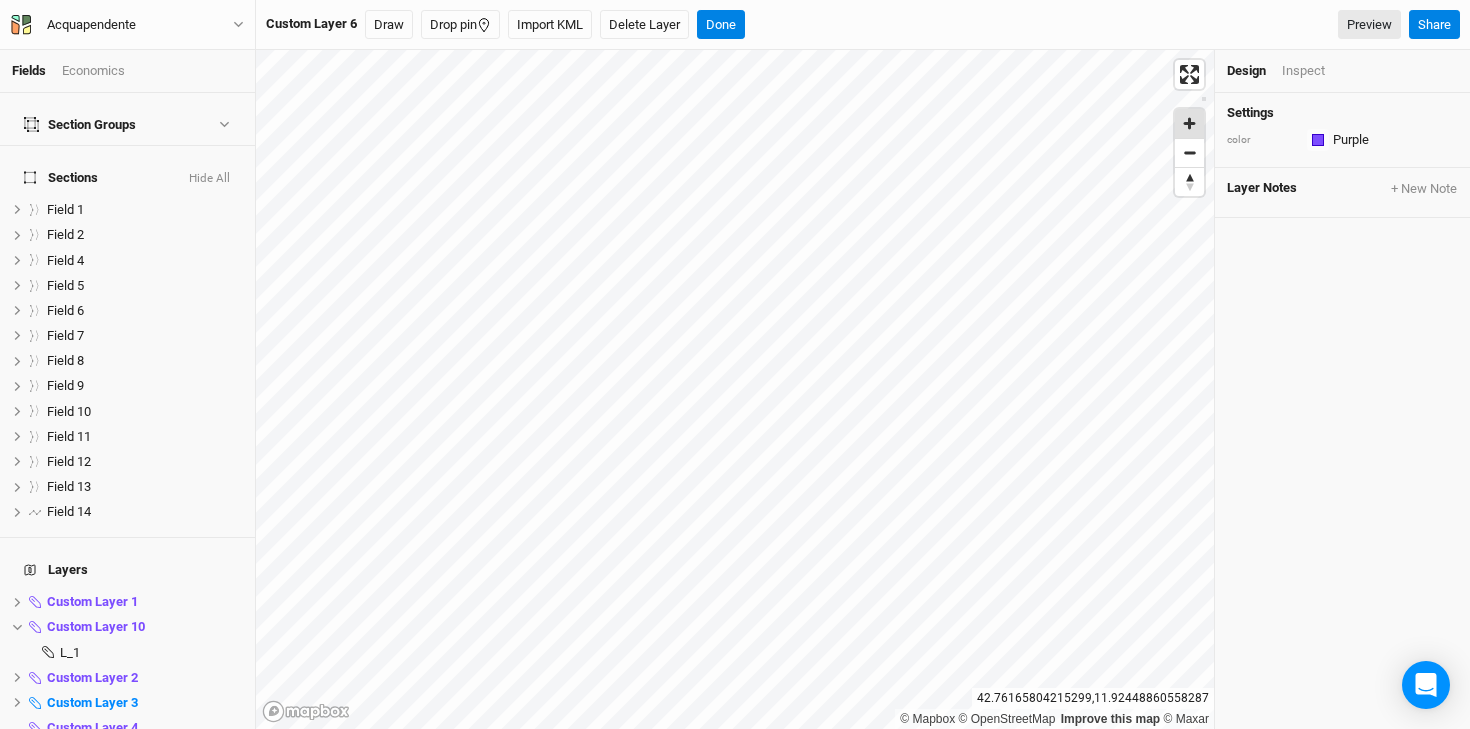 click at bounding box center (1189, 123) 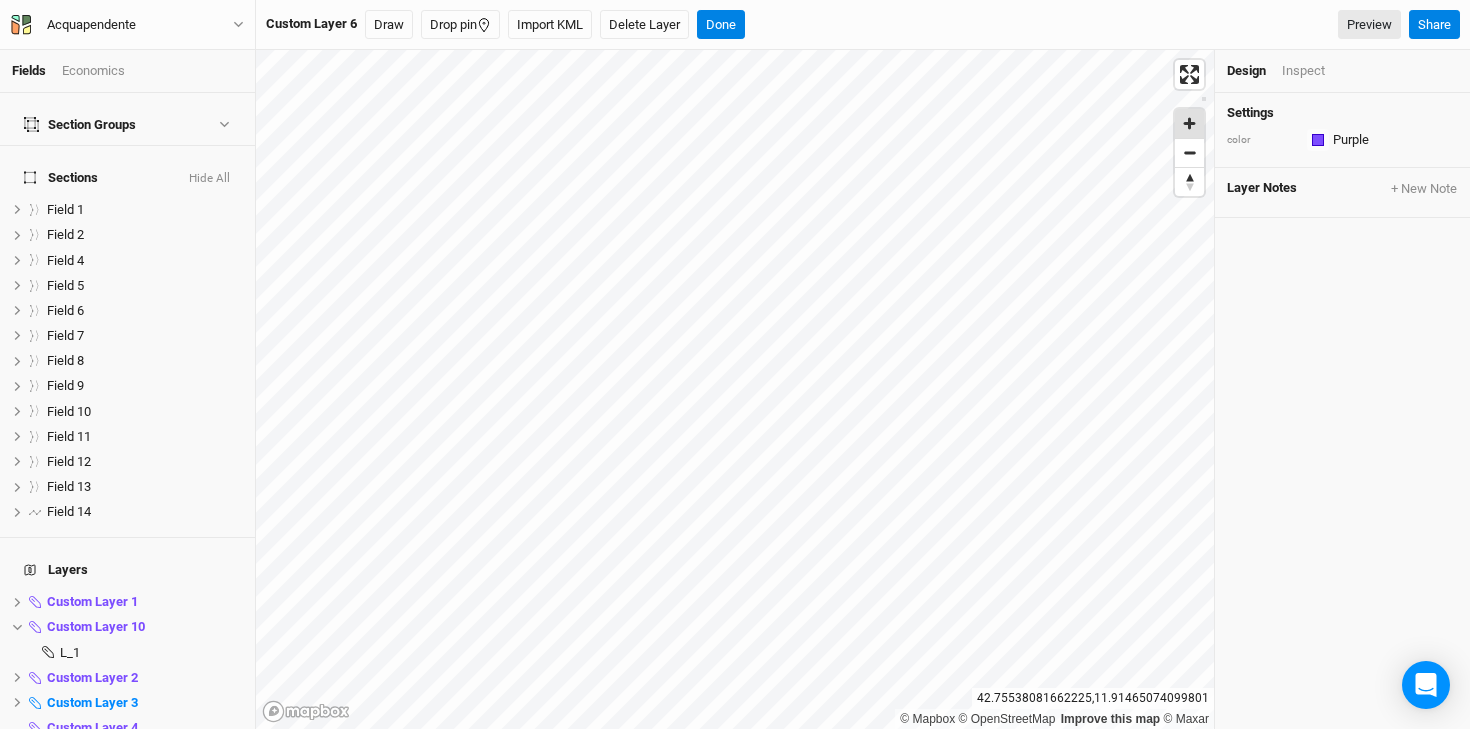 click at bounding box center [1189, 123] 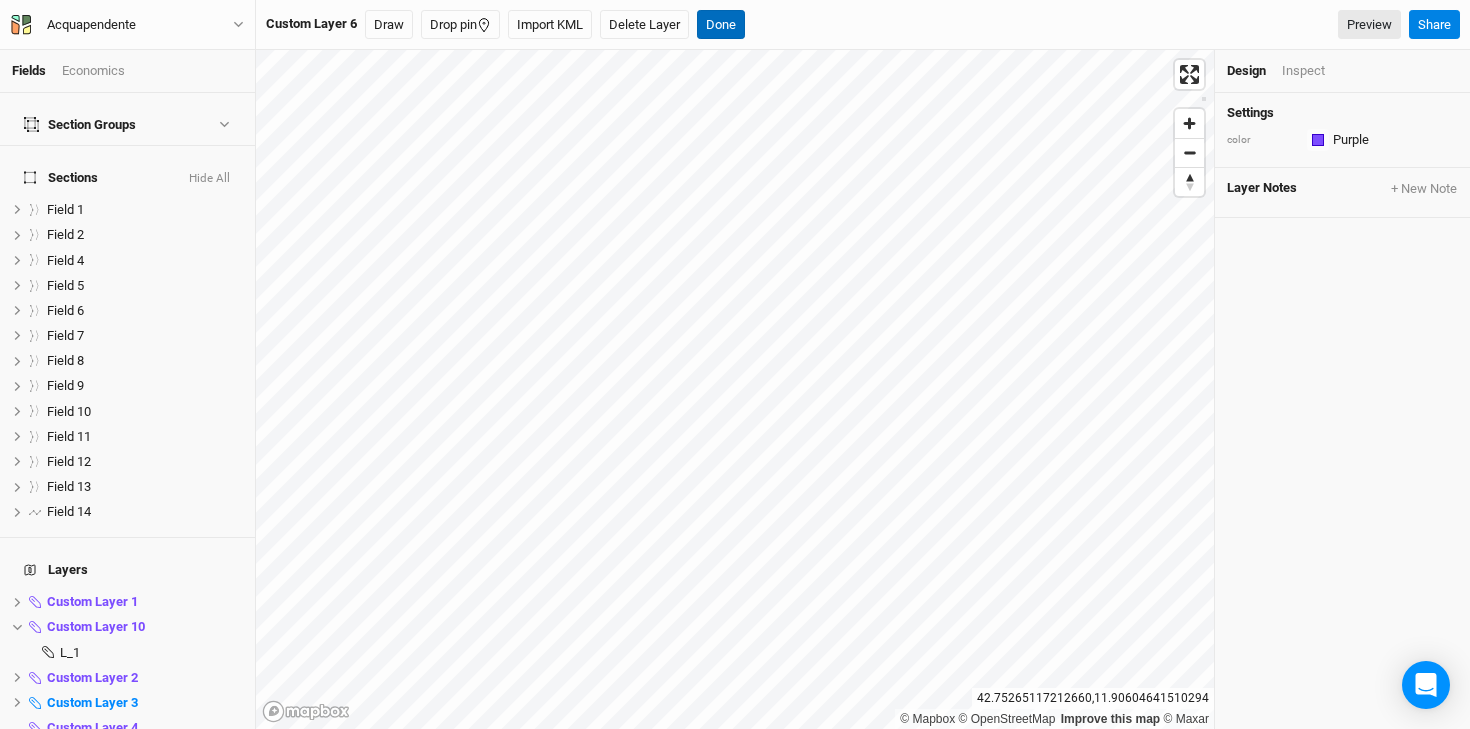 click on "Done" at bounding box center [721, 25] 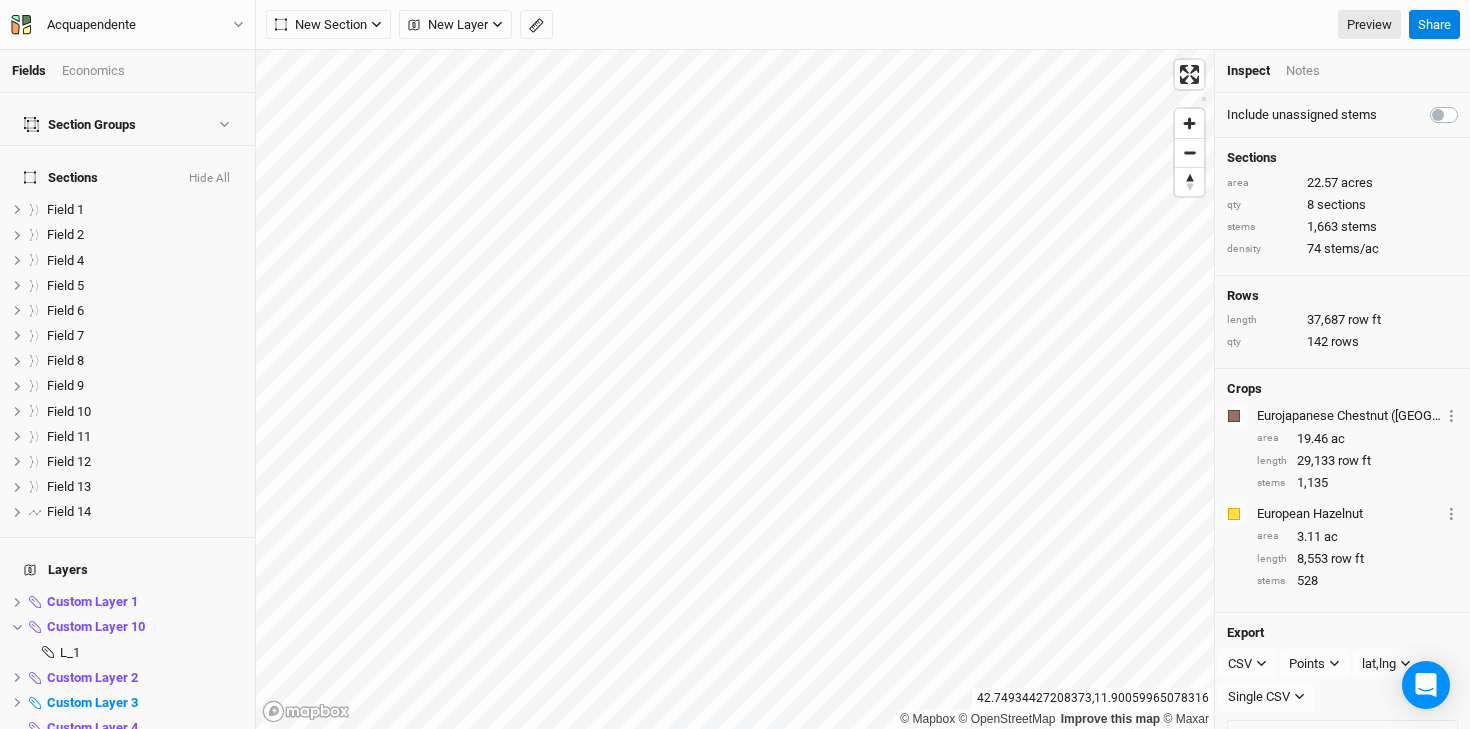 scroll, scrollTop: 288, scrollLeft: 0, axis: vertical 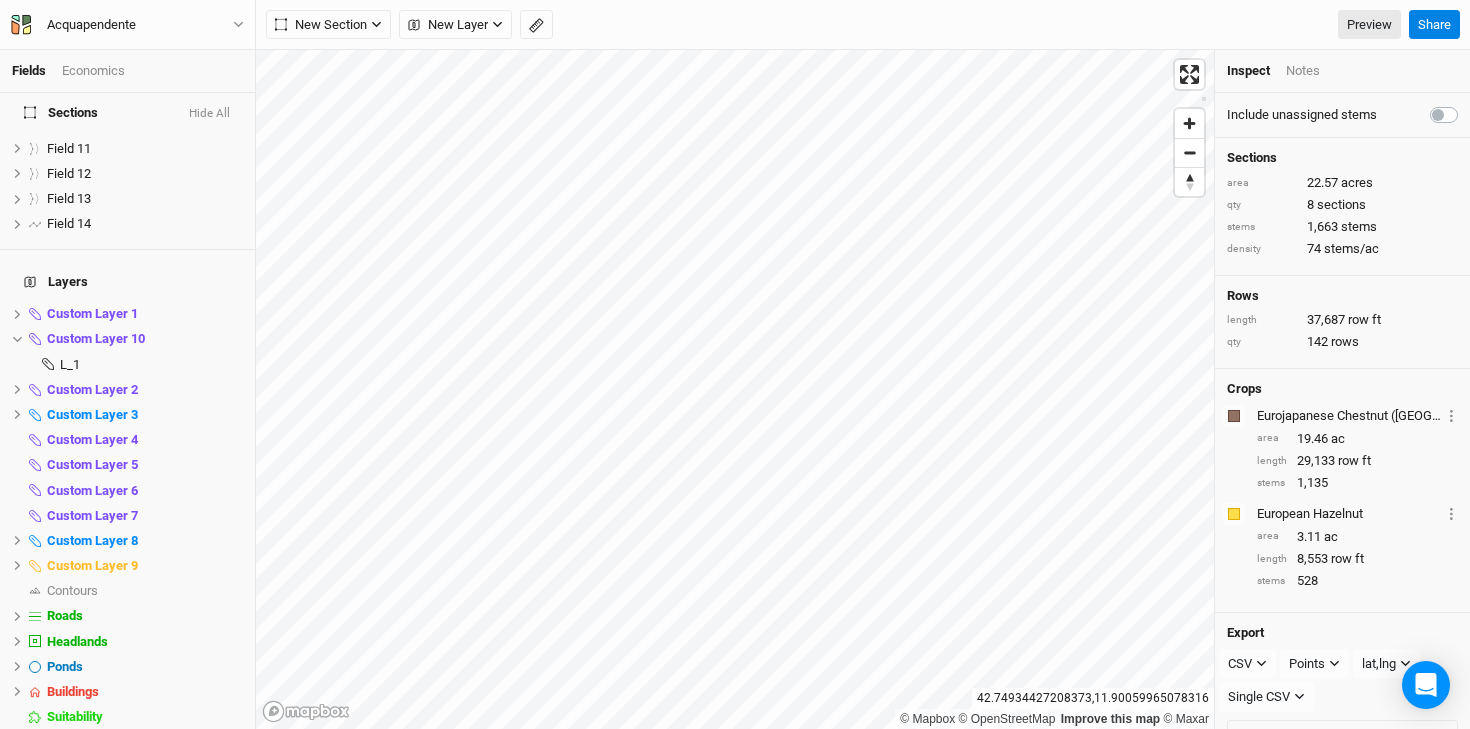 click on "Custom Layer 9" at bounding box center (92, 565) 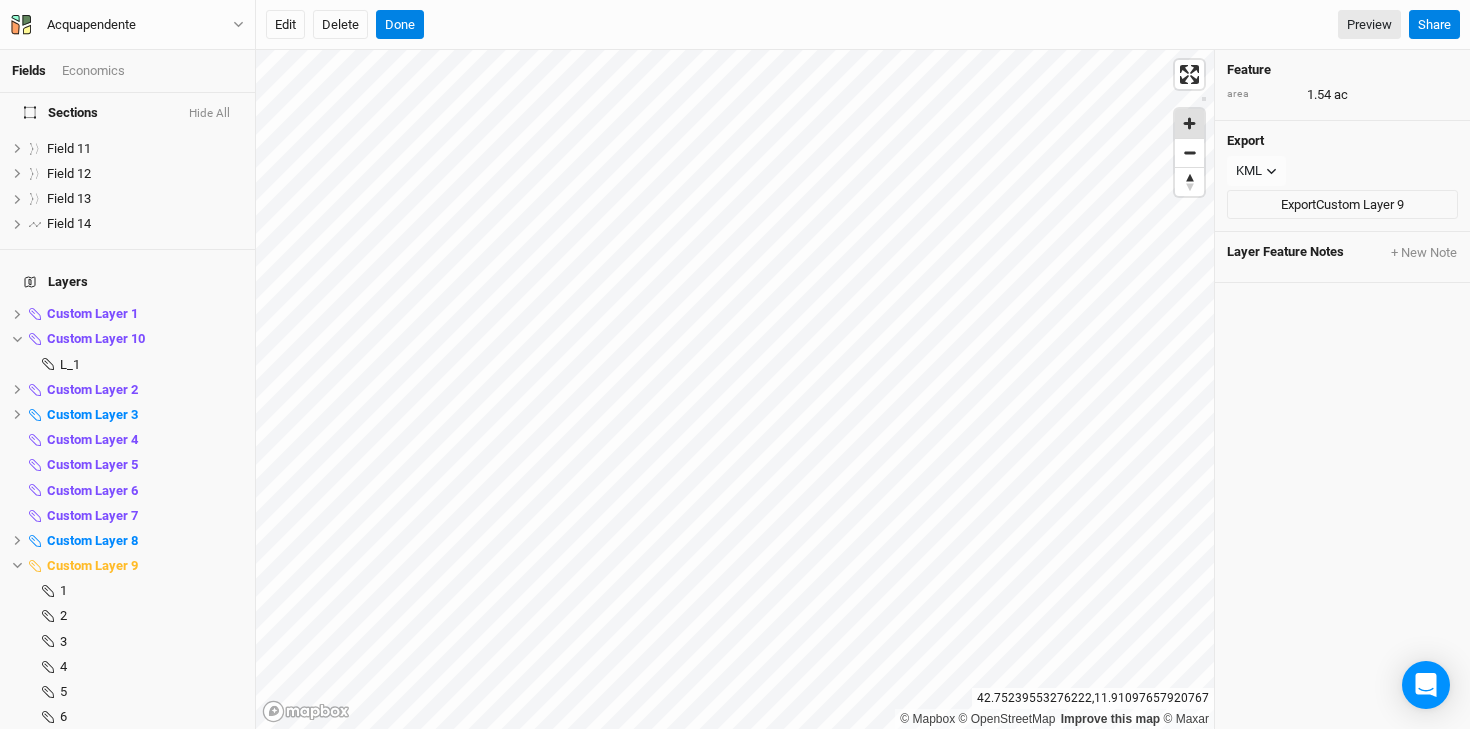 click at bounding box center (1189, 123) 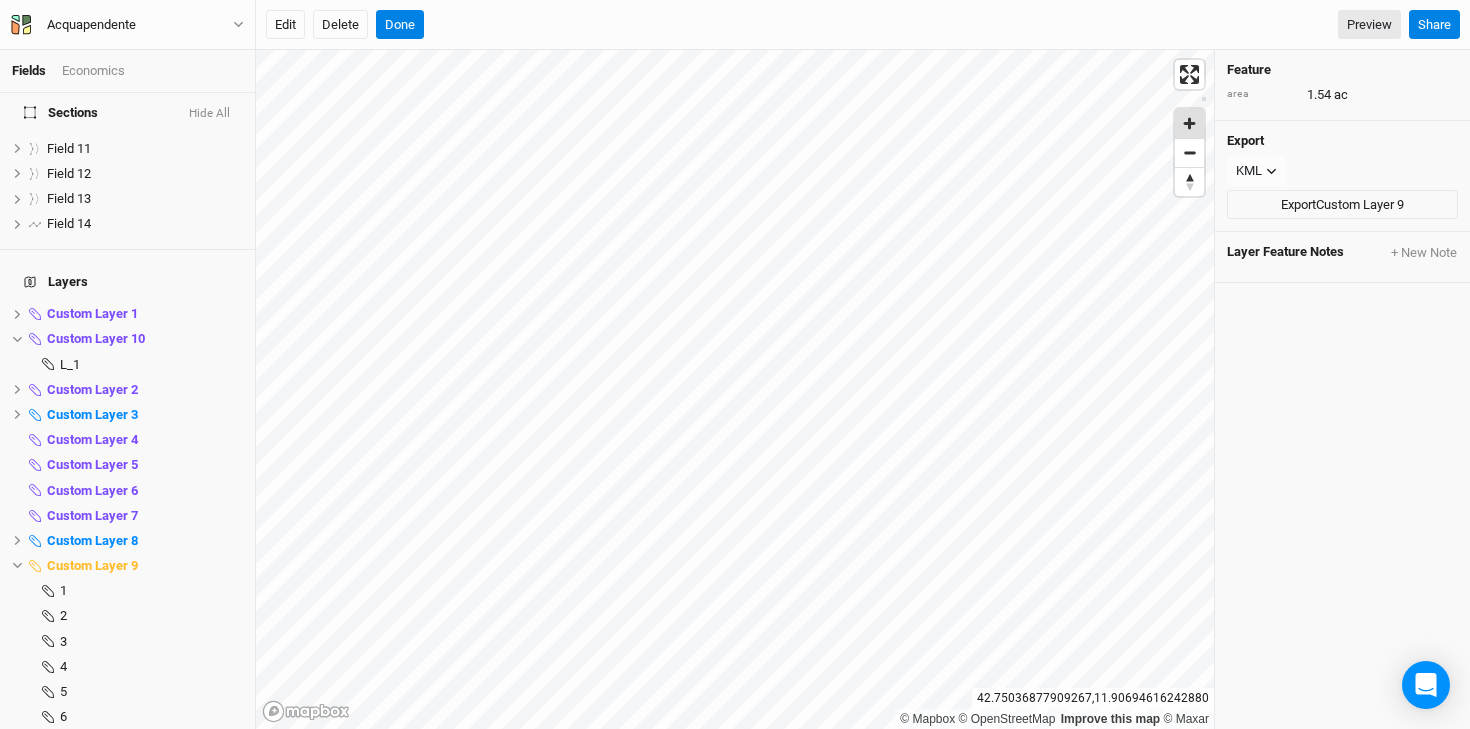click at bounding box center (1189, 123) 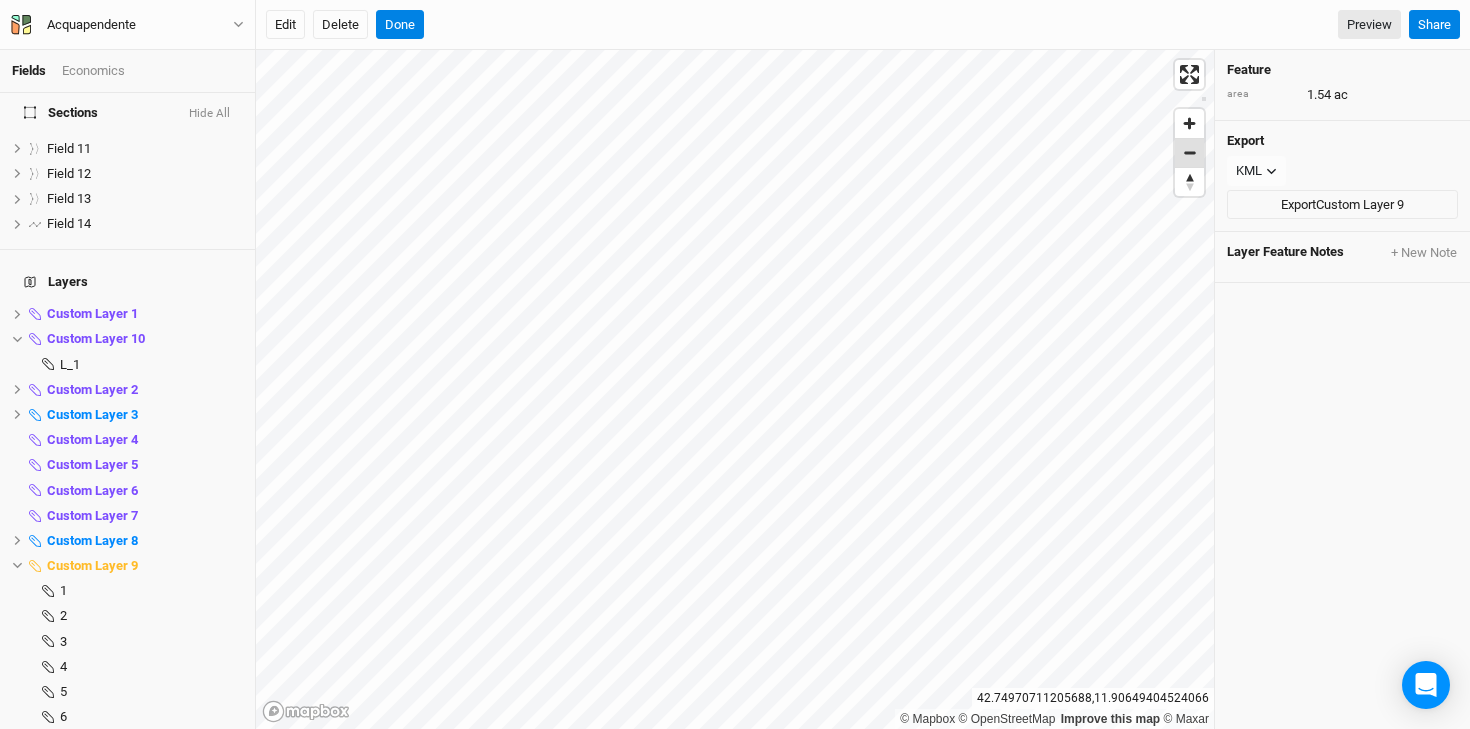 click at bounding box center (1189, 153) 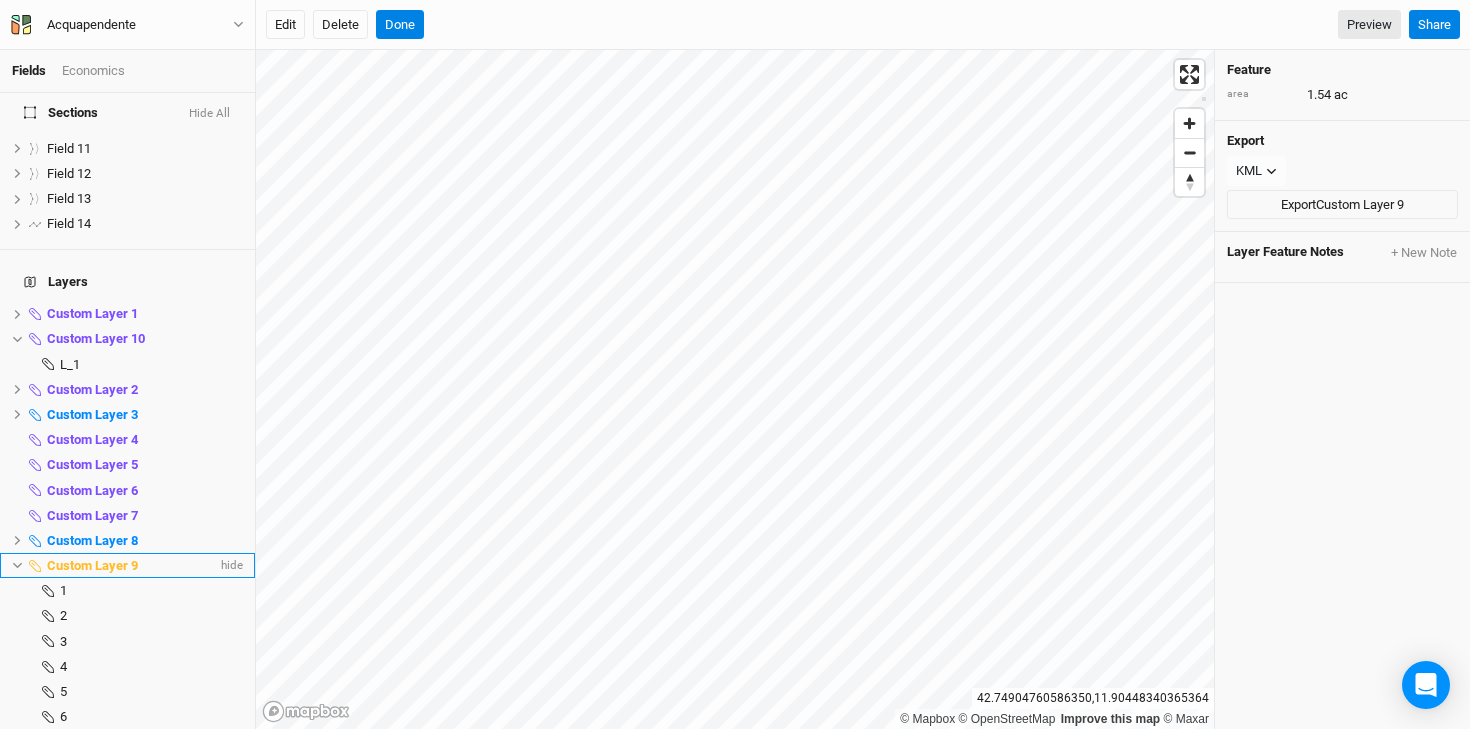 click on "Custom Layer 9" at bounding box center [92, 565] 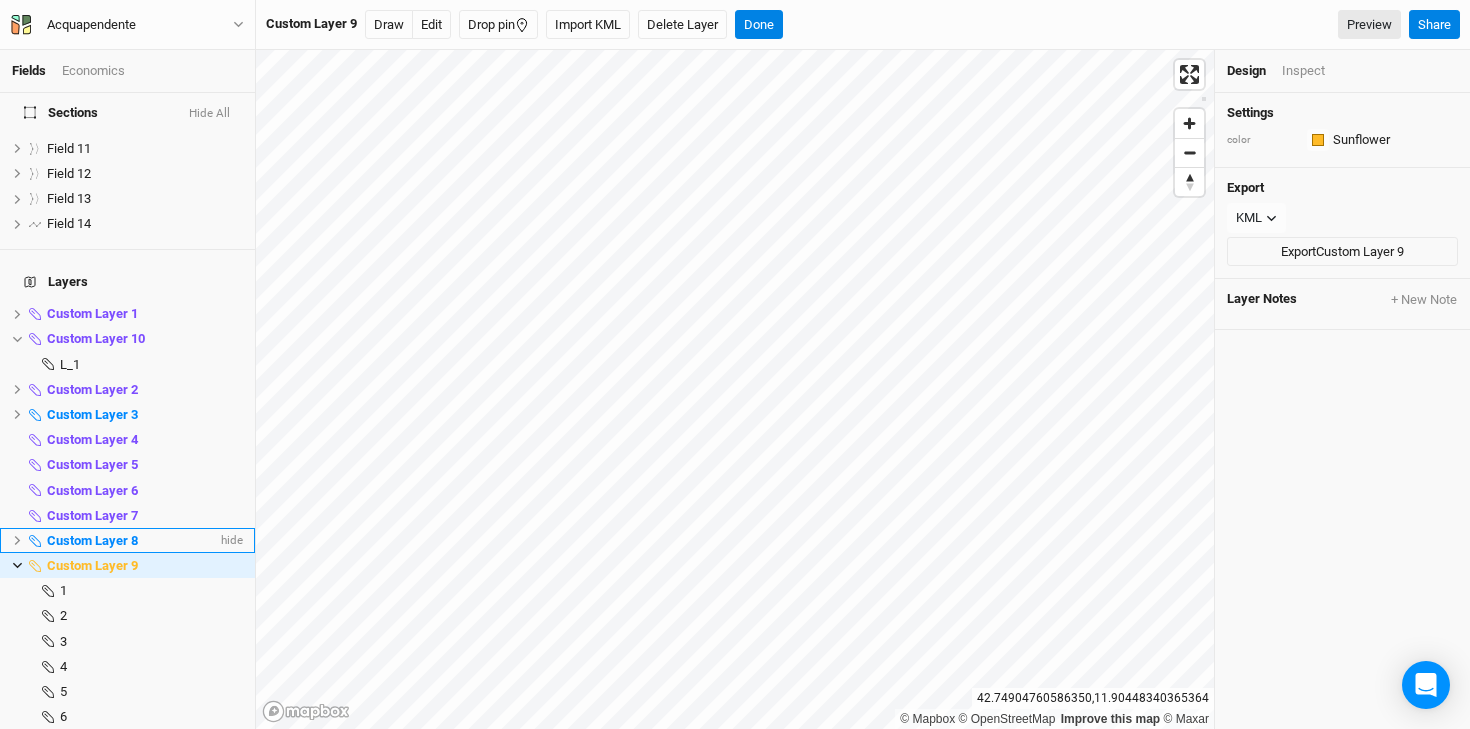 click on "Custom Layer 8" at bounding box center [92, 540] 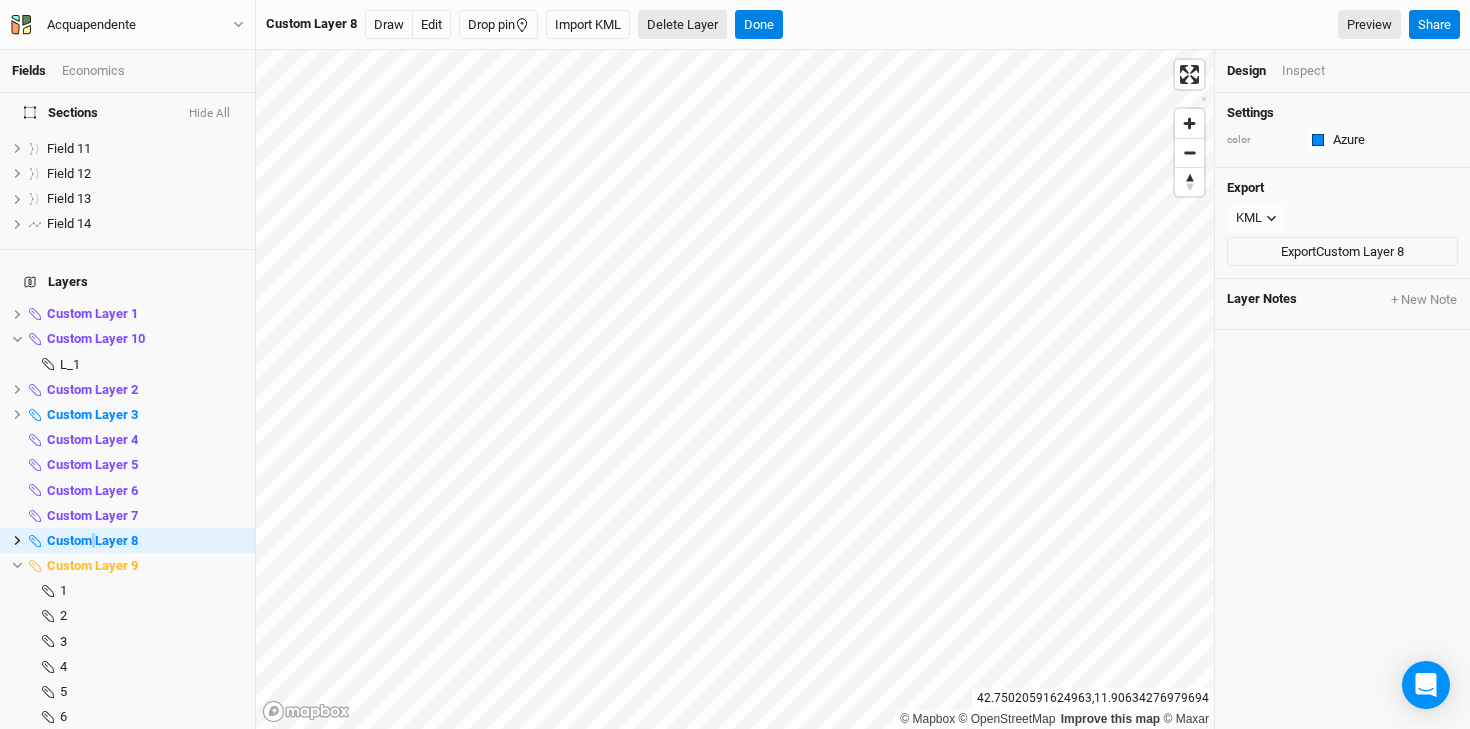 click on "Delete Layer" at bounding box center (682, 25) 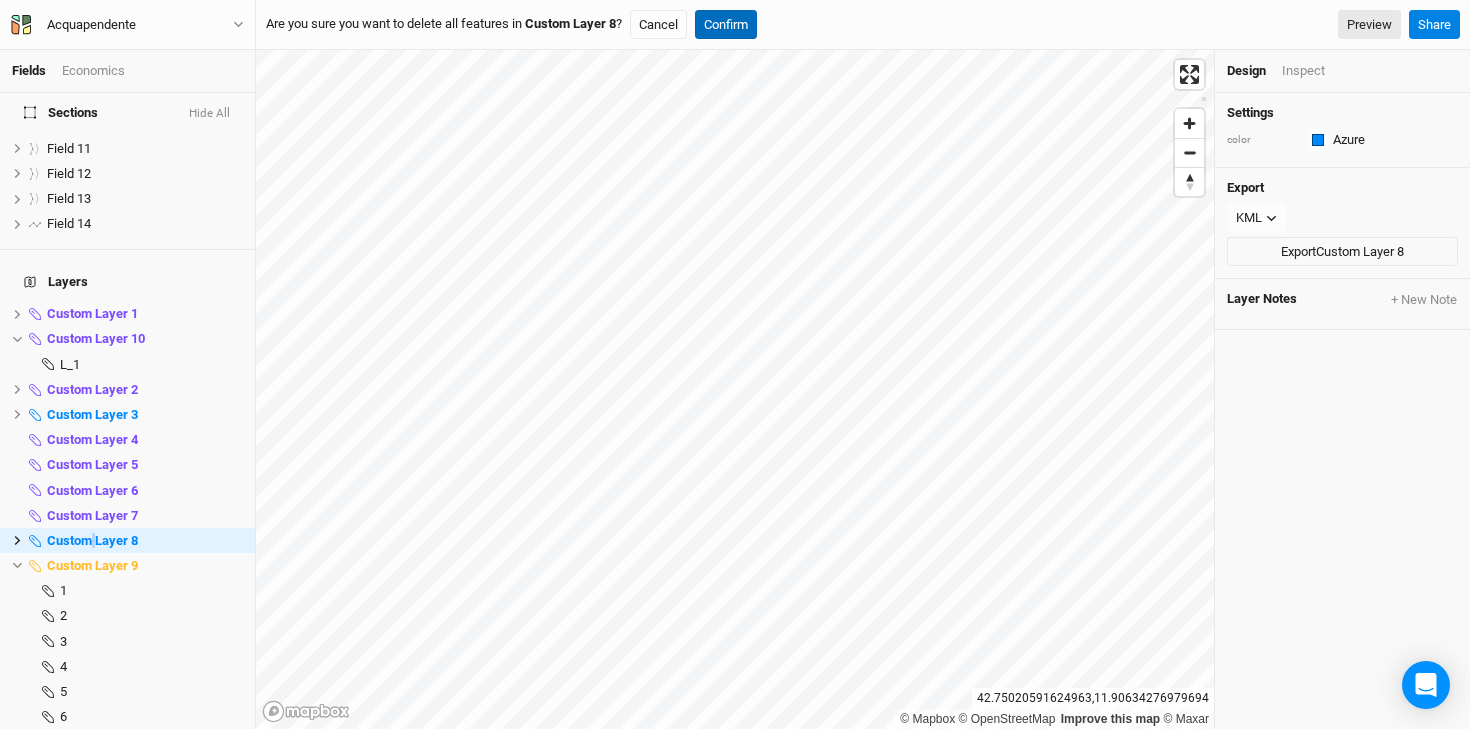 click on "Confirm" at bounding box center (726, 25) 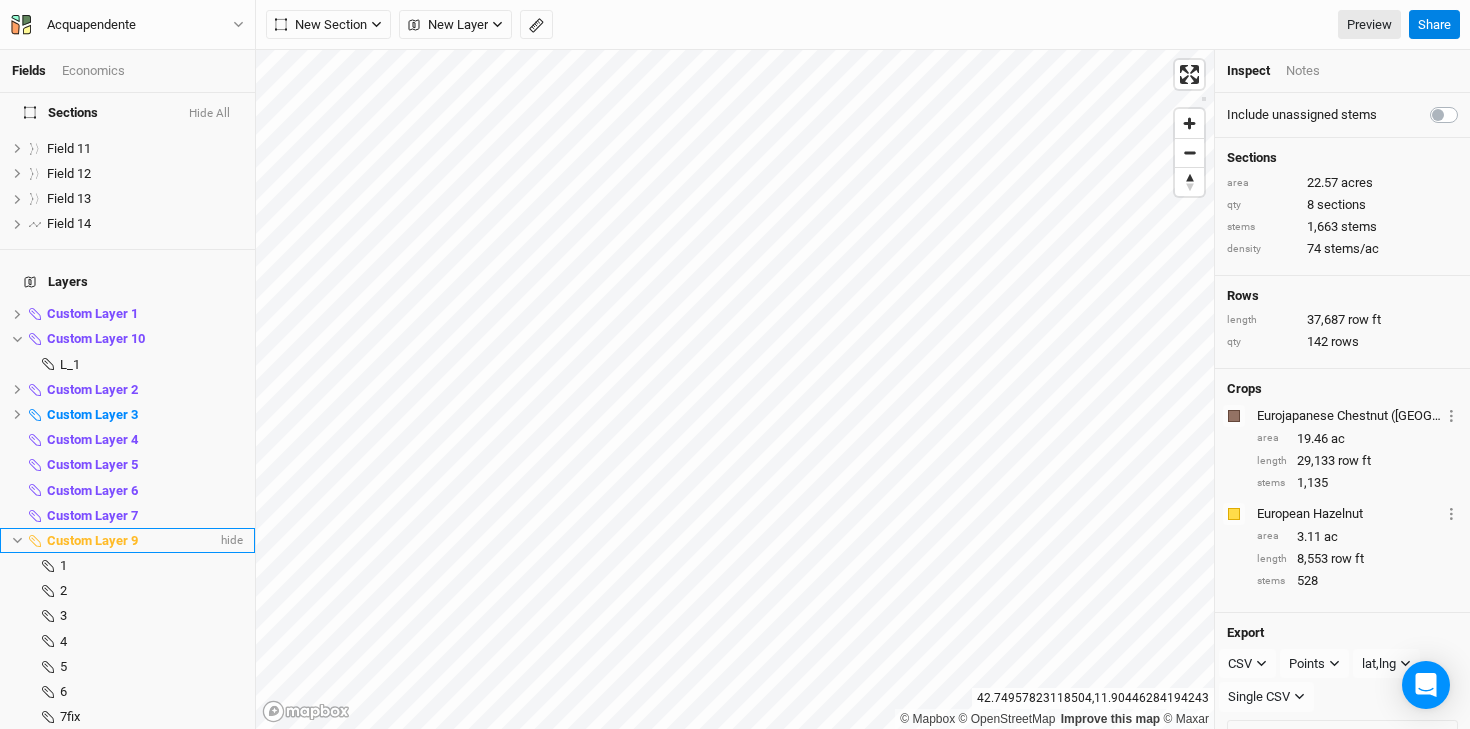 click on "Custom Layer 9 hide" at bounding box center [127, 540] 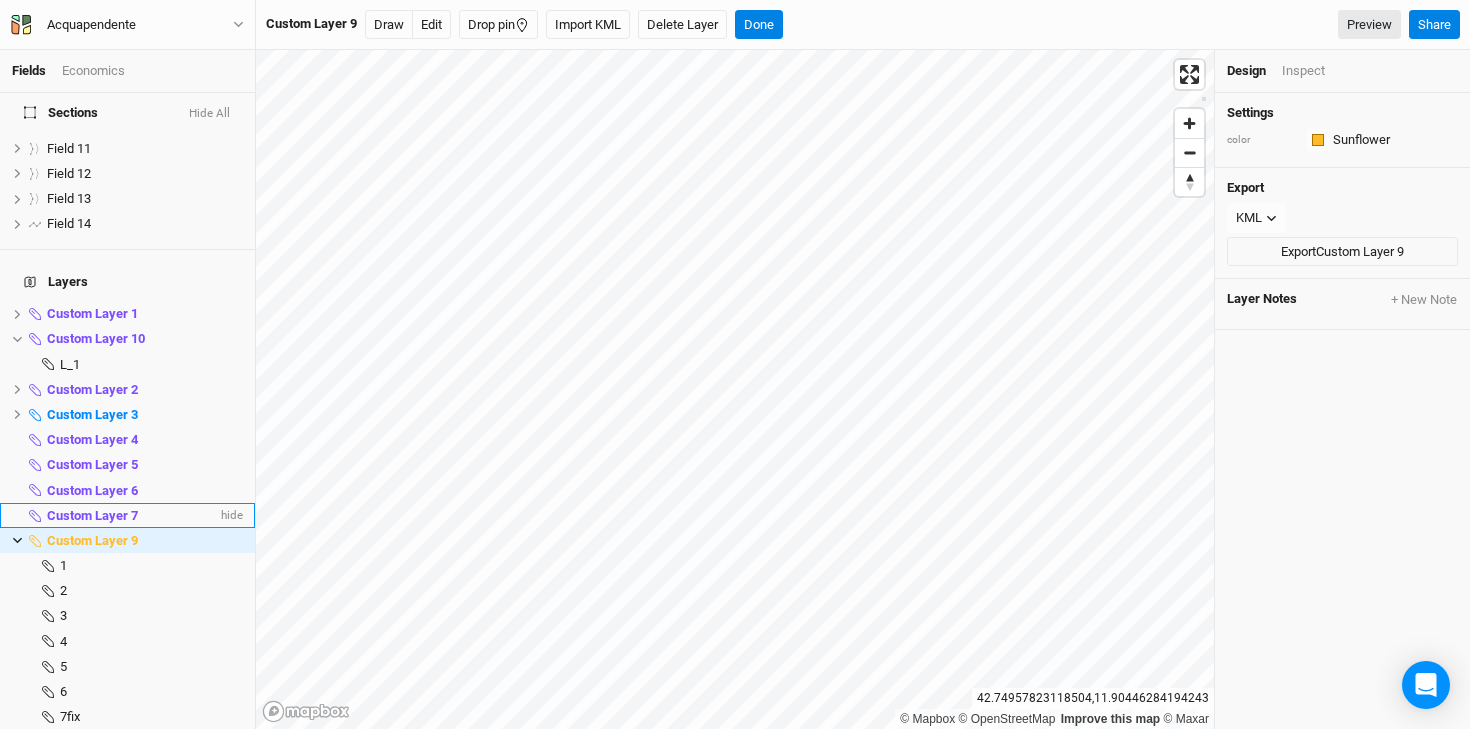 click on "Custom Layer 7" at bounding box center (92, 515) 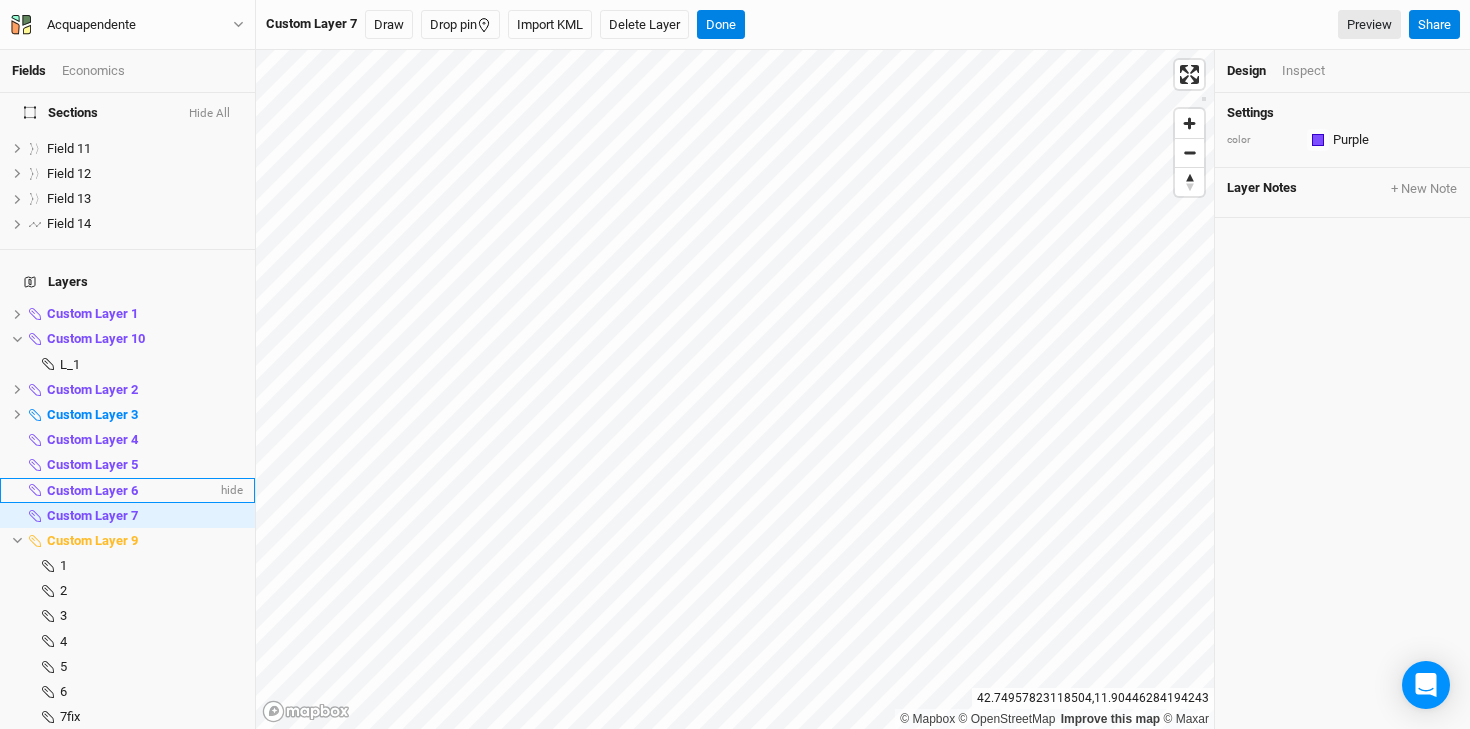 click on "Custom Layer 6" at bounding box center [92, 490] 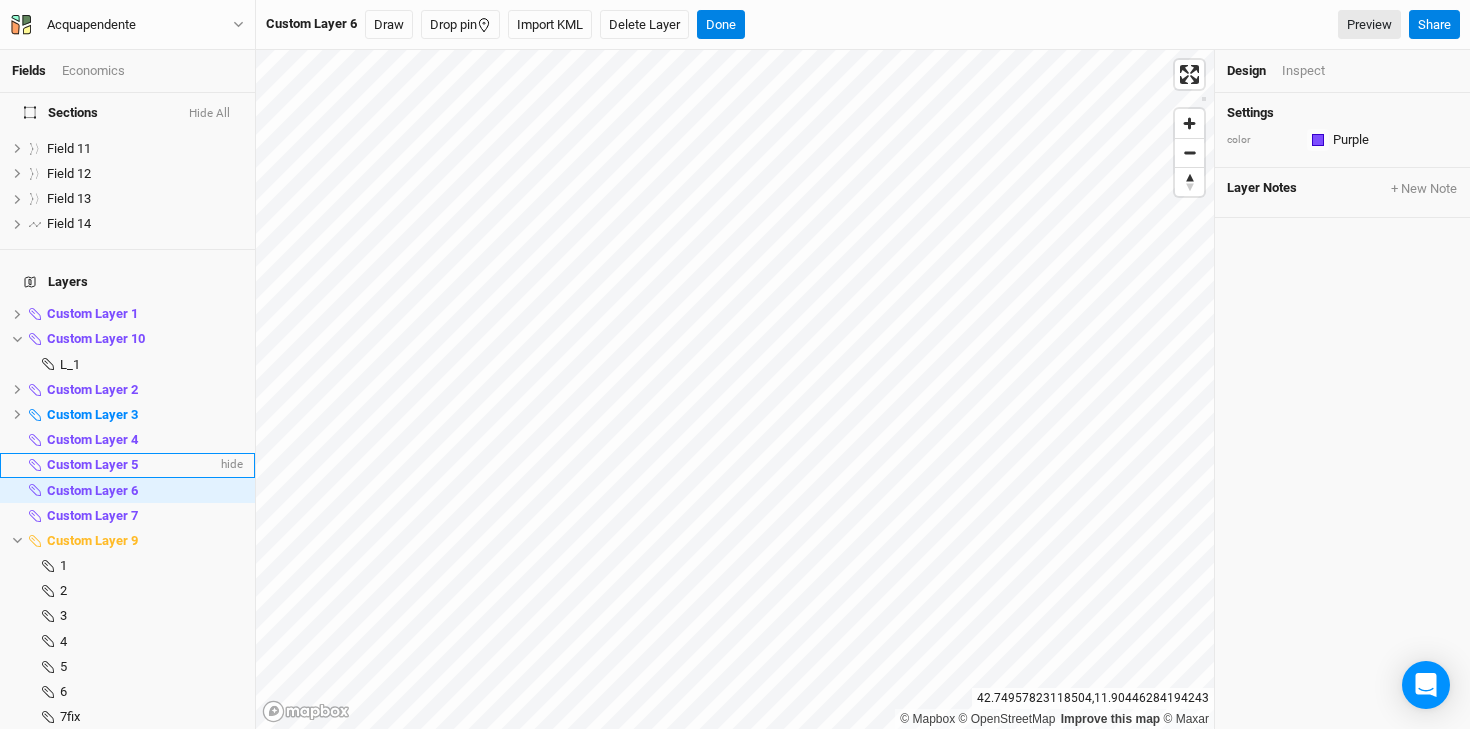 click on "Custom Layer 5 hide" at bounding box center [127, 465] 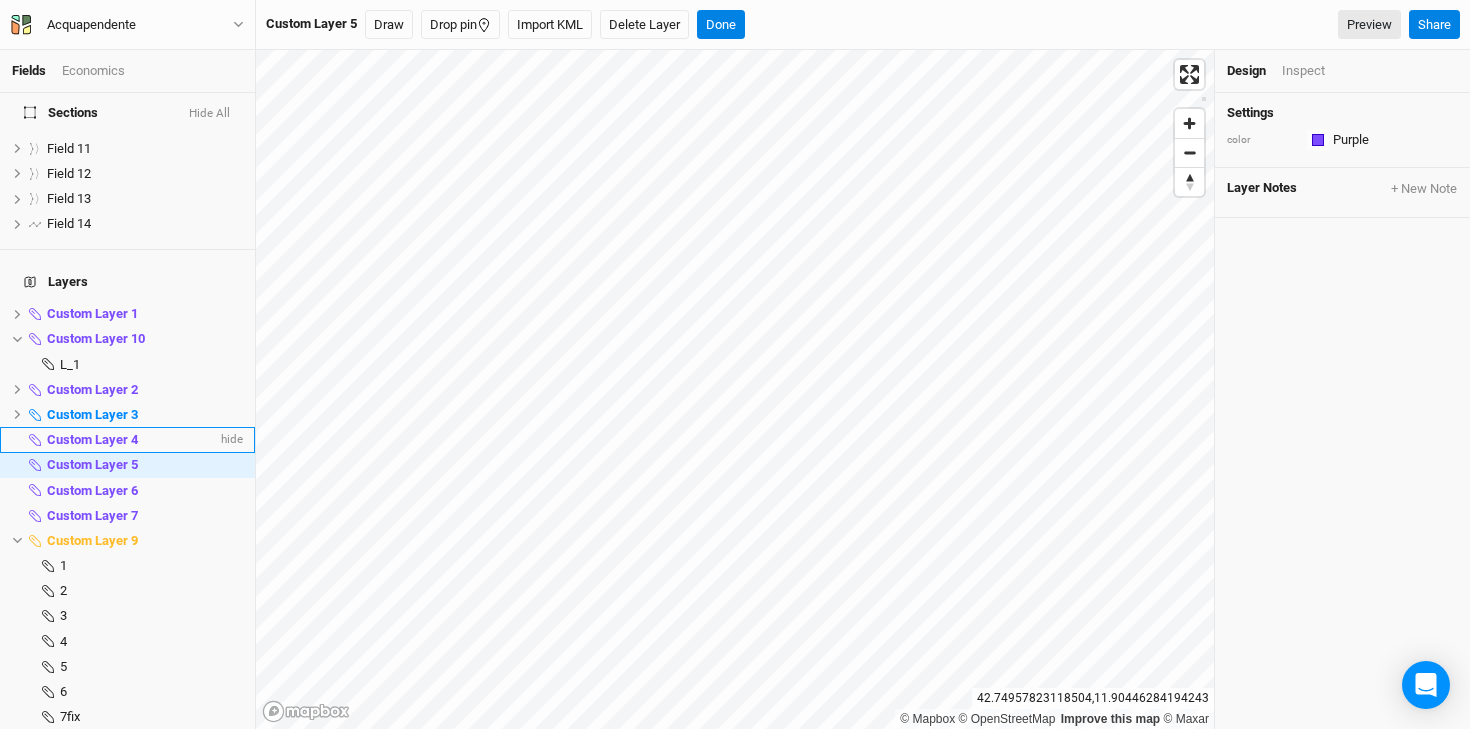 click on "Custom Layer 4" at bounding box center [92, 439] 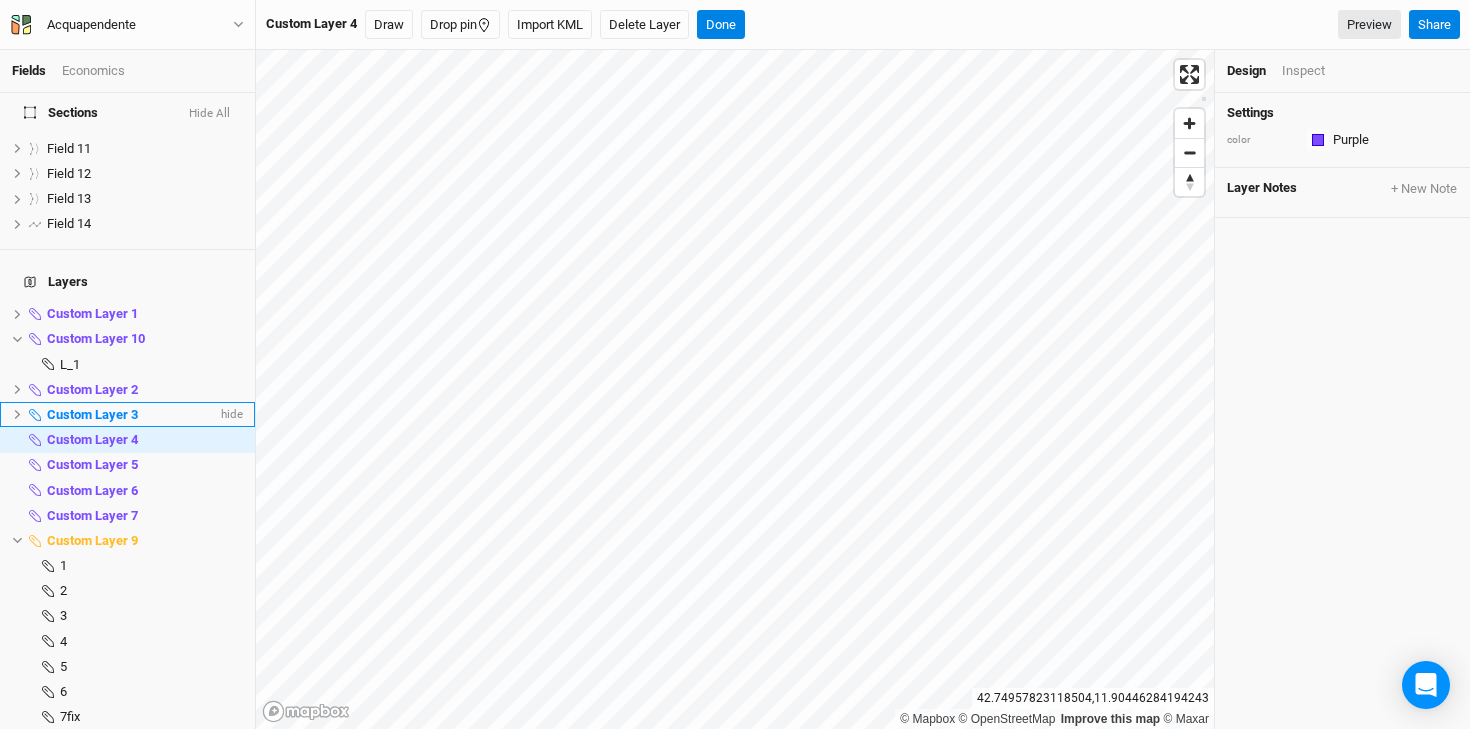 click on "Custom Layer 3" at bounding box center [132, 415] 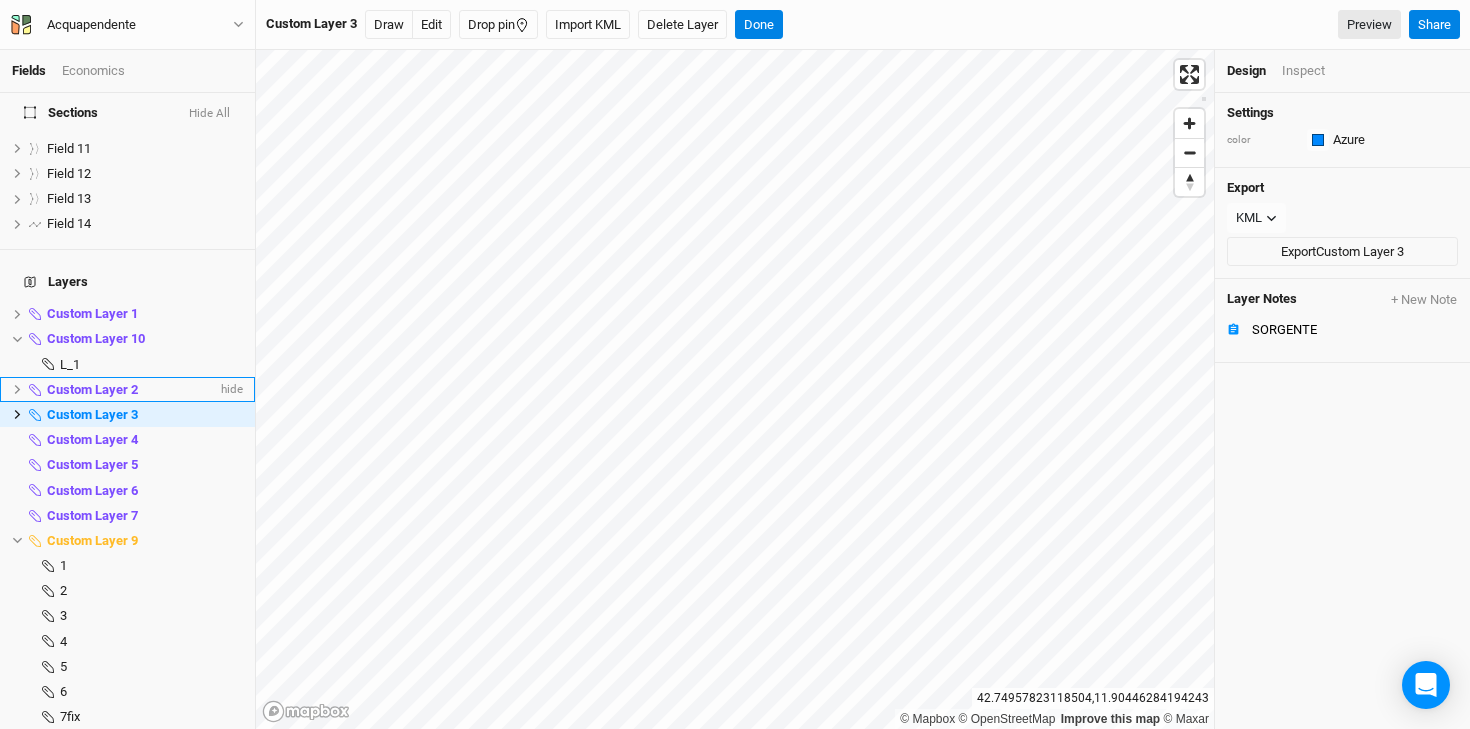 click on "Custom Layer 2" at bounding box center (92, 389) 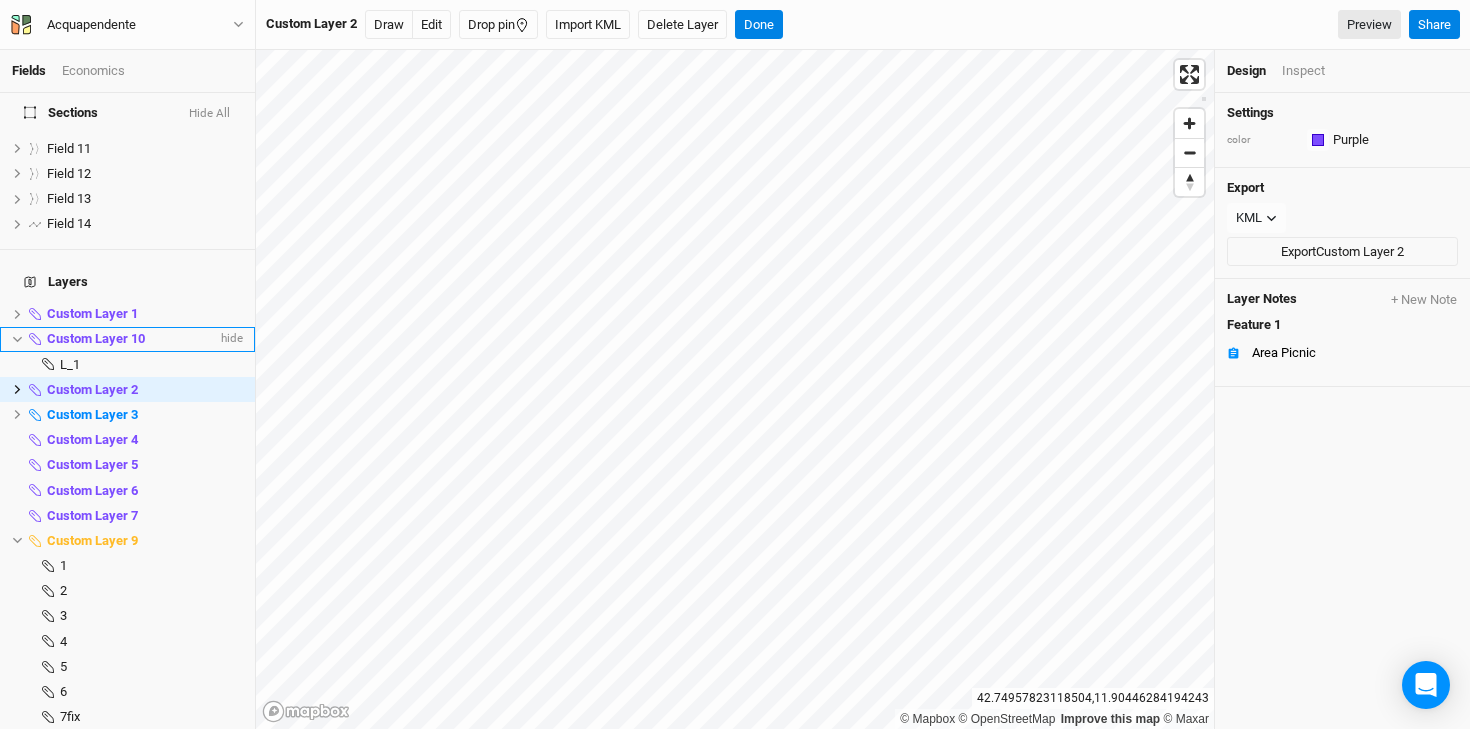 click on "Custom Layer 10" at bounding box center (96, 338) 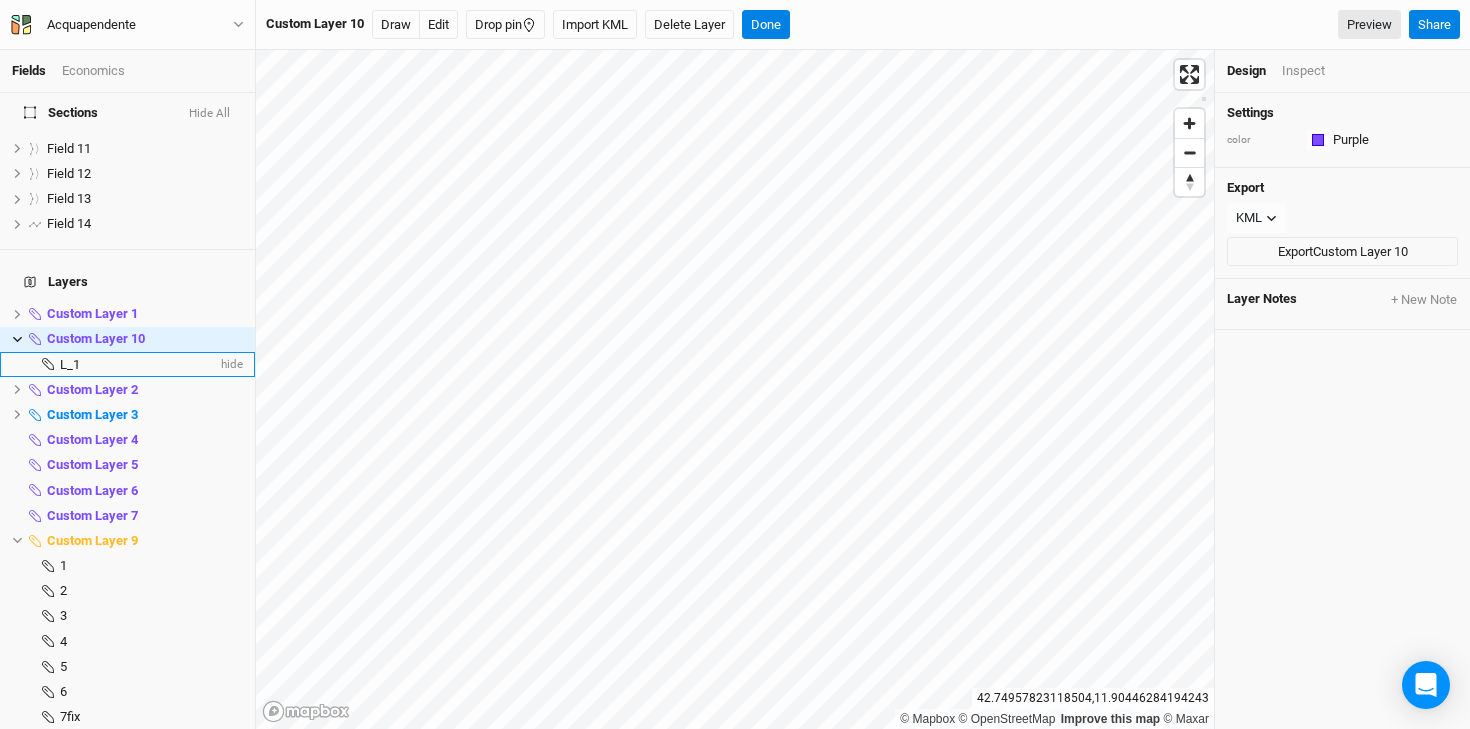 click on "L_1" at bounding box center [138, 365] 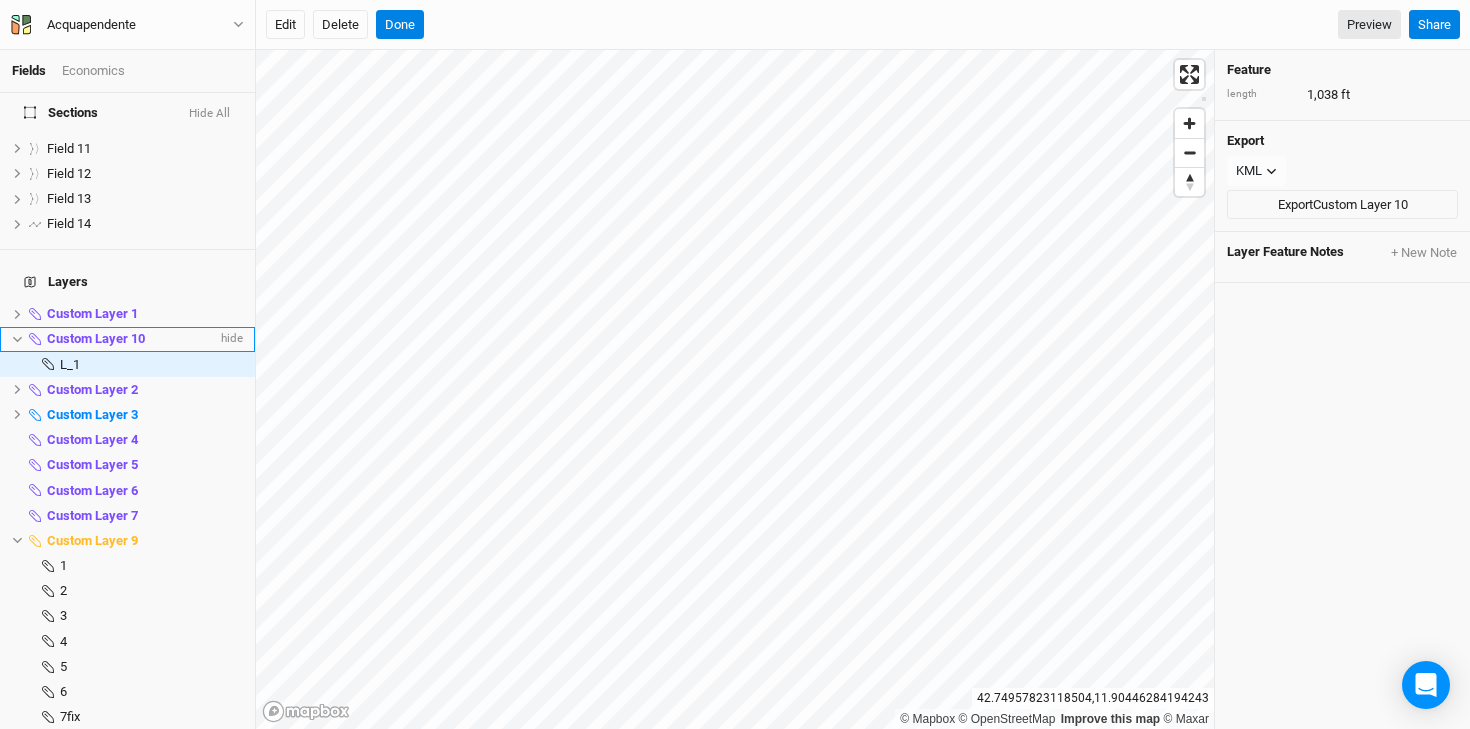 click on "Custom Layer 10" at bounding box center [96, 338] 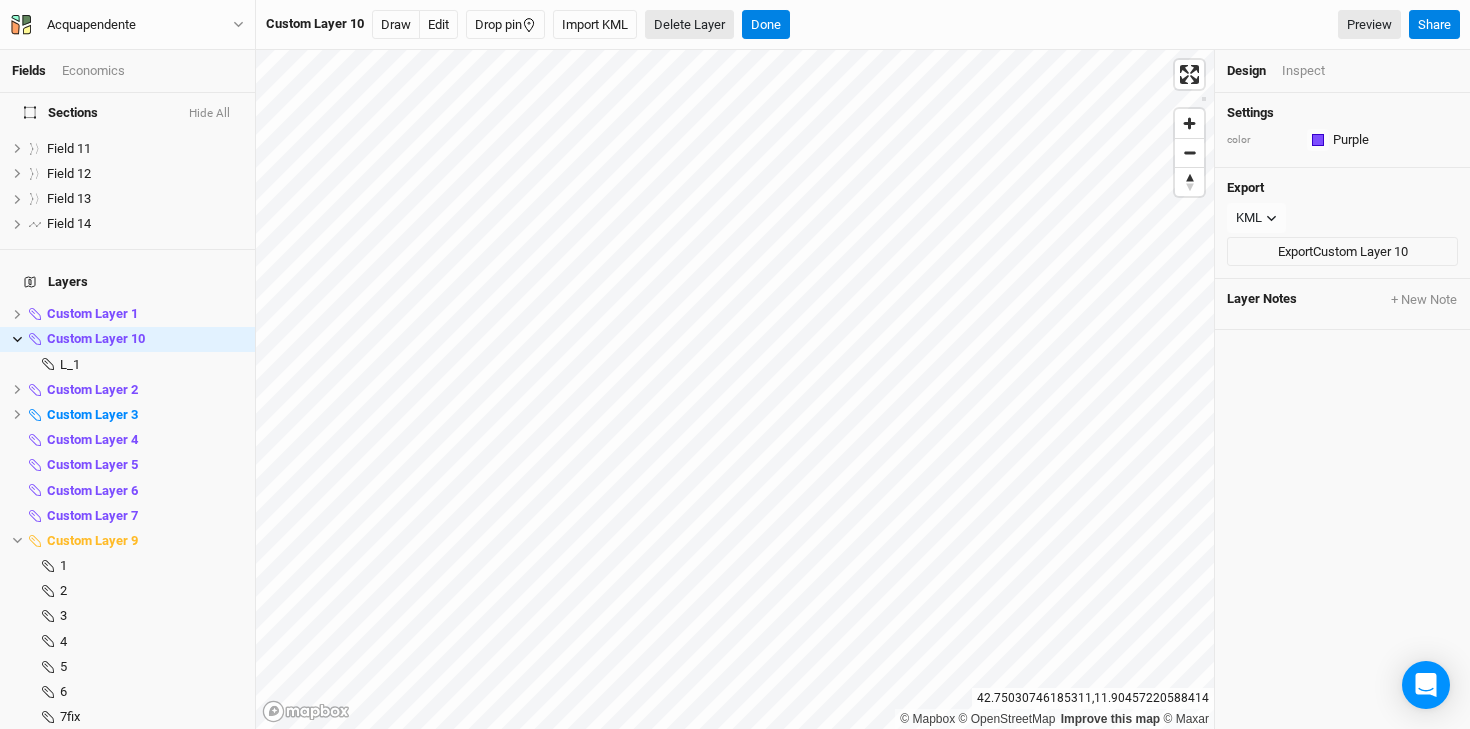 click on "Delete Layer" at bounding box center (689, 25) 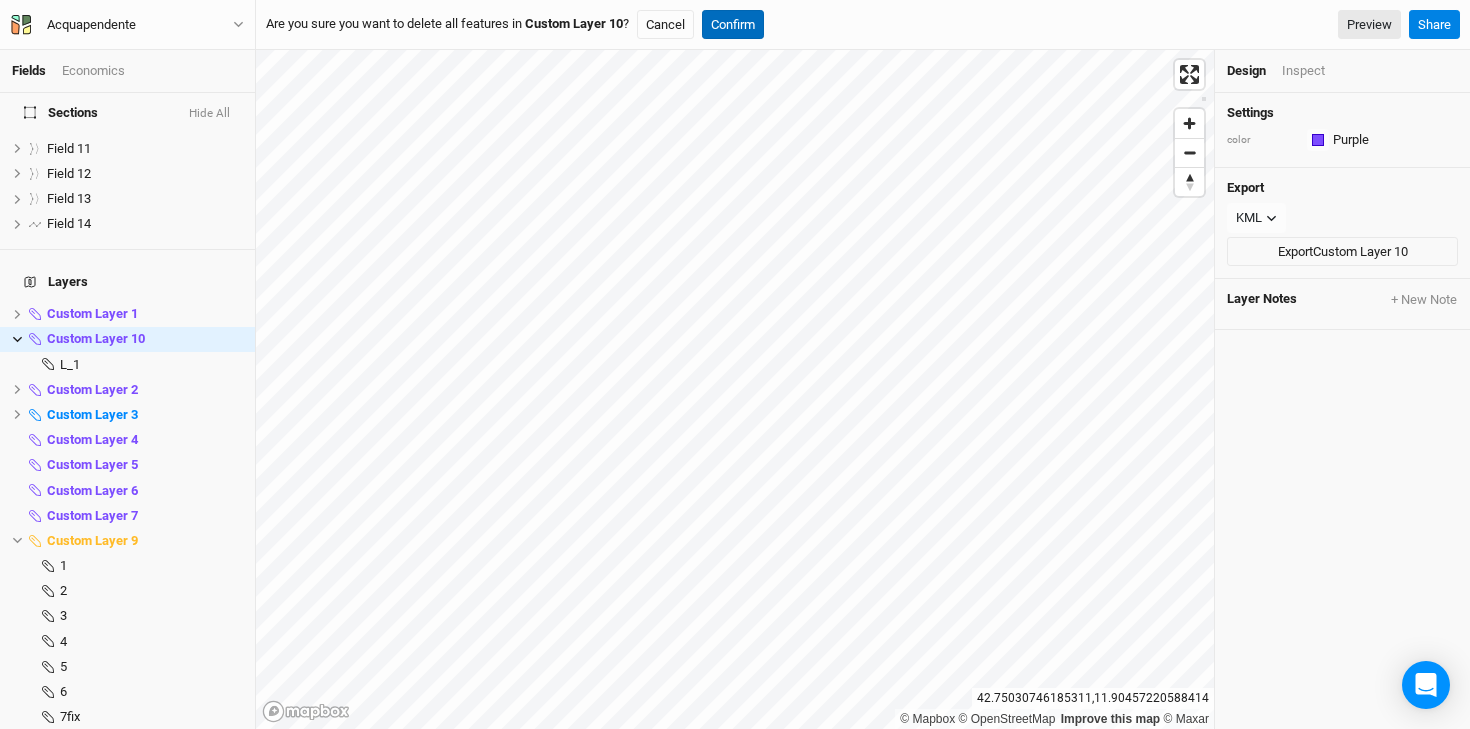 click on "Confirm" at bounding box center [733, 25] 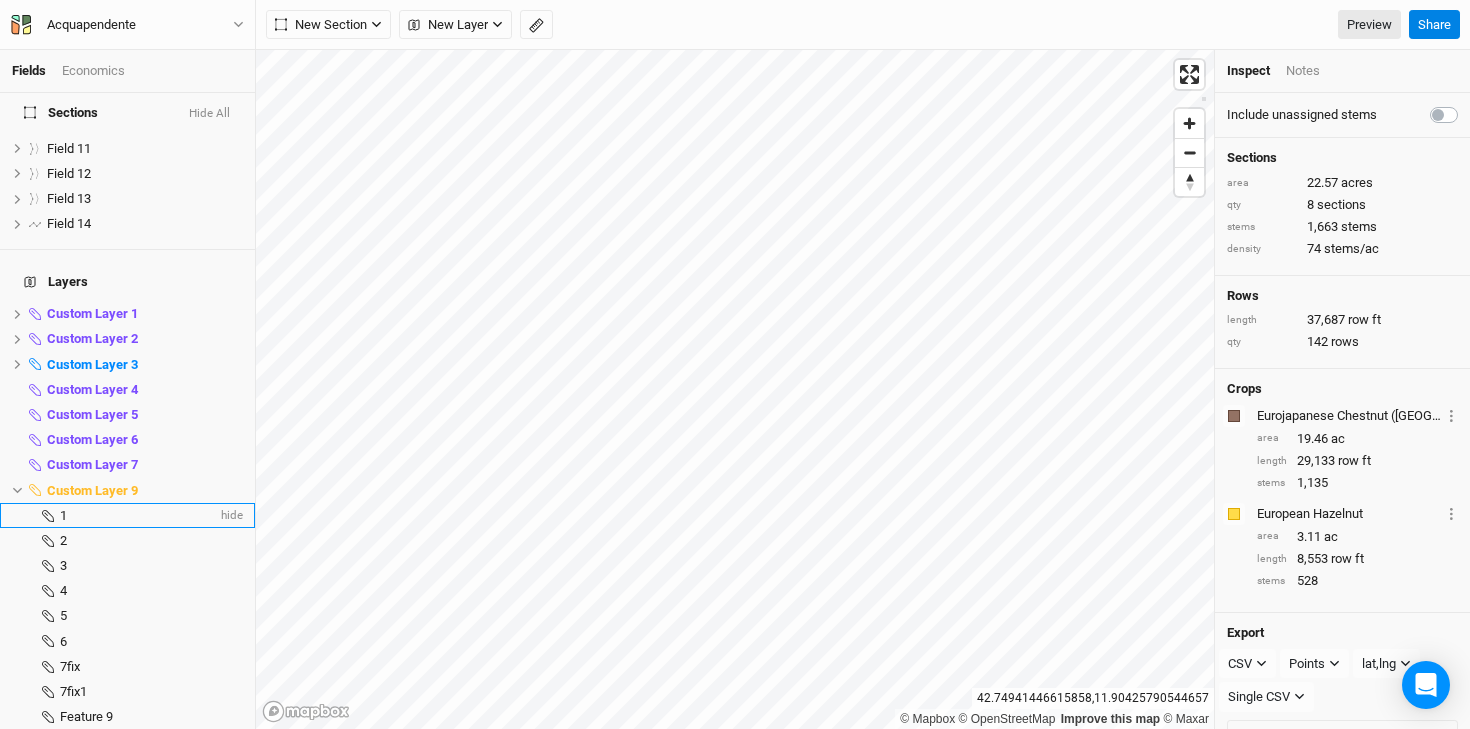 click on "1" at bounding box center [138, 516] 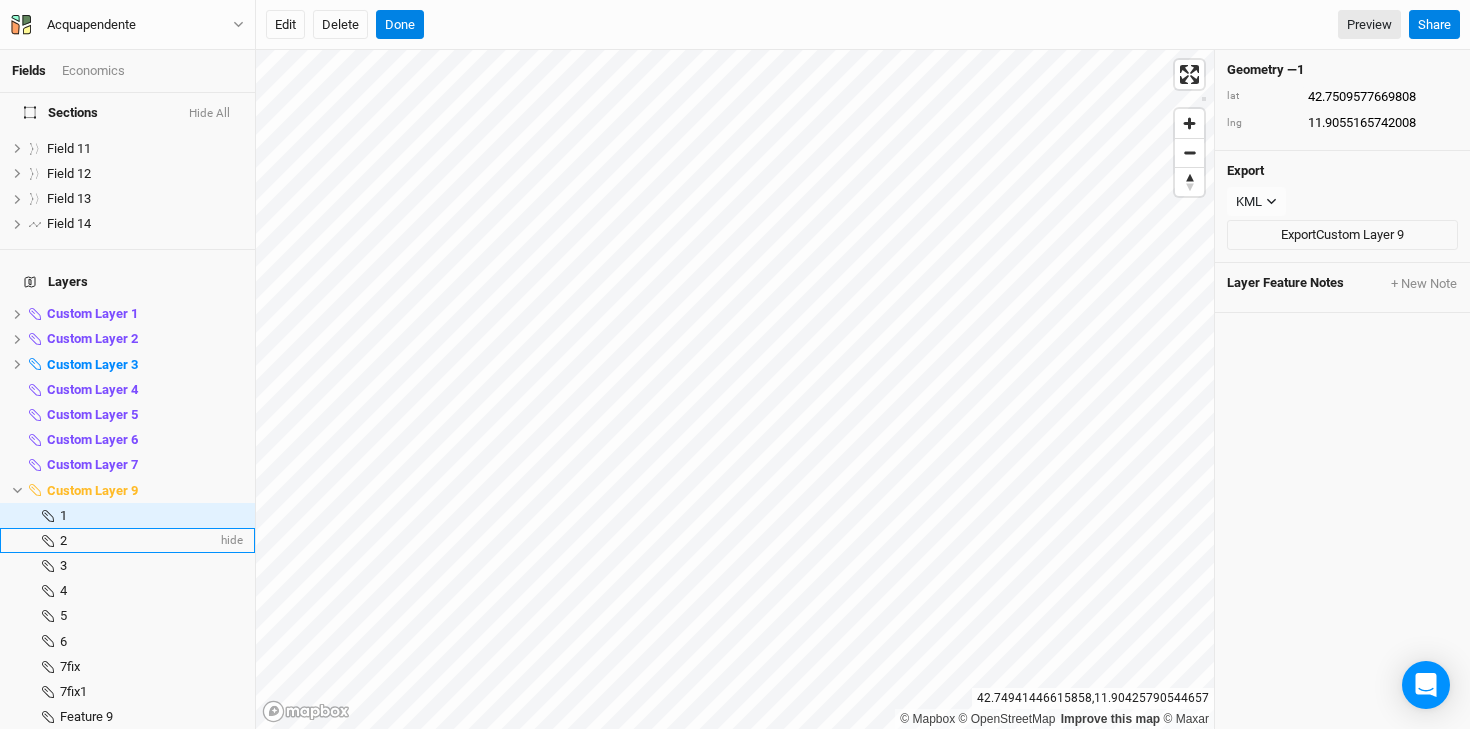 click on "2" at bounding box center (138, 541) 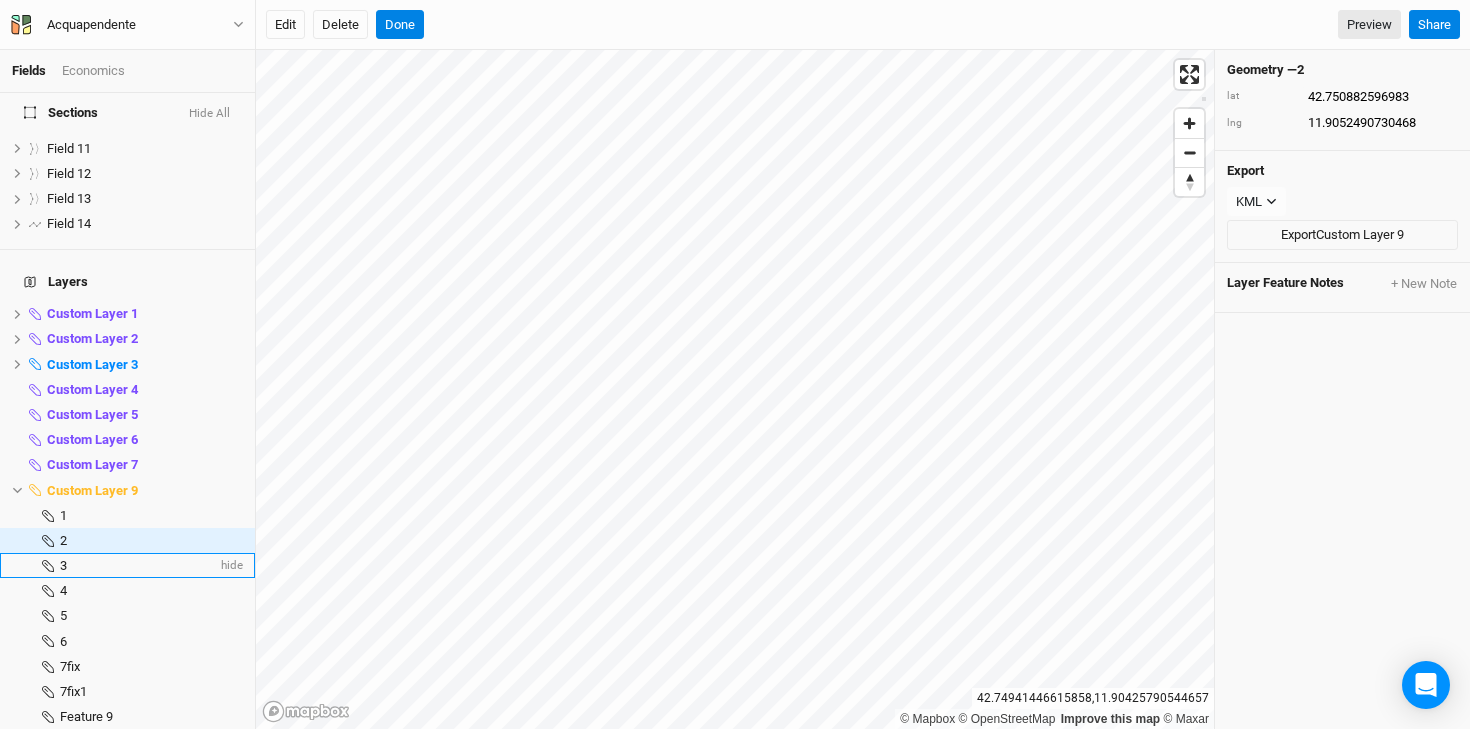 click on "3" at bounding box center (138, 566) 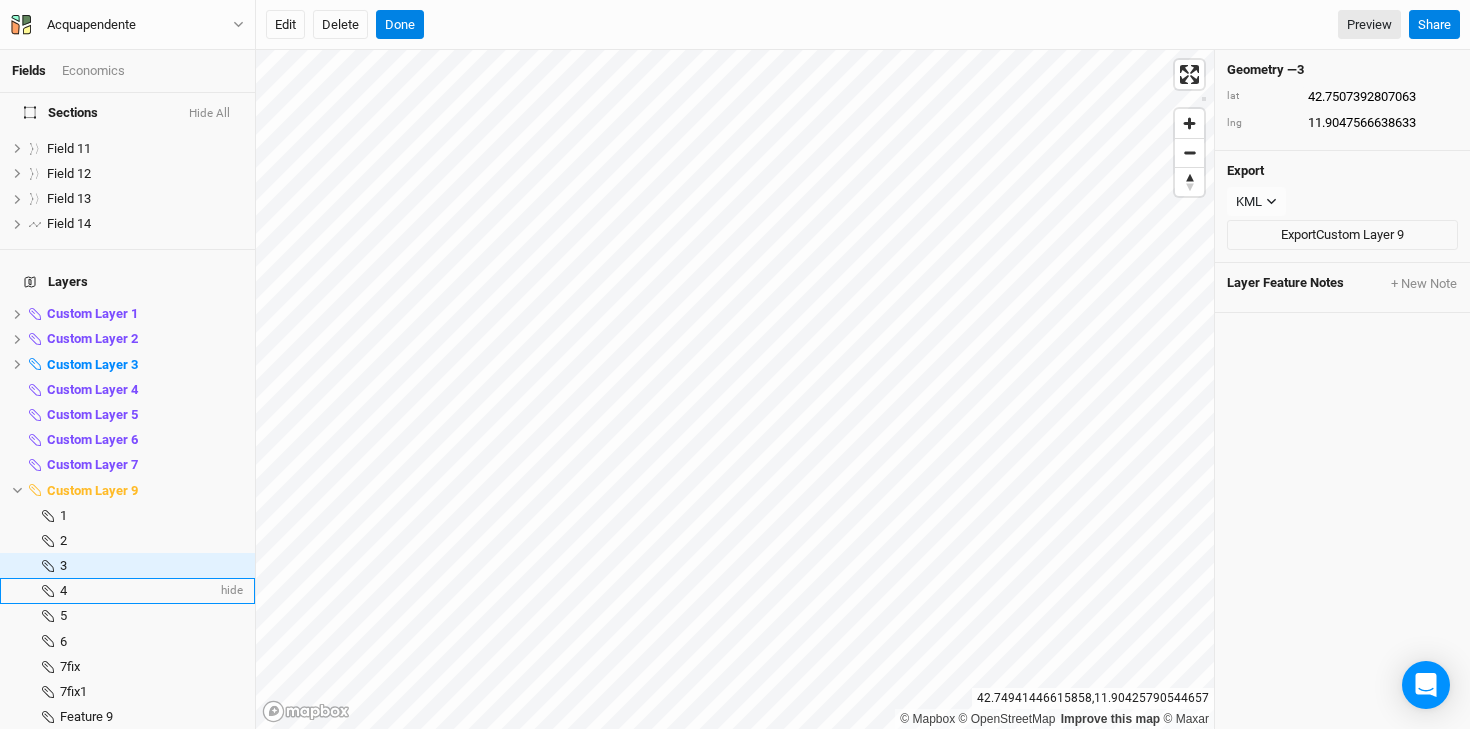 click on "4" at bounding box center (138, 591) 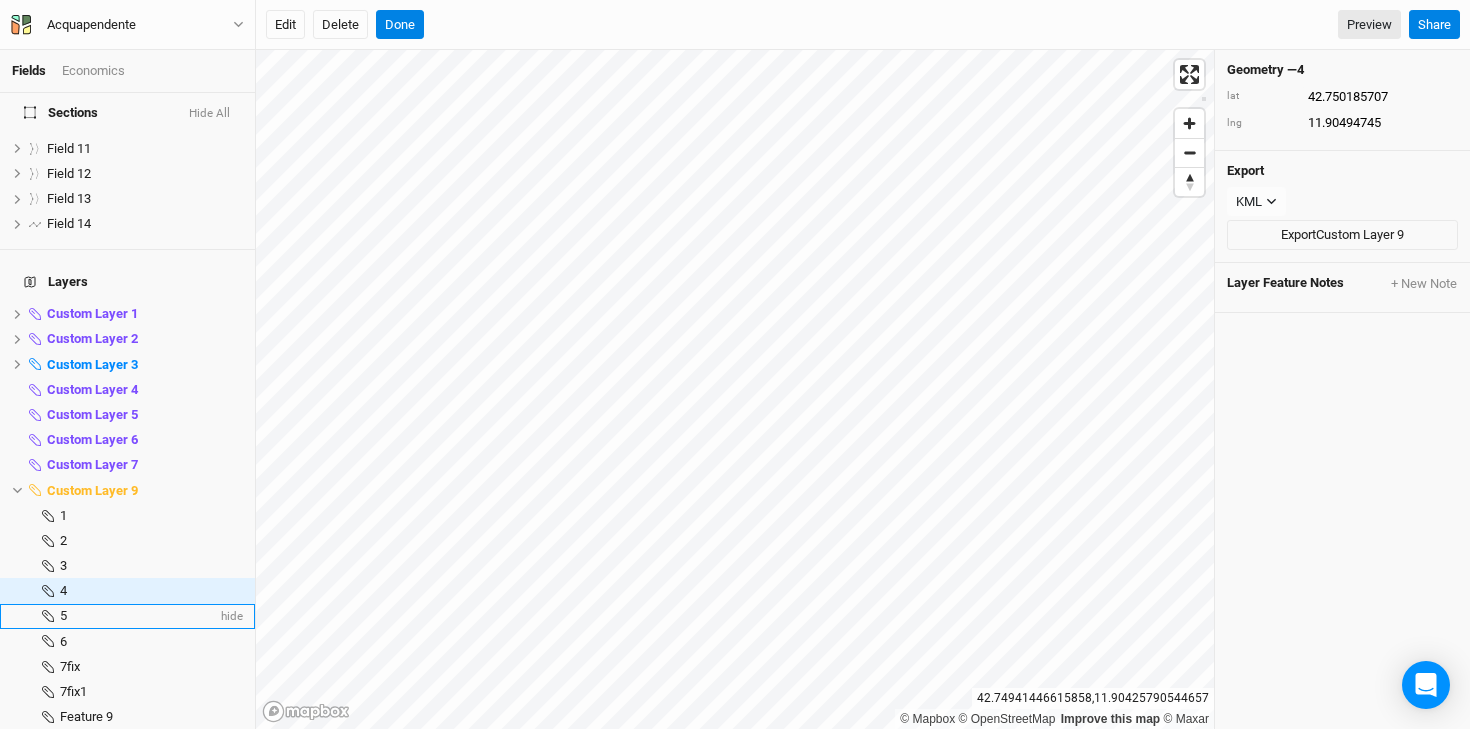 click on "5 hide" at bounding box center [127, 616] 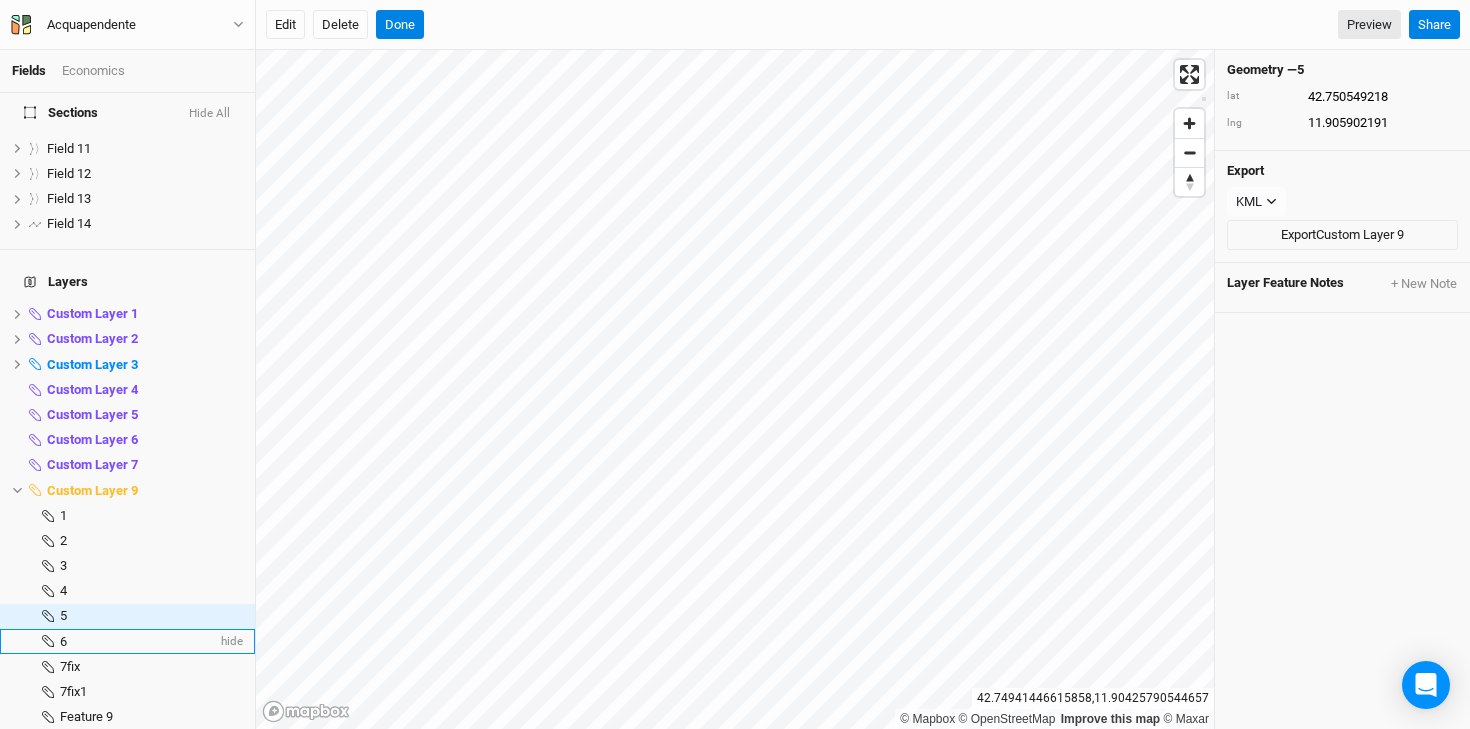 click on "6 hide" at bounding box center [127, 641] 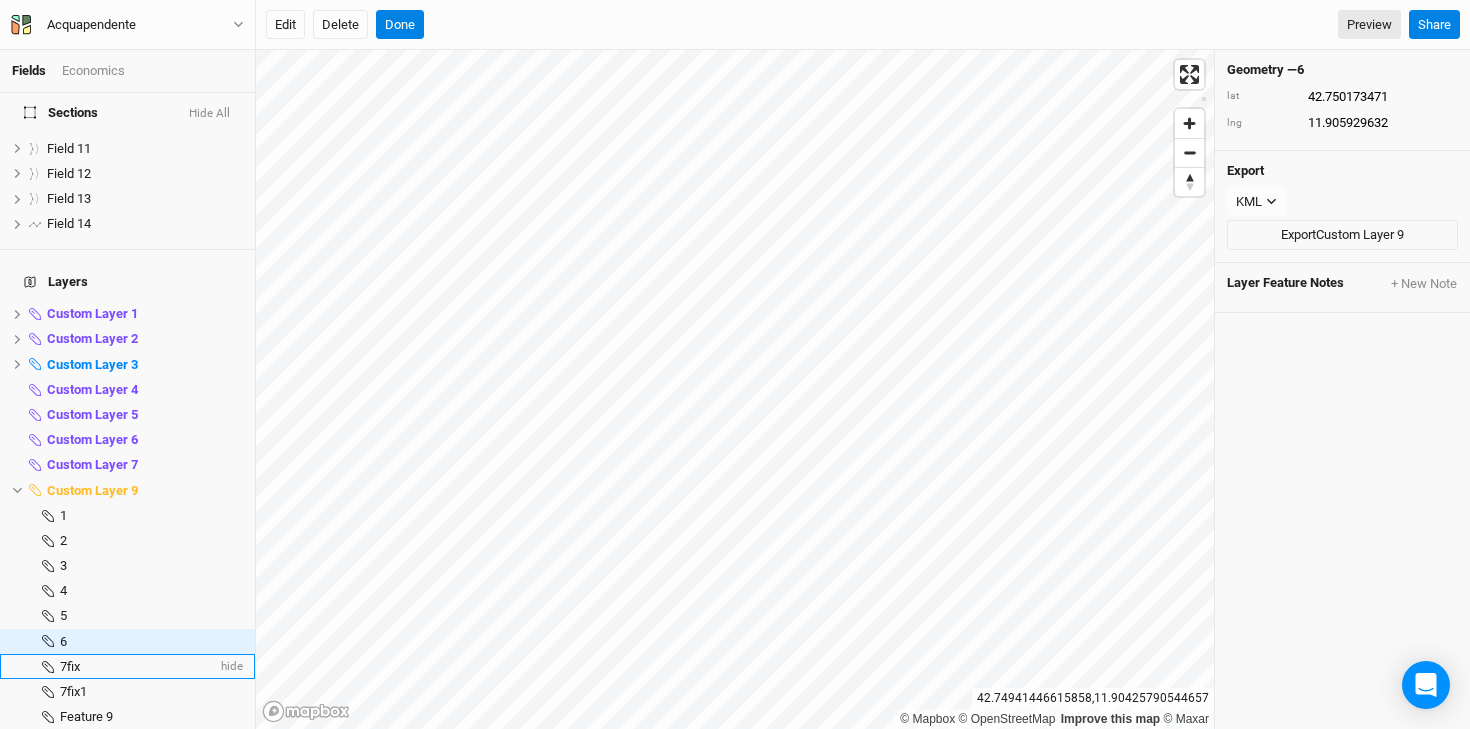 click on "7fix hide" at bounding box center (127, 666) 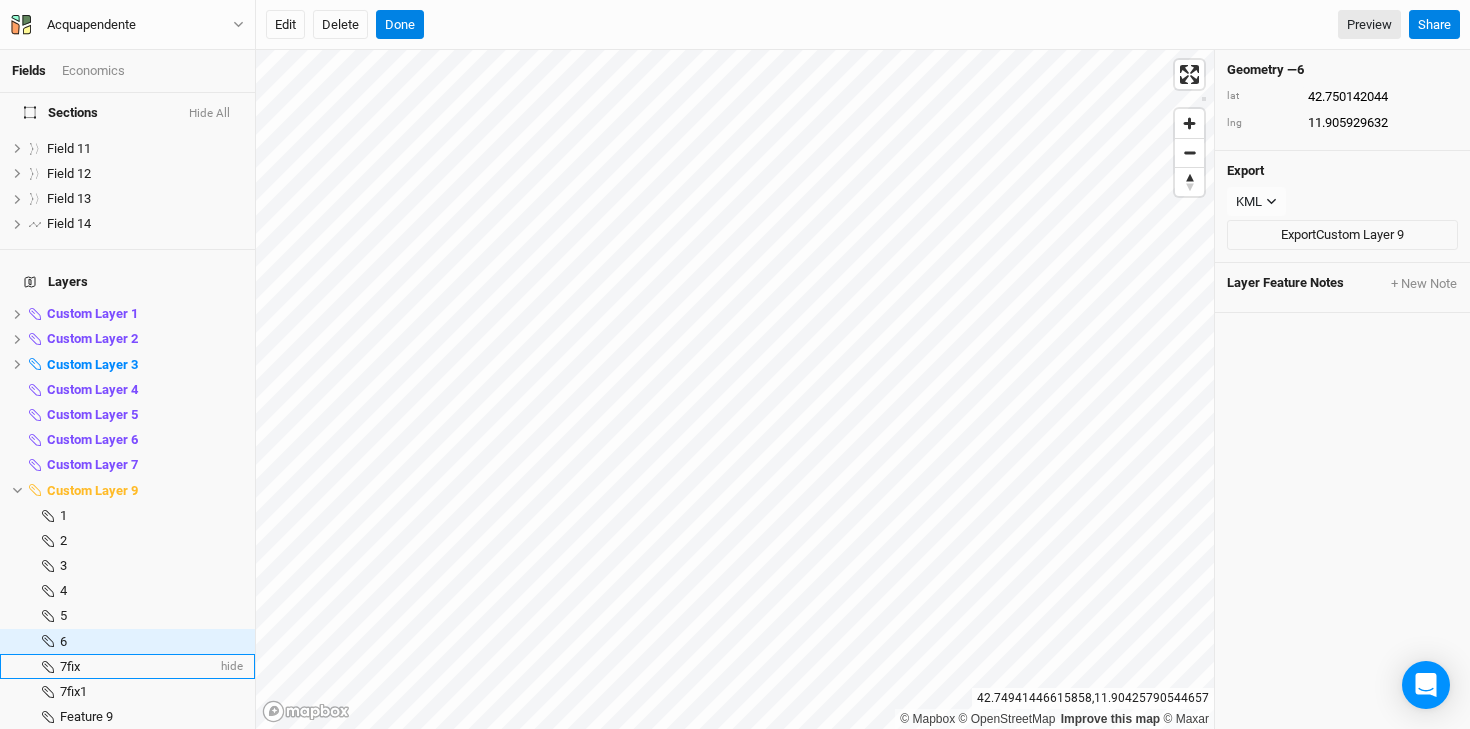 type on "11.9059696" 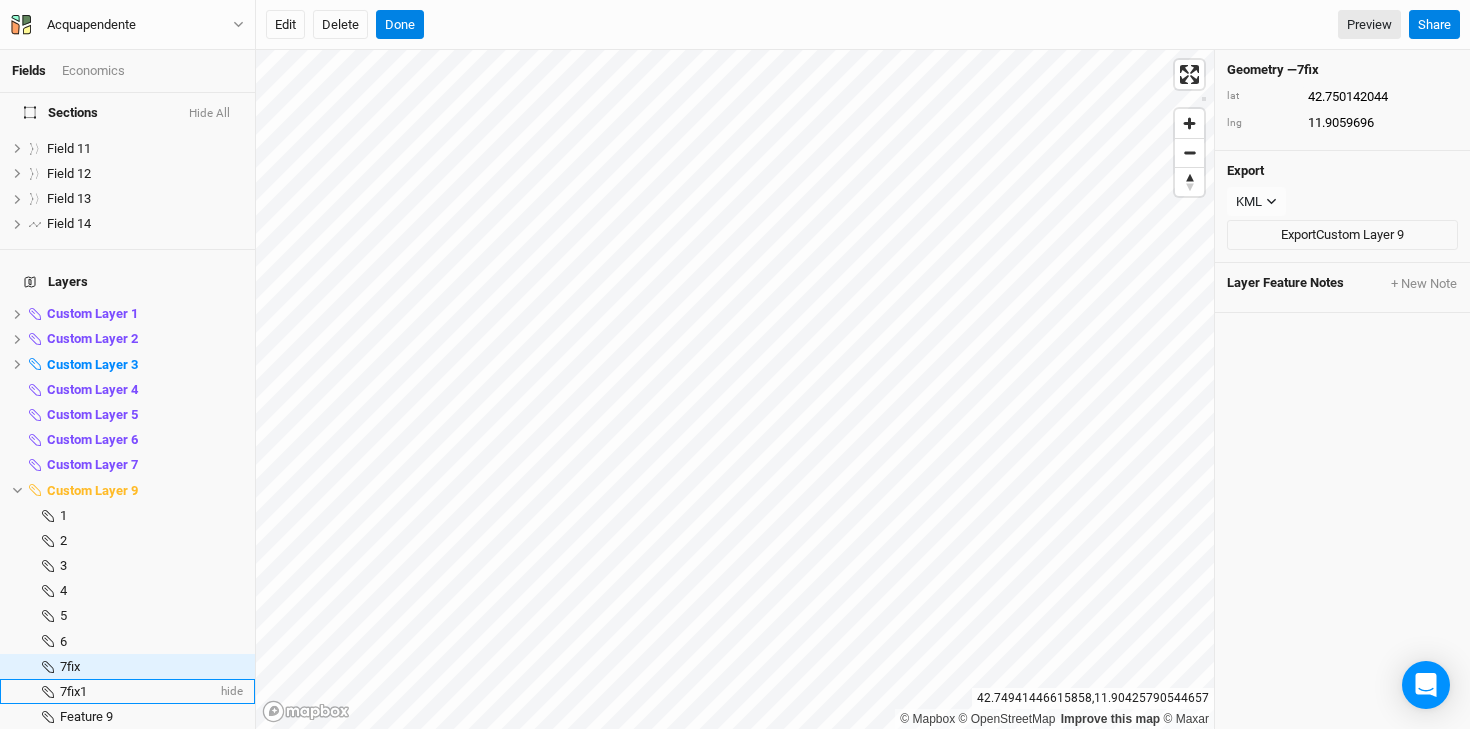 click on "7fix1 hide" at bounding box center [127, 691] 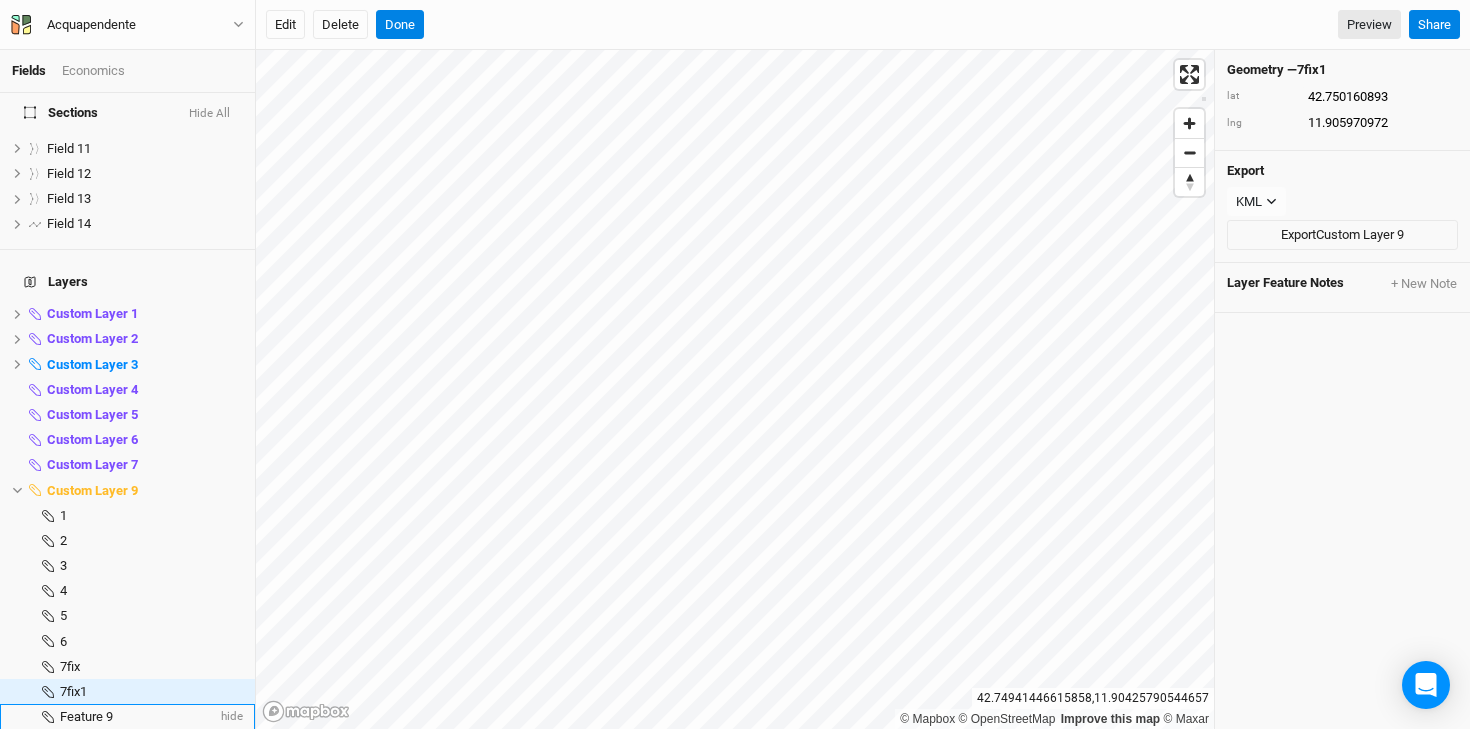 click on "Feature 9 hide" at bounding box center (127, 716) 